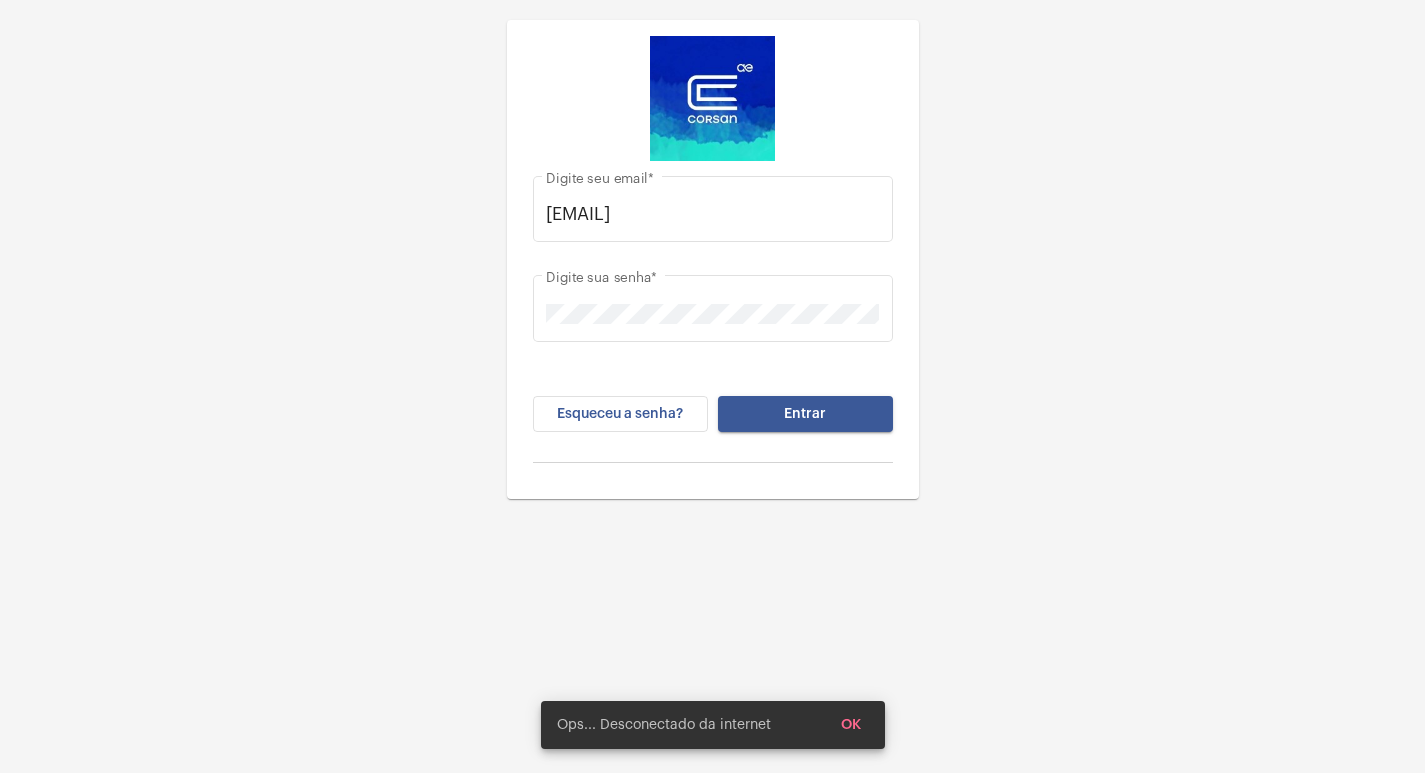 scroll, scrollTop: 0, scrollLeft: 0, axis: both 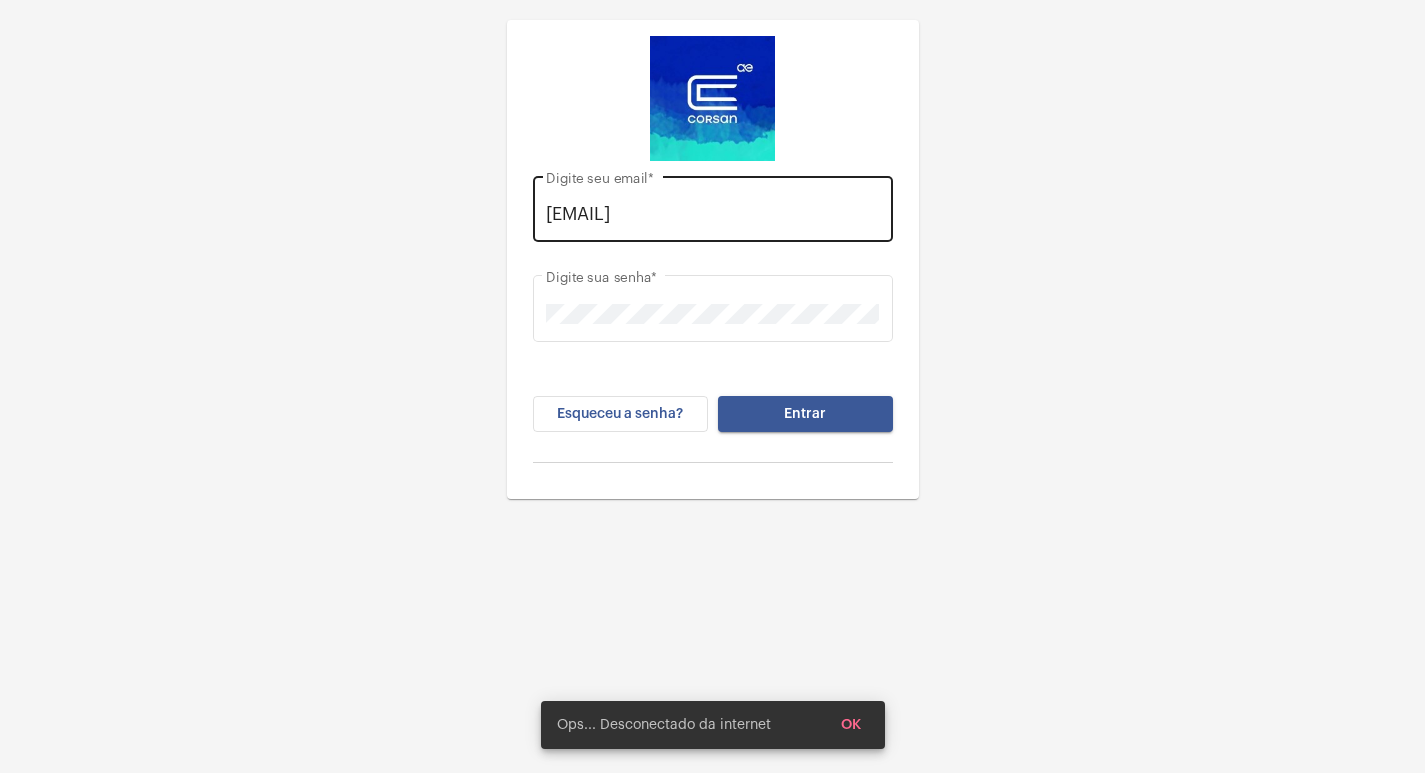 click on "Digite seu email  *" 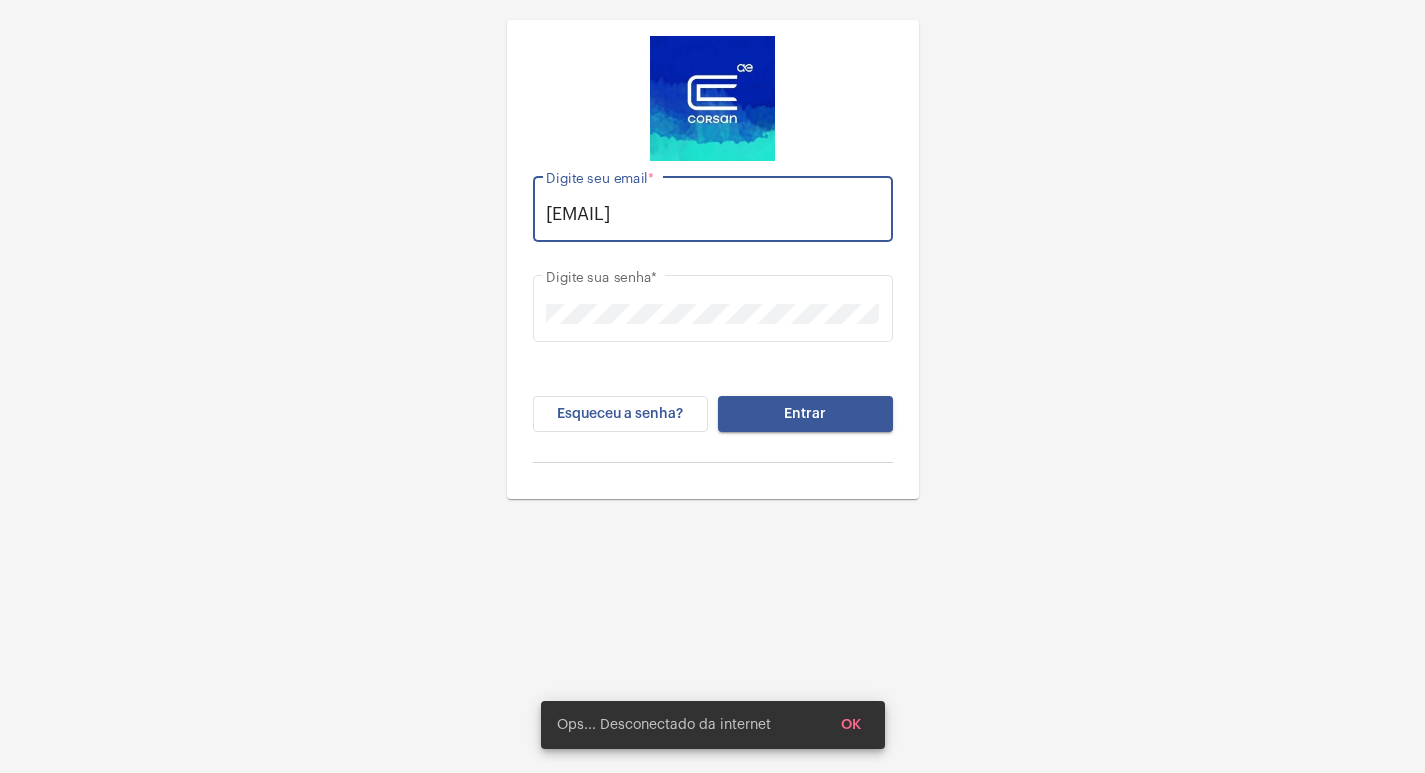 scroll, scrollTop: 0, scrollLeft: 41, axis: horizontal 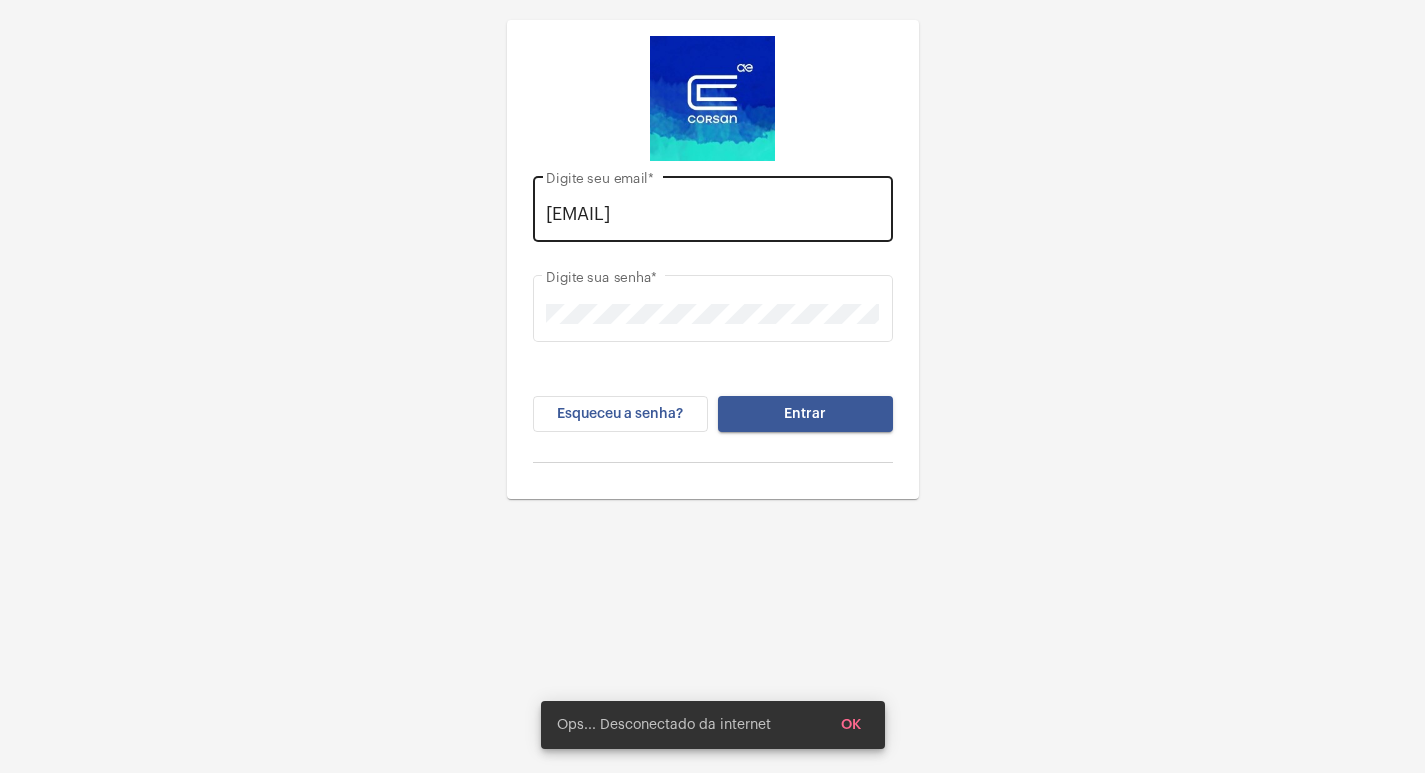 click on "Digite seu email  *" 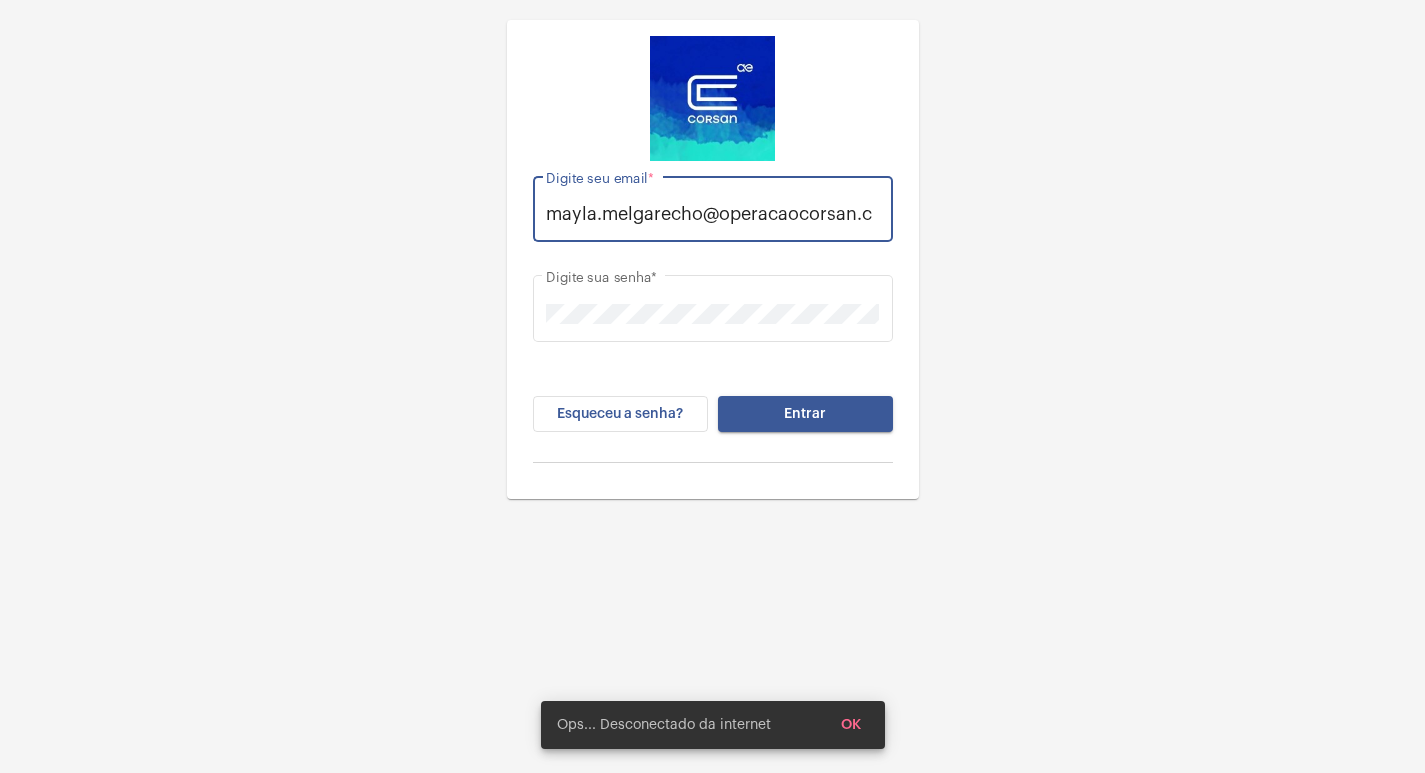 scroll, scrollTop: 0, scrollLeft: 0, axis: both 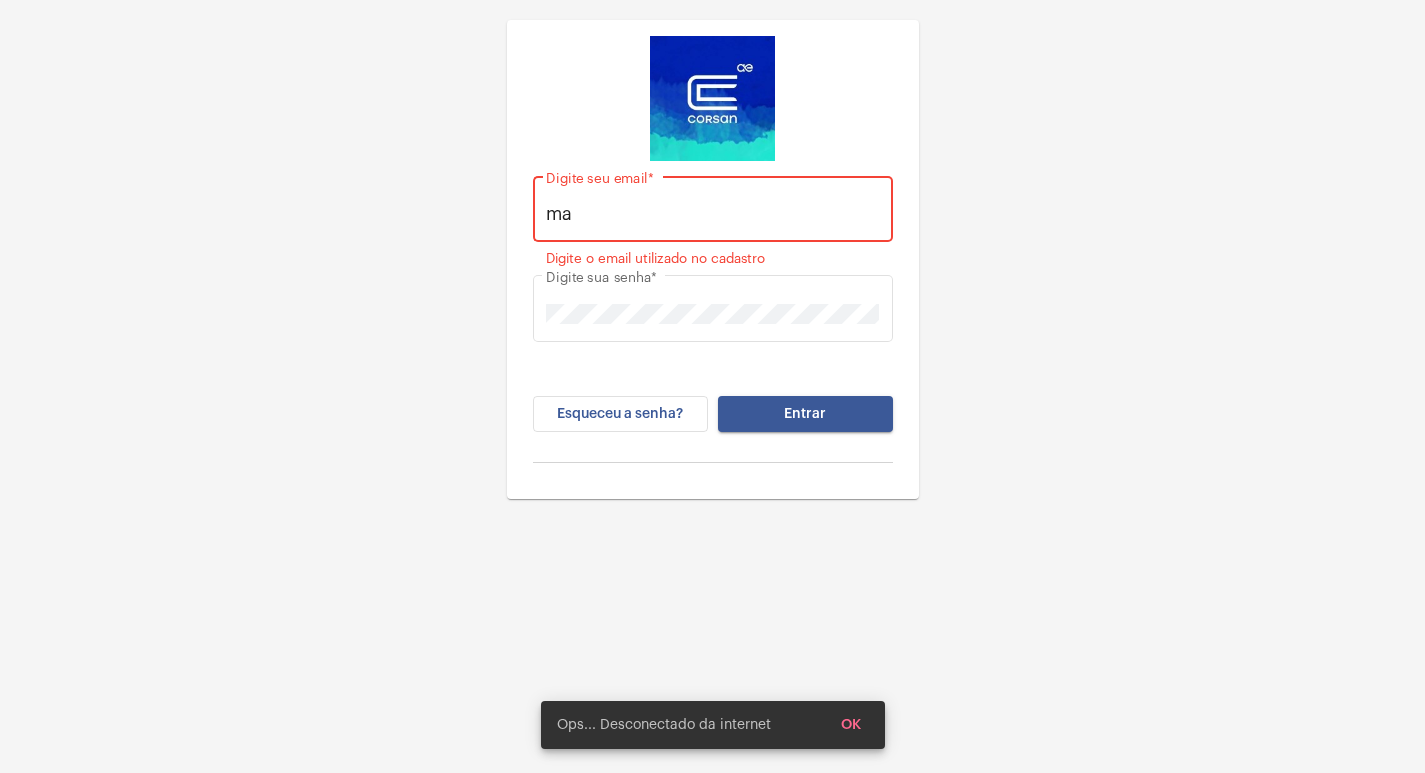 type on "m" 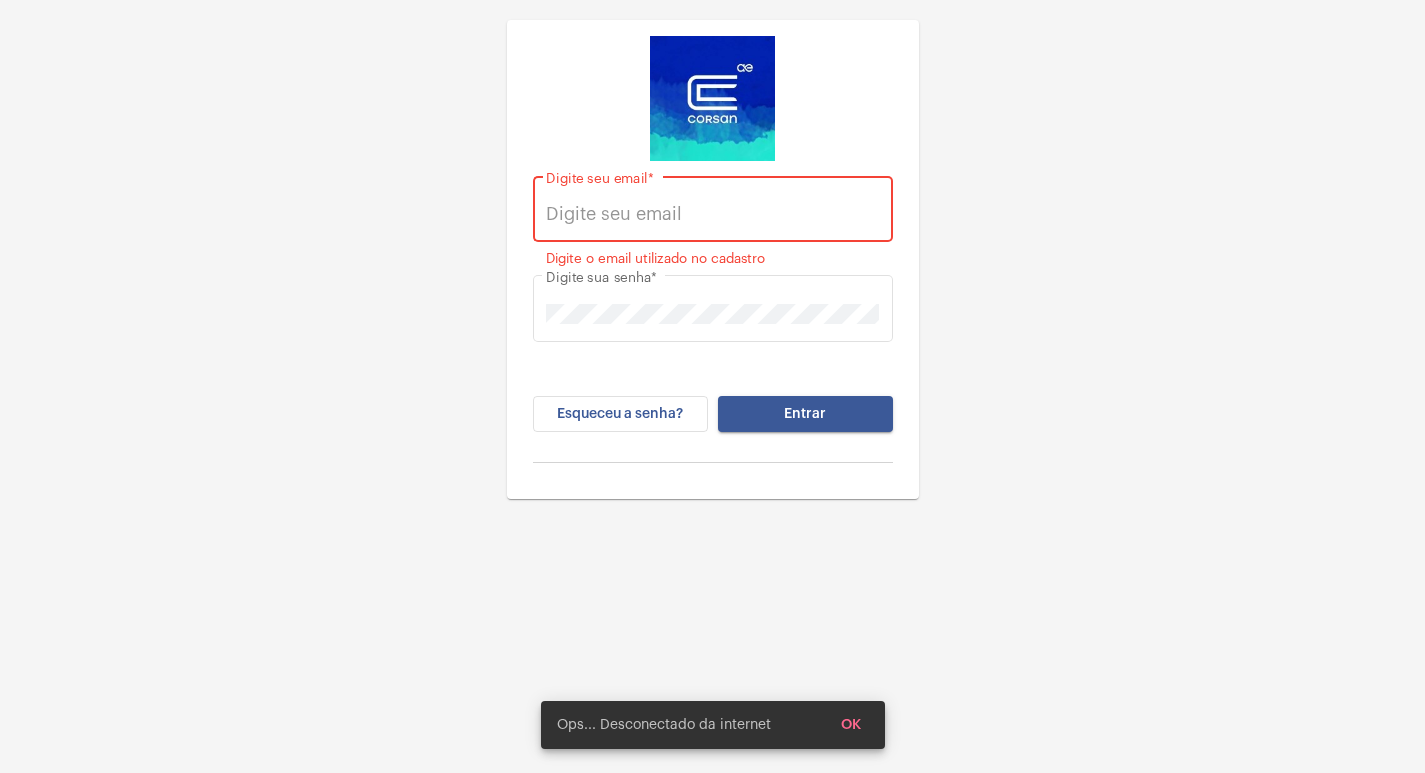 type on "U" 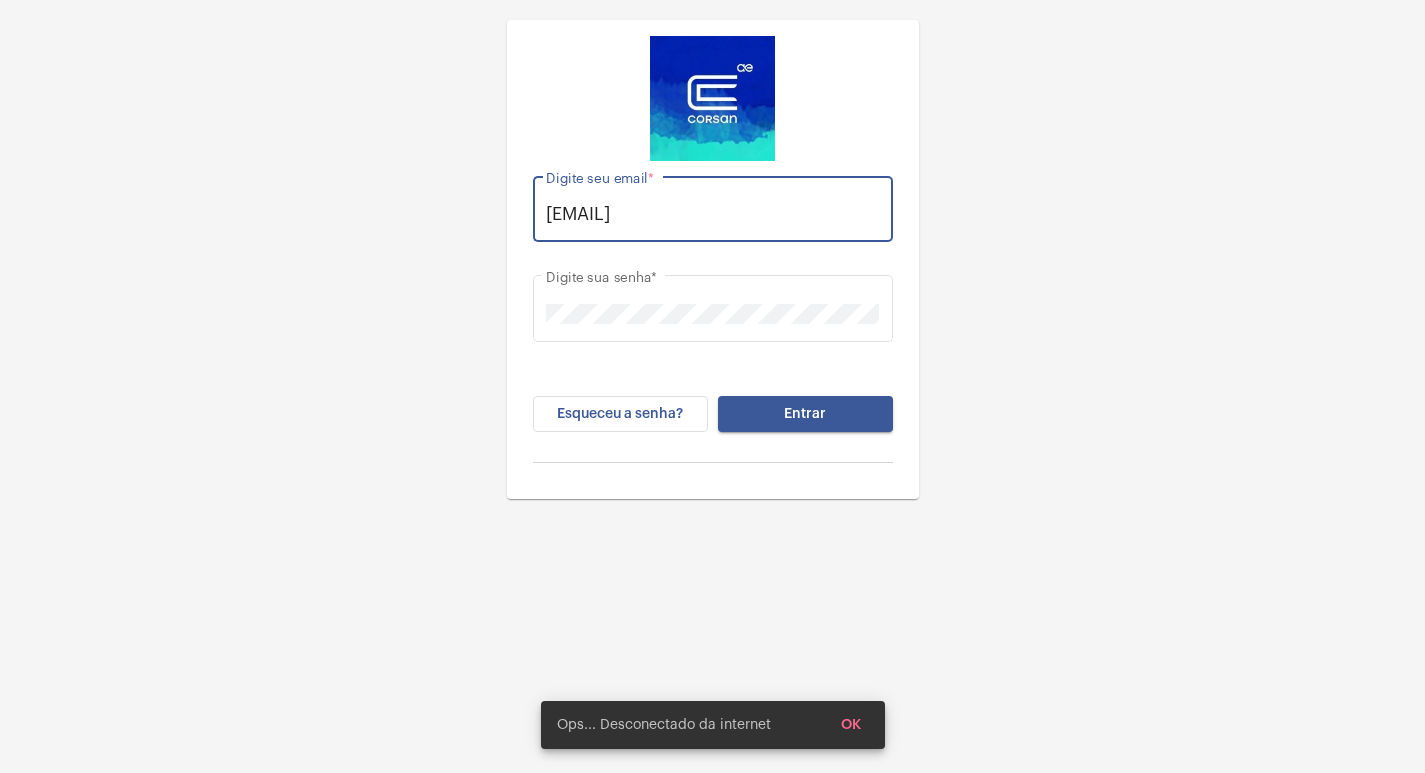 scroll, scrollTop: 0, scrollLeft: 16, axis: horizontal 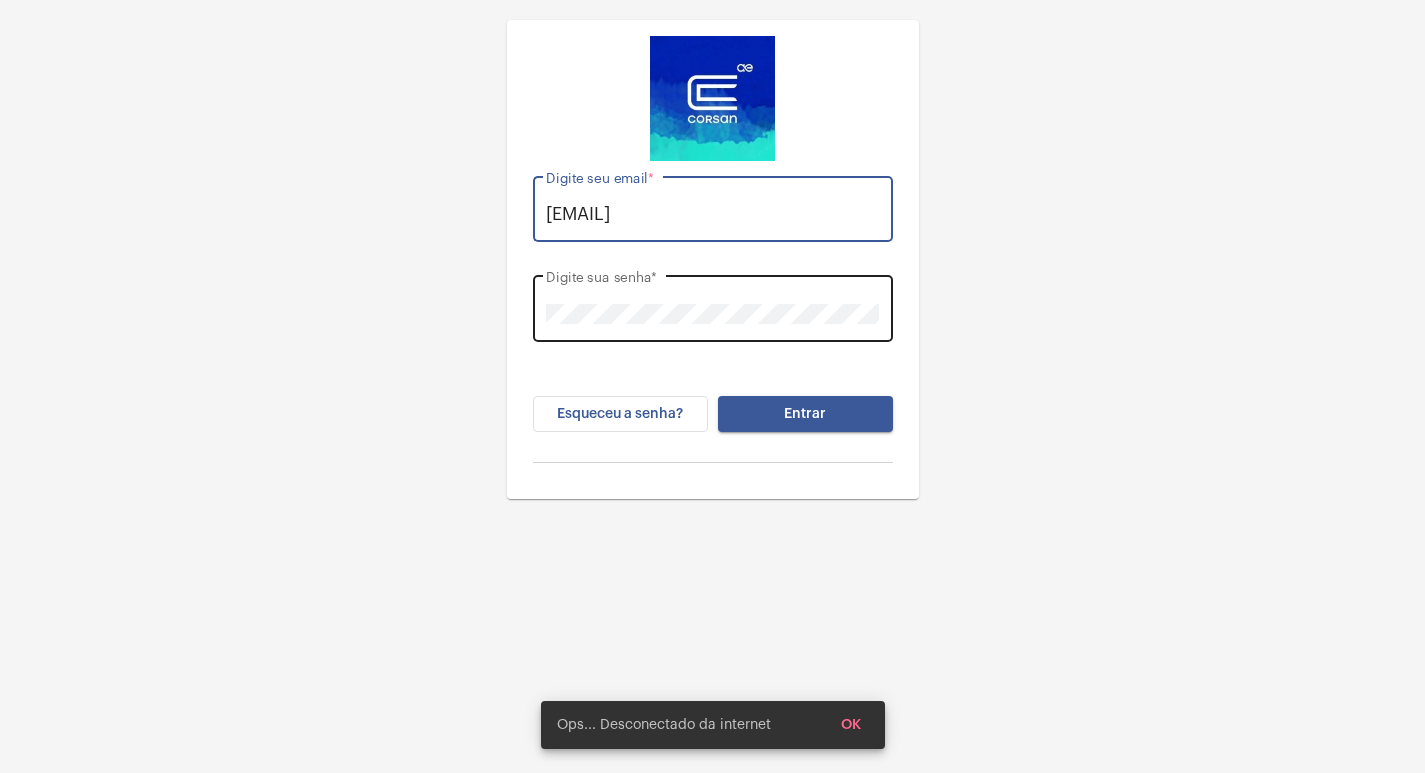 type on "[EMAIL]" 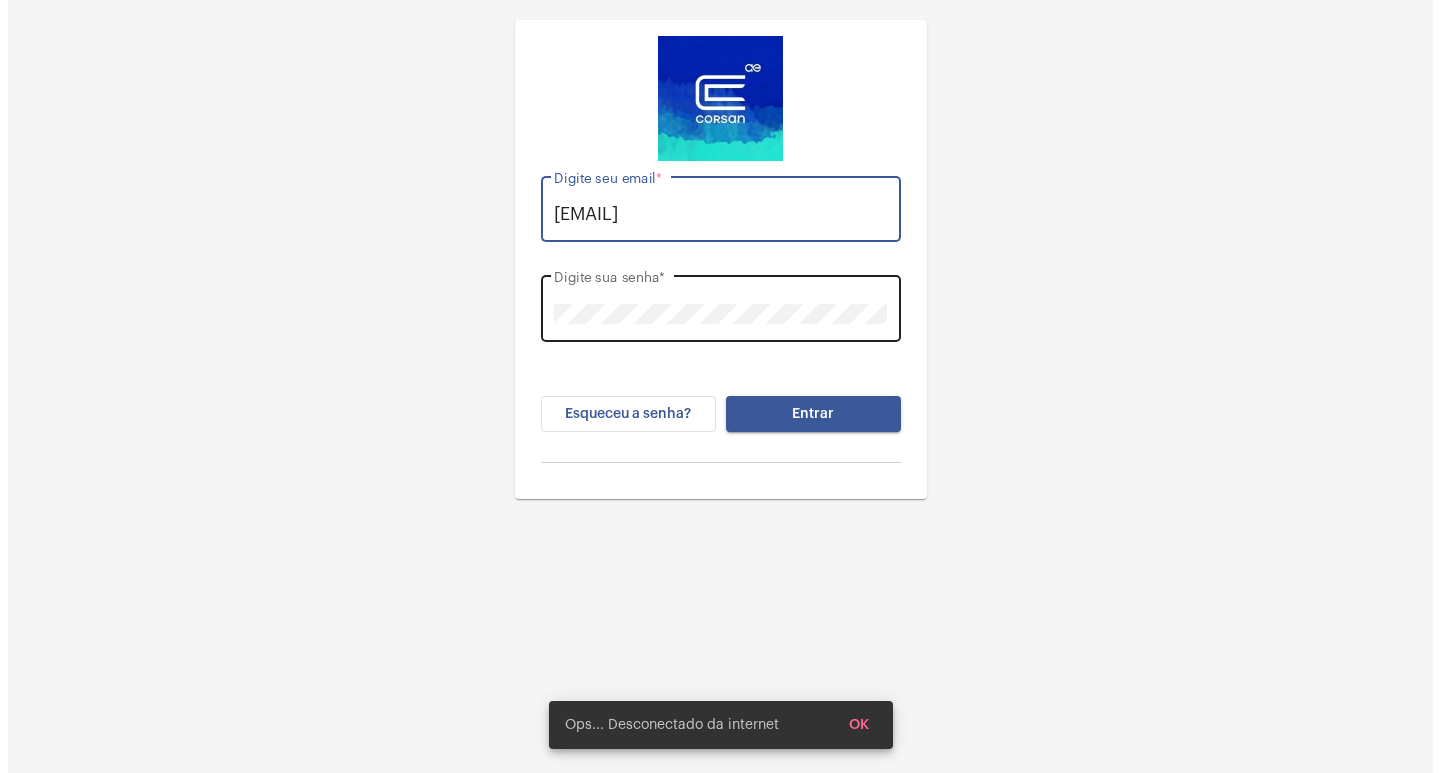 scroll, scrollTop: 0, scrollLeft: 0, axis: both 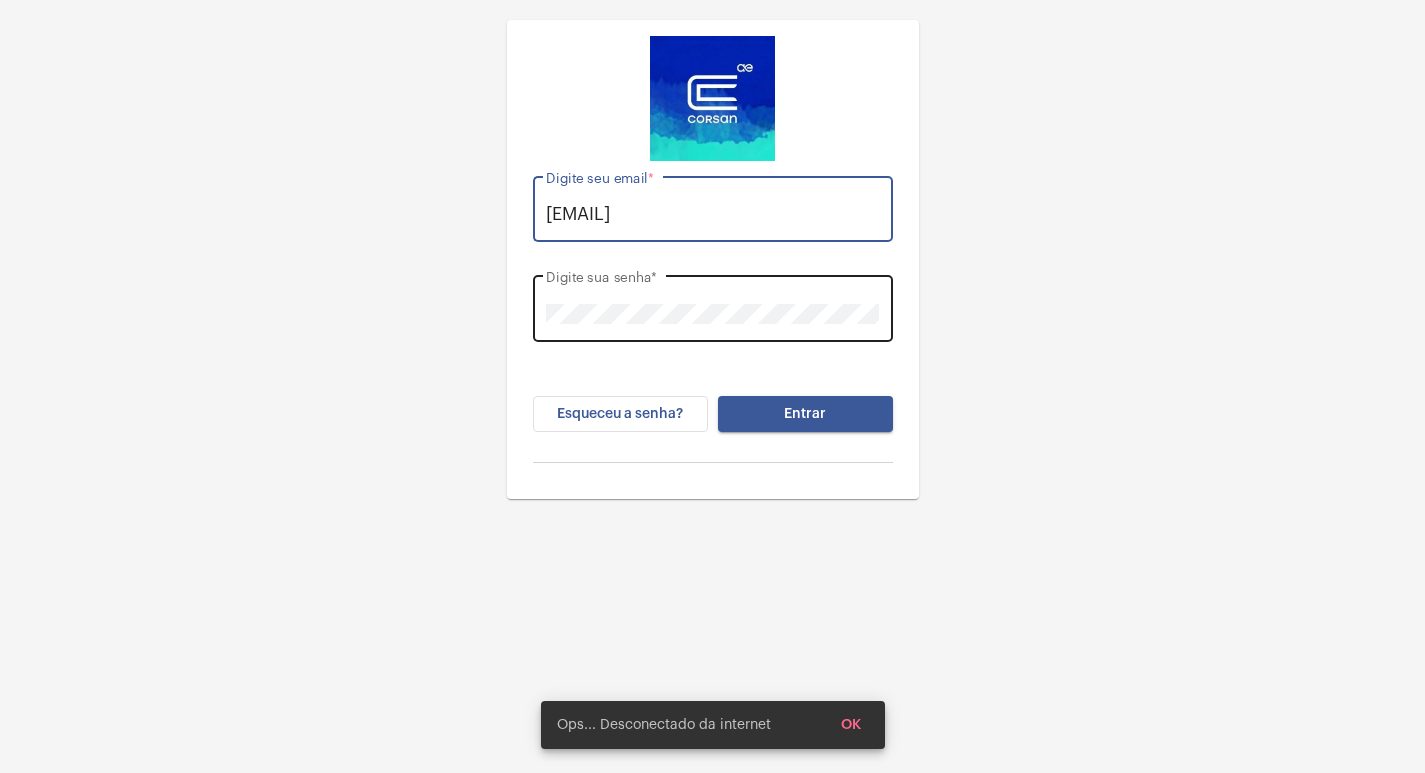 click on "Digite sua senha  *" 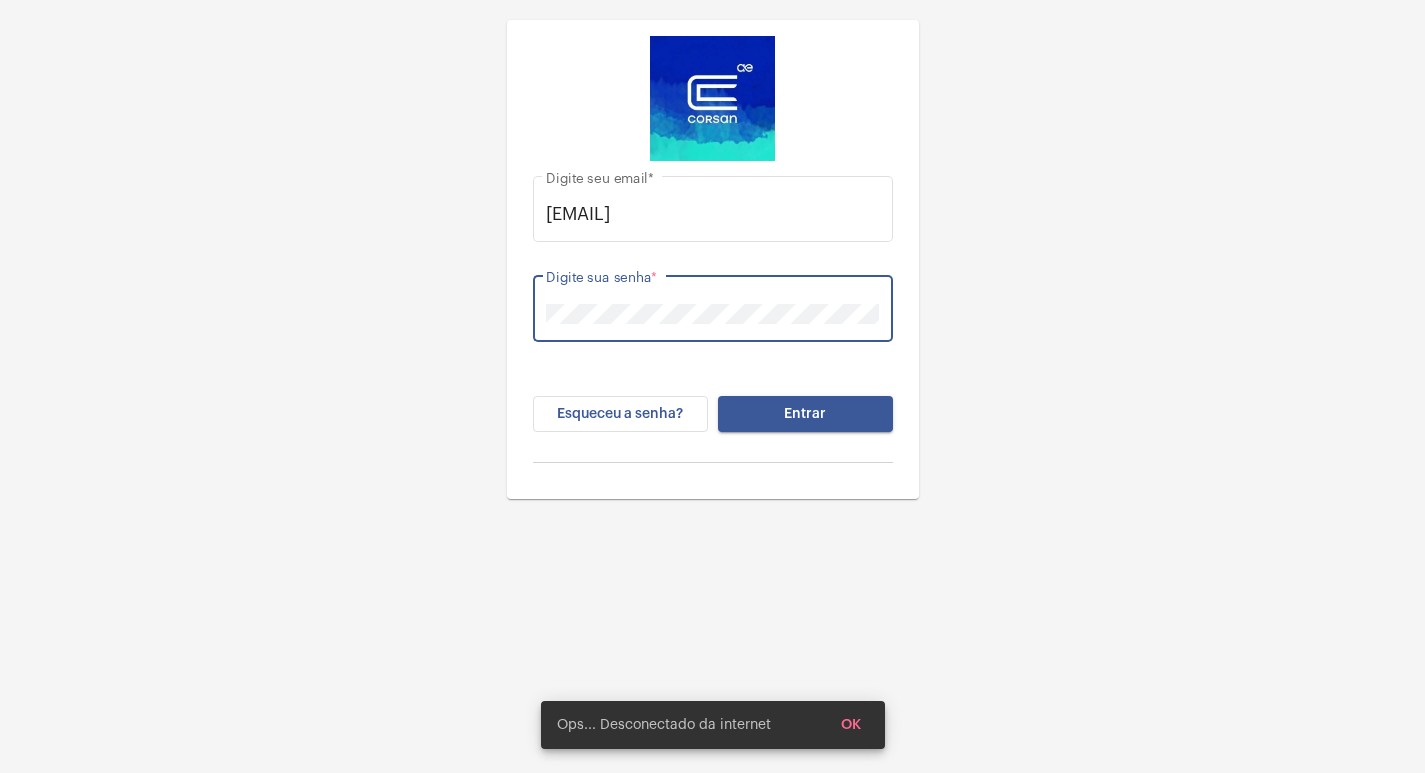 click on "Entrar" 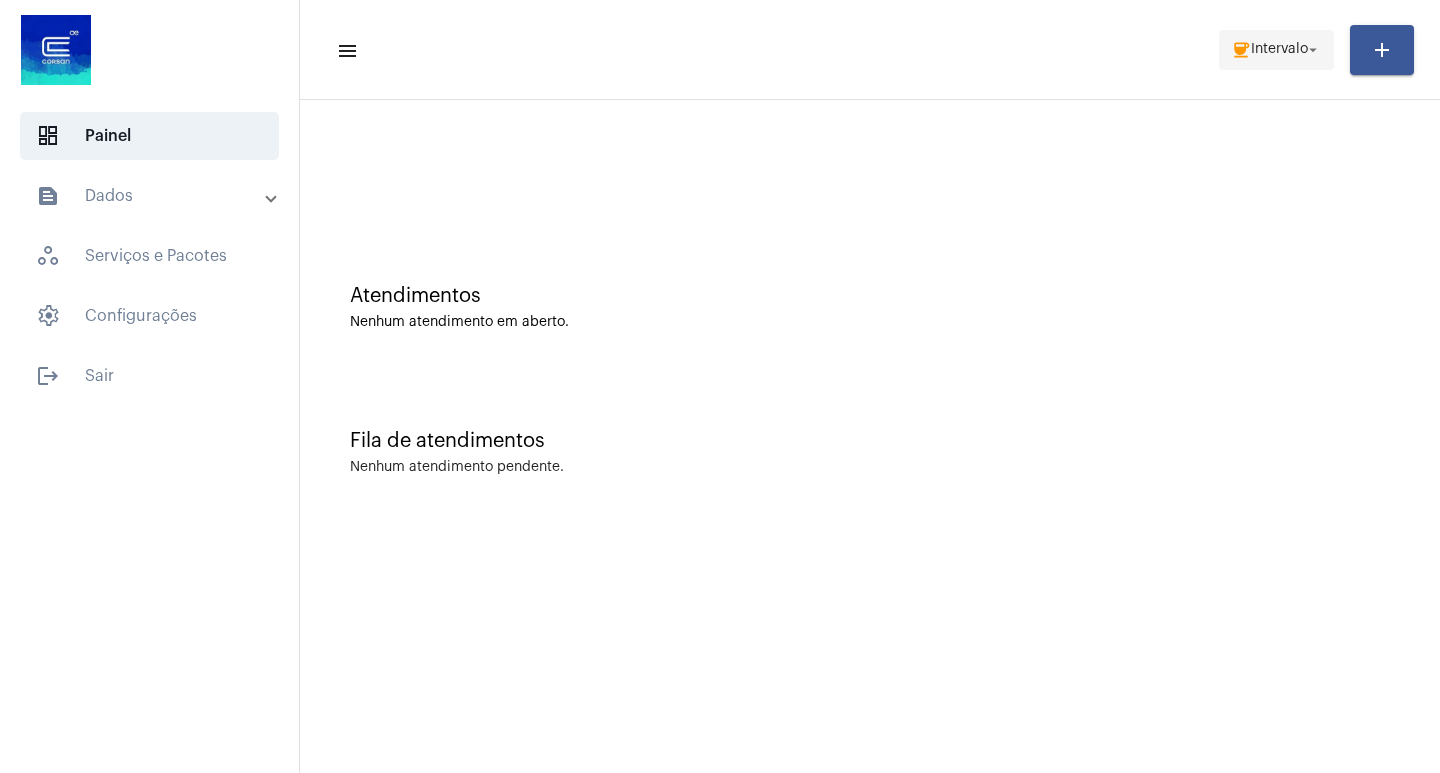 click on "coffee  Intervalo arrow_drop_down" 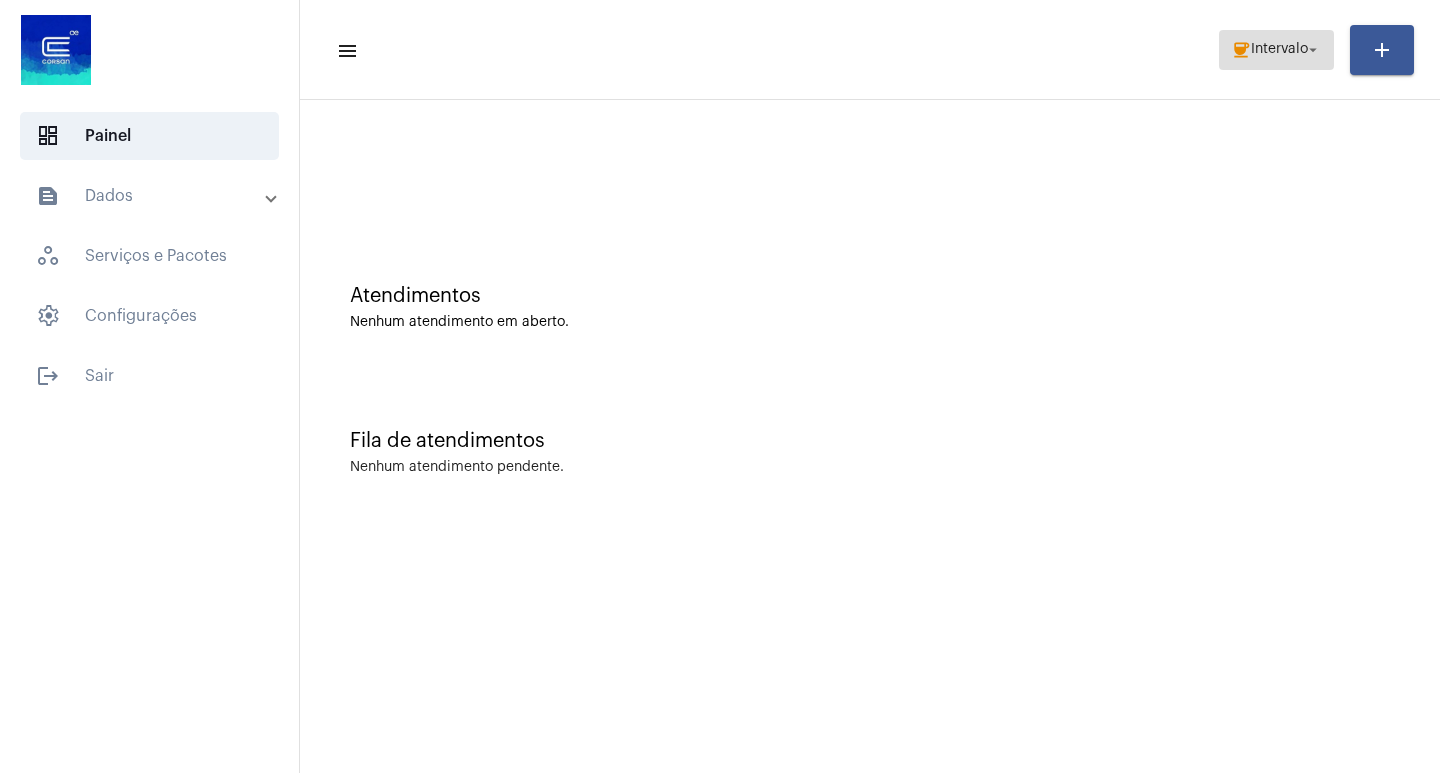 click on "coffee  Intervalo arrow_drop_down" 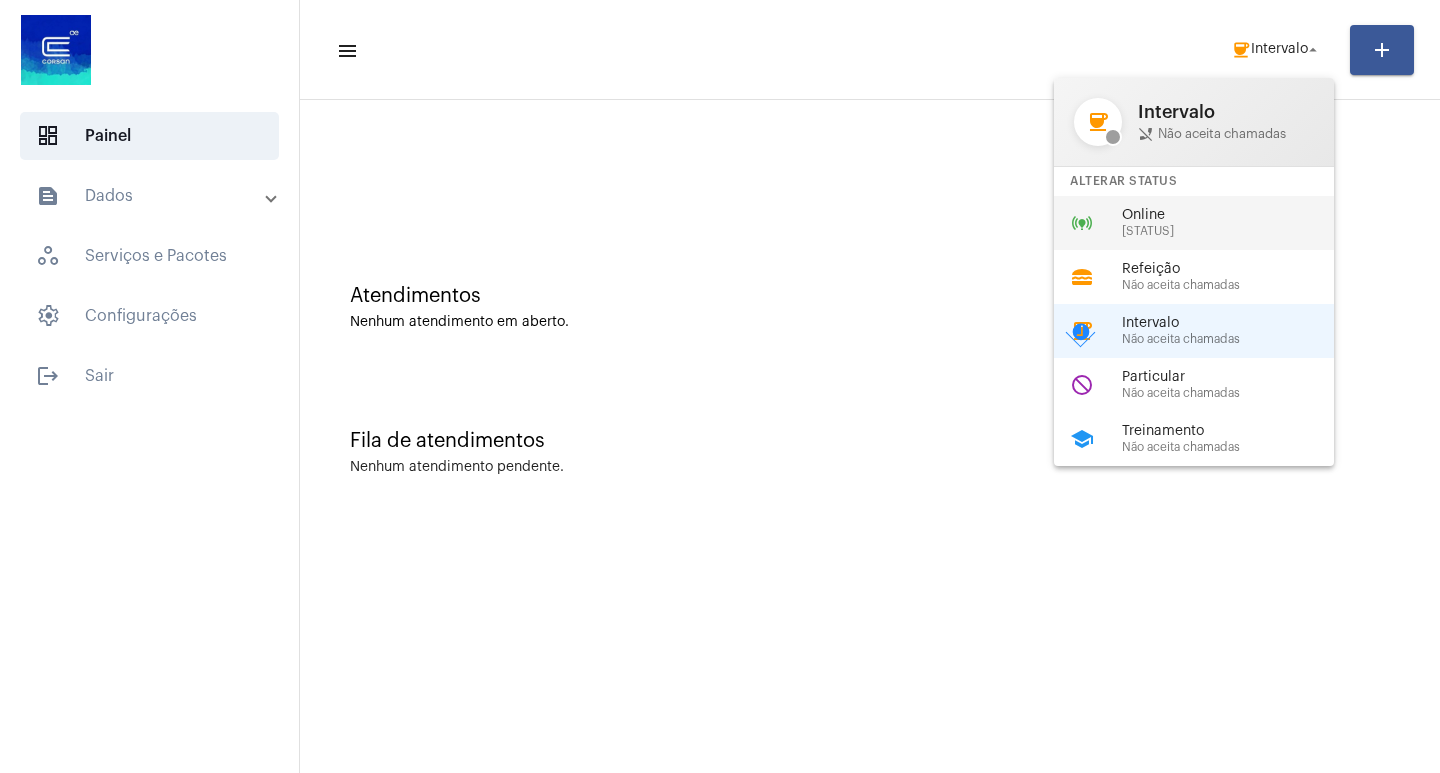 click on "Online" at bounding box center (1236, 215) 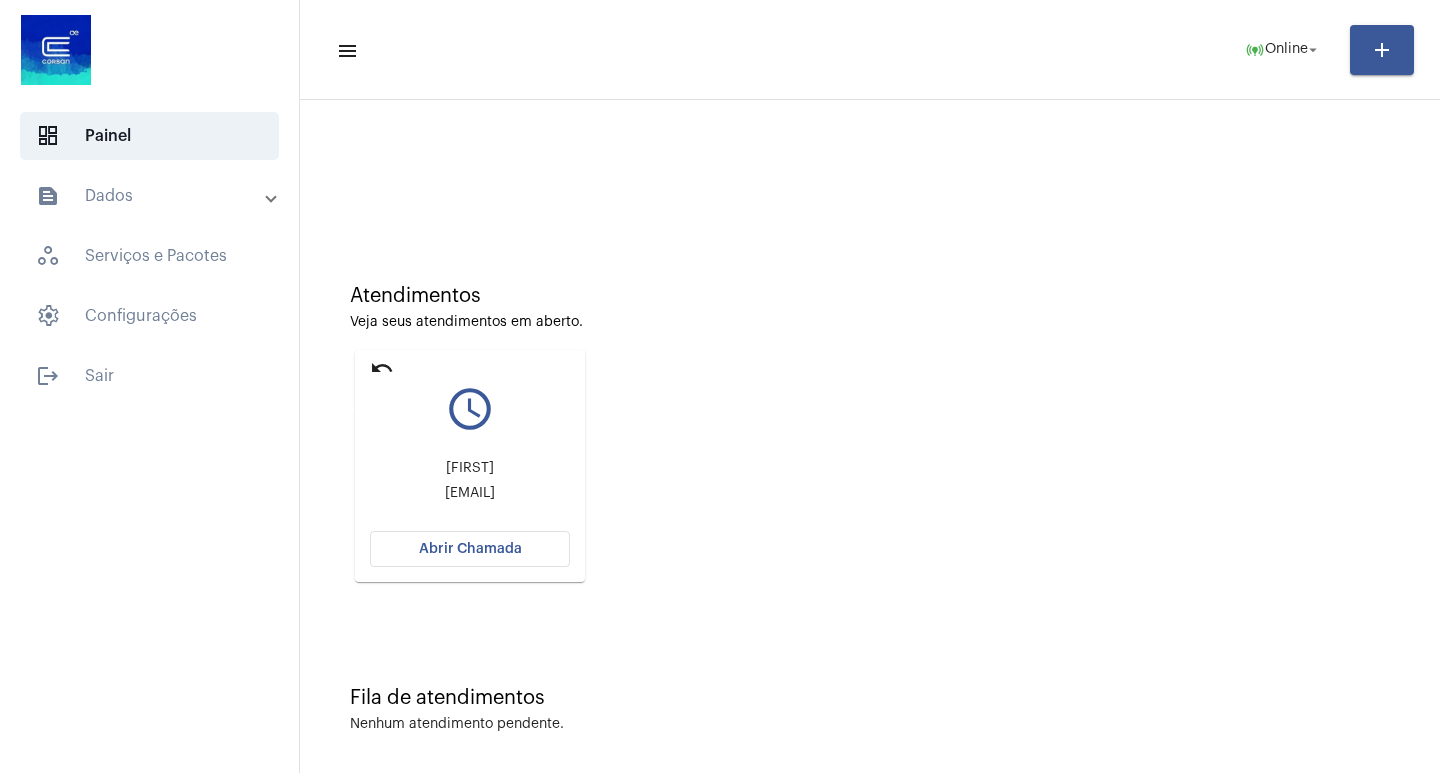 click on "undo" 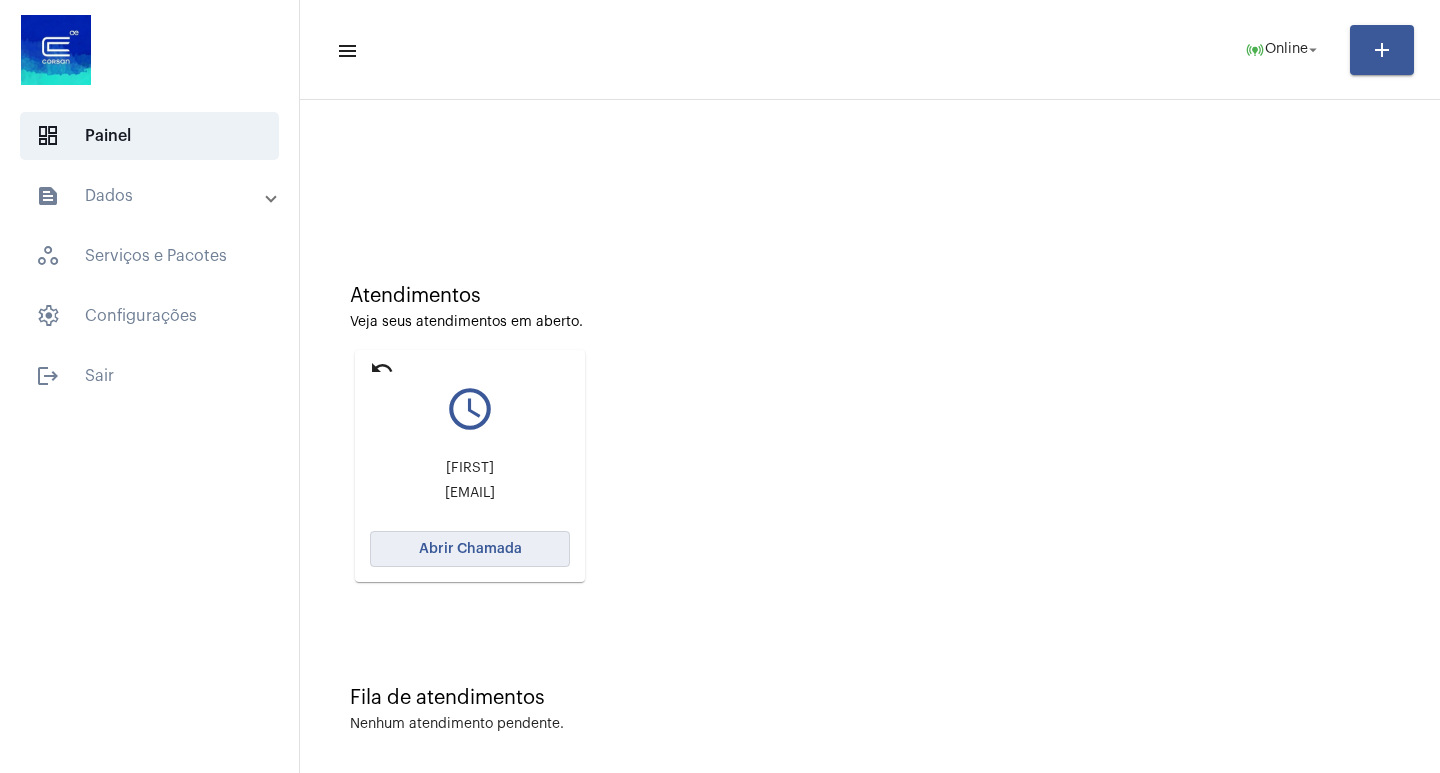 click on "Abrir Chamada" 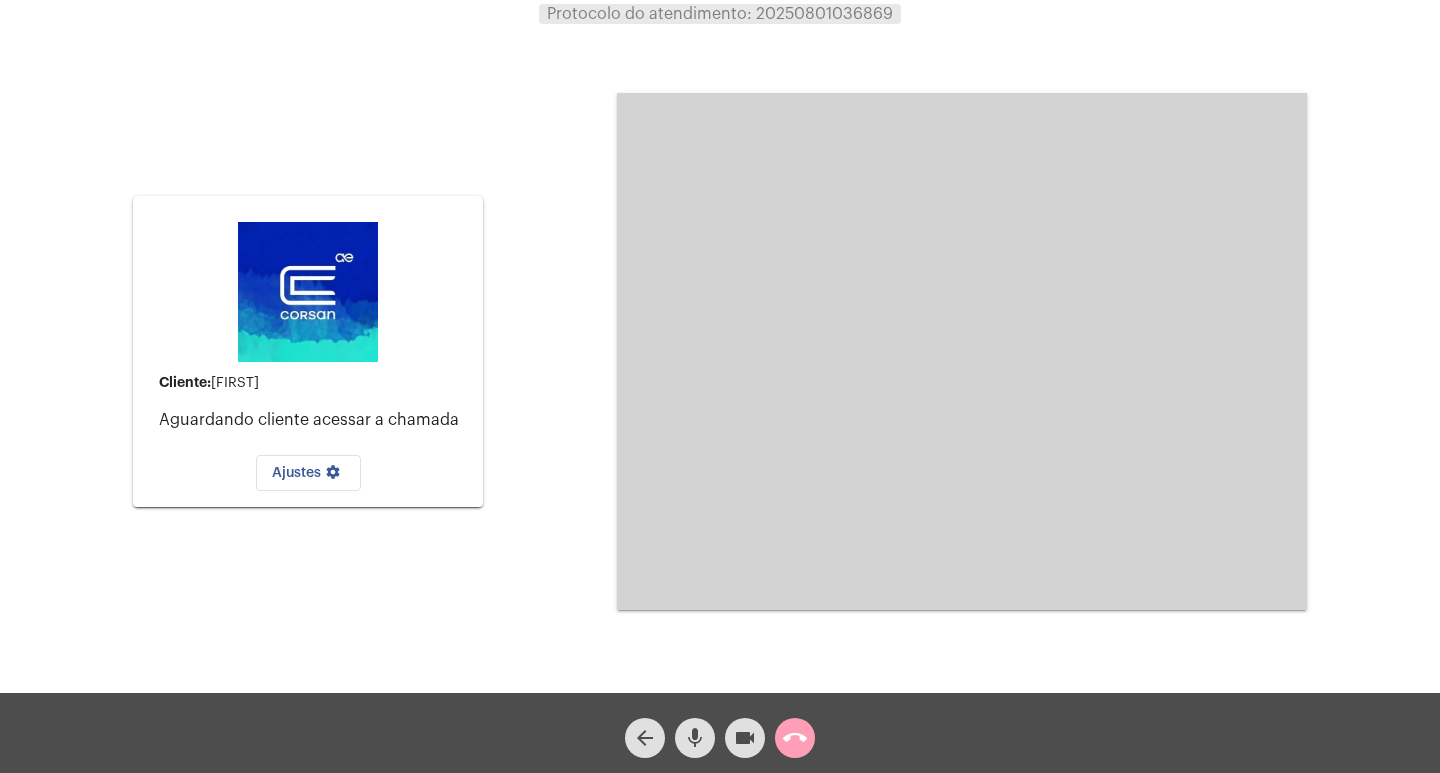 click on "call_end" 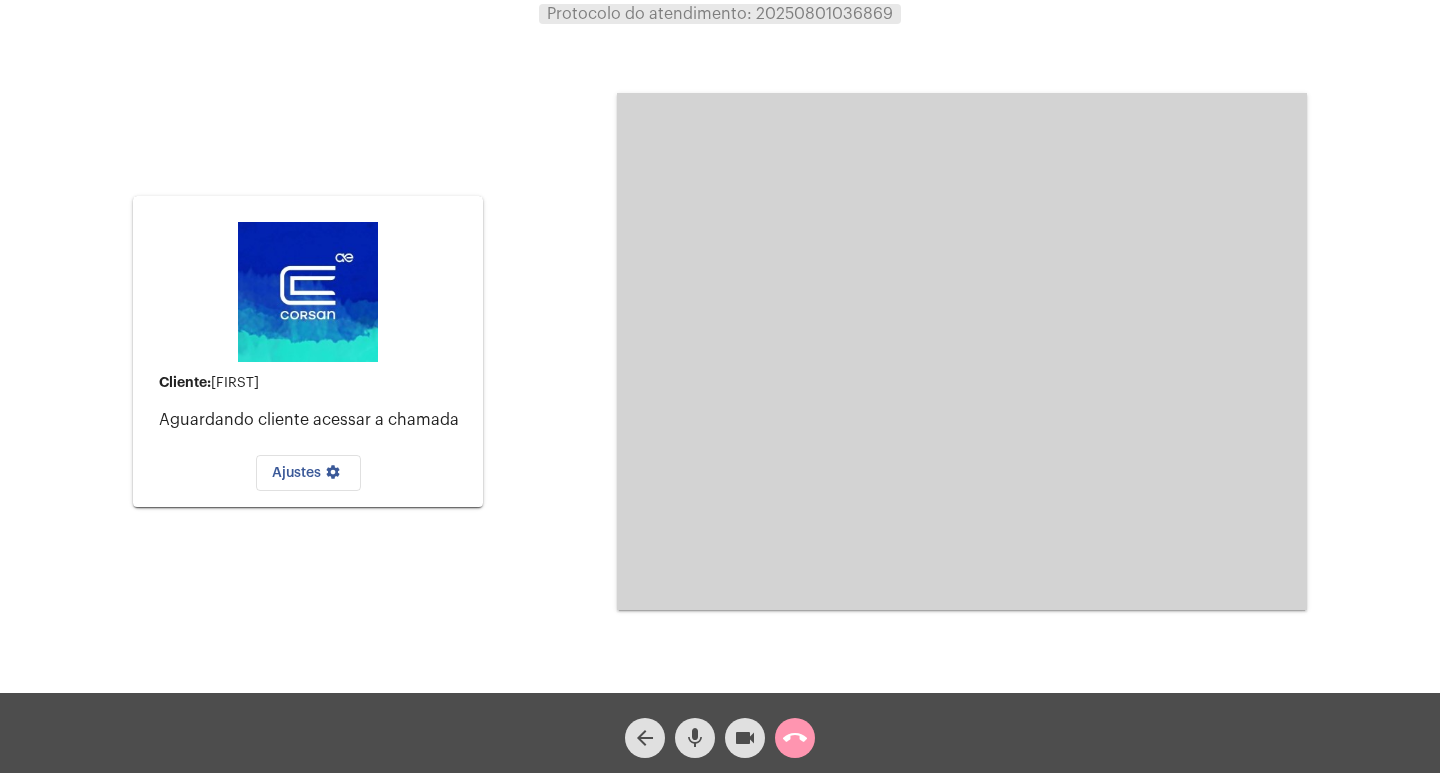click on "call_end" 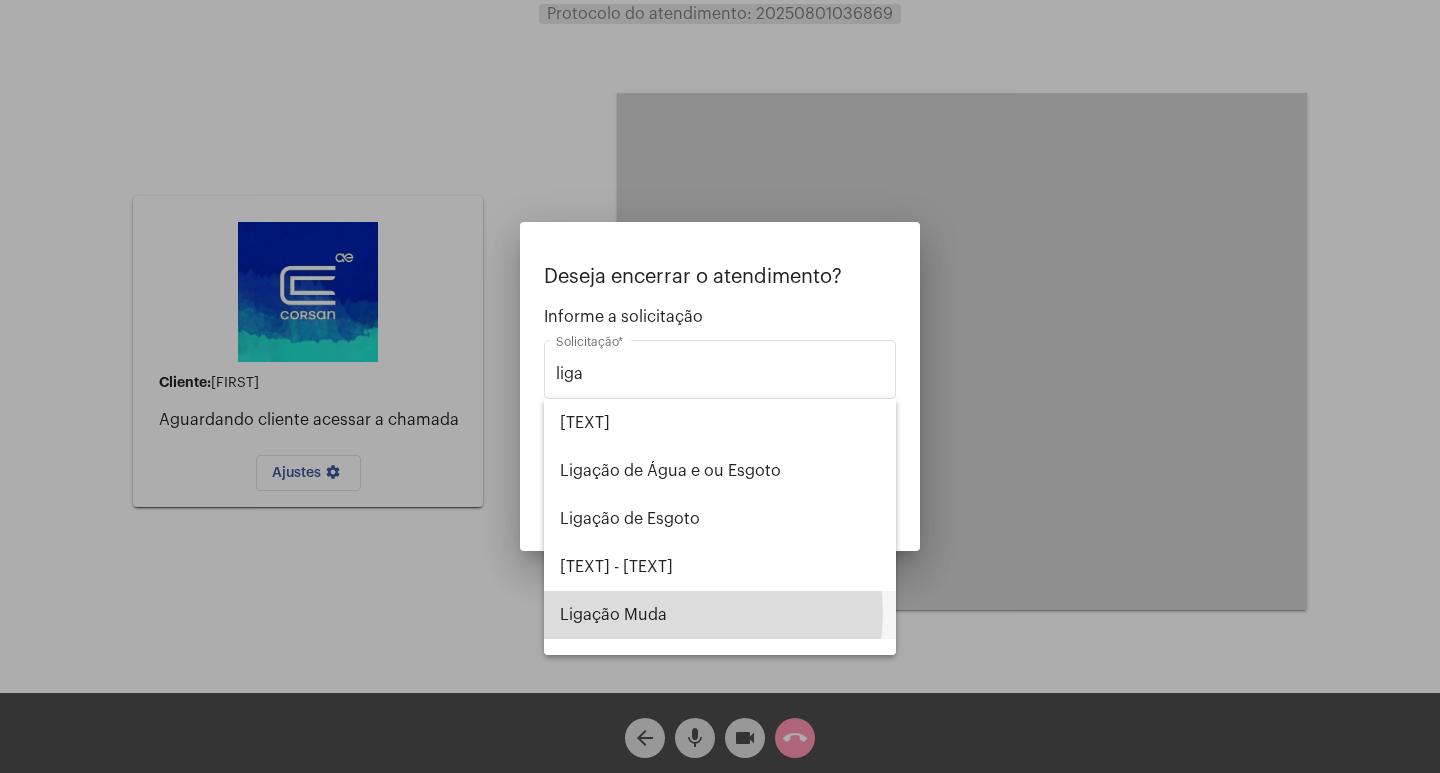 click on "Ligação Muda" at bounding box center [720, 615] 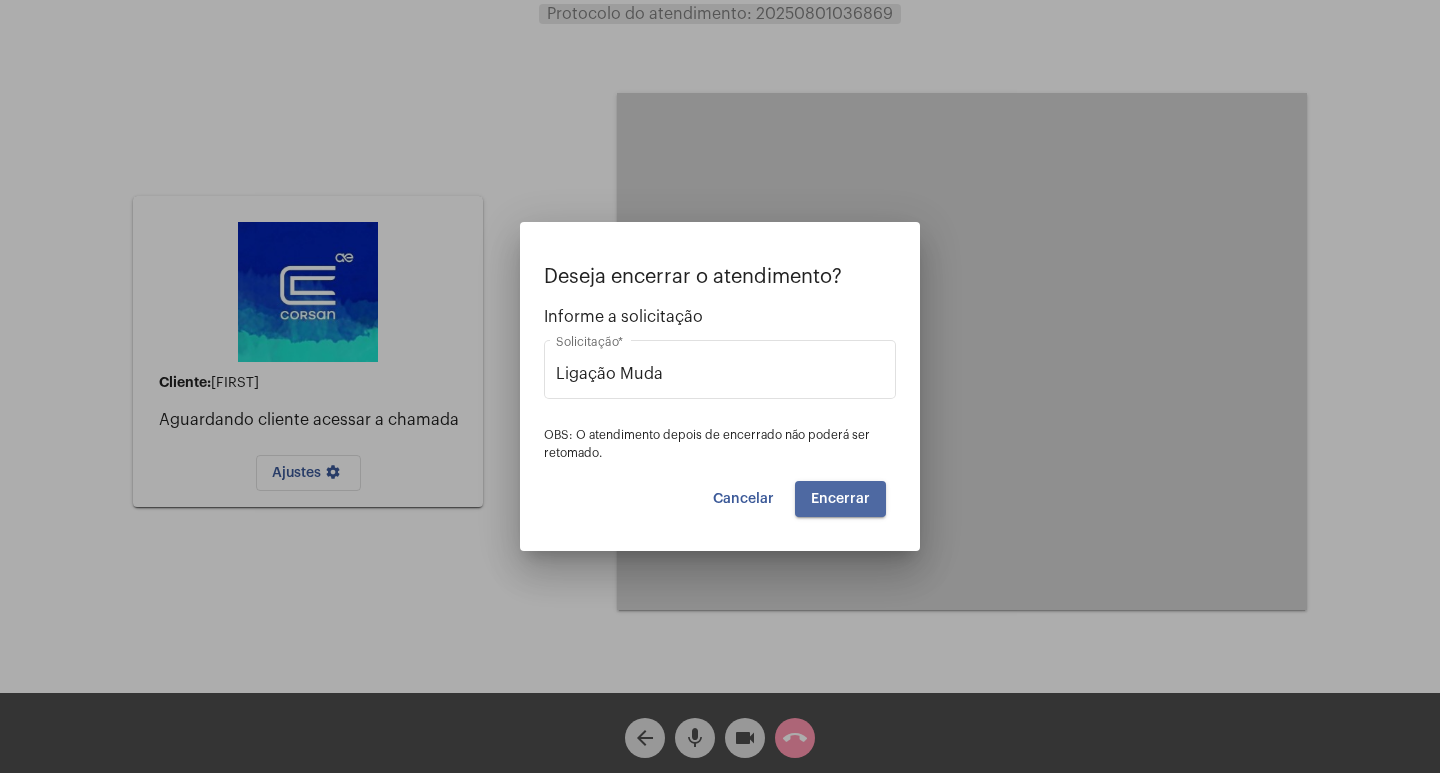 click on "Encerrar" at bounding box center [840, 499] 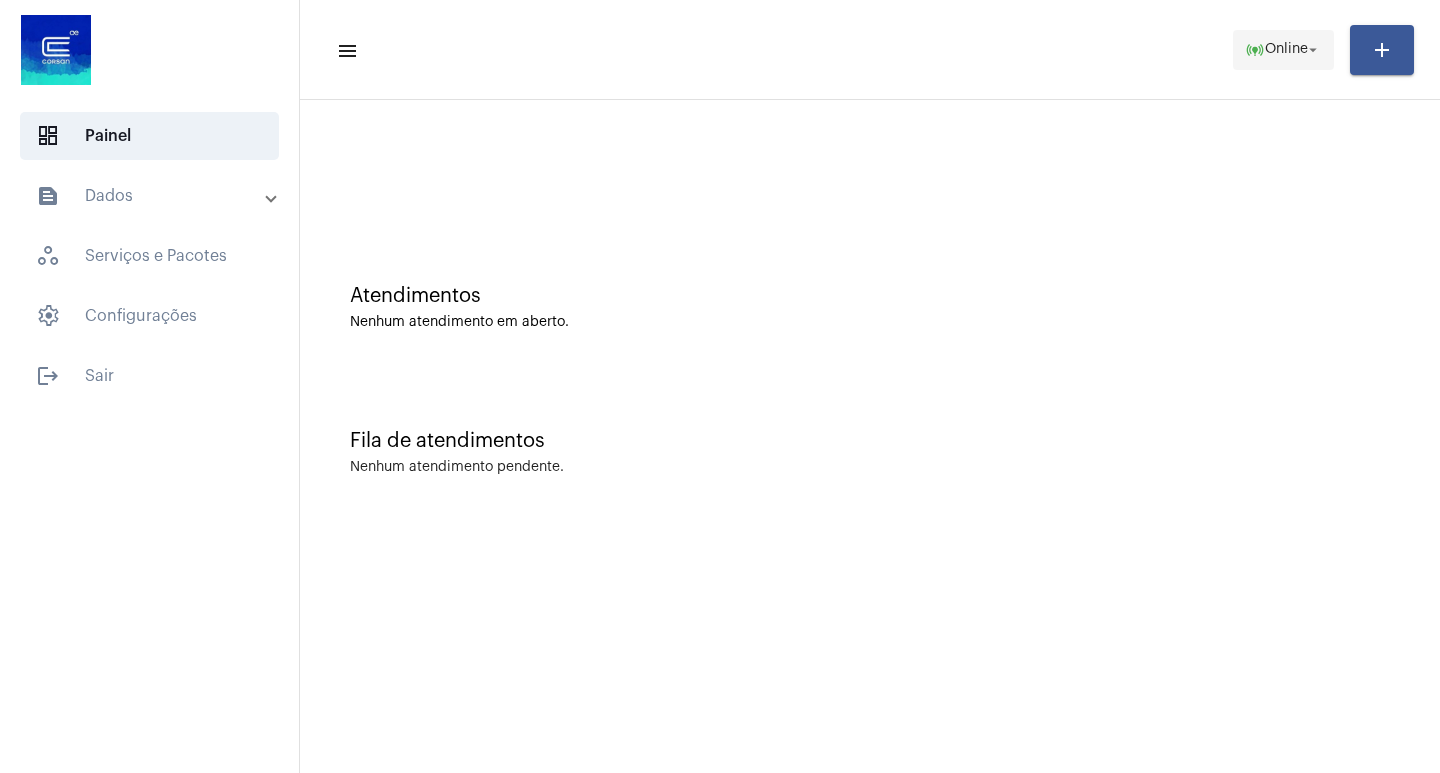 click on "online_prediction" 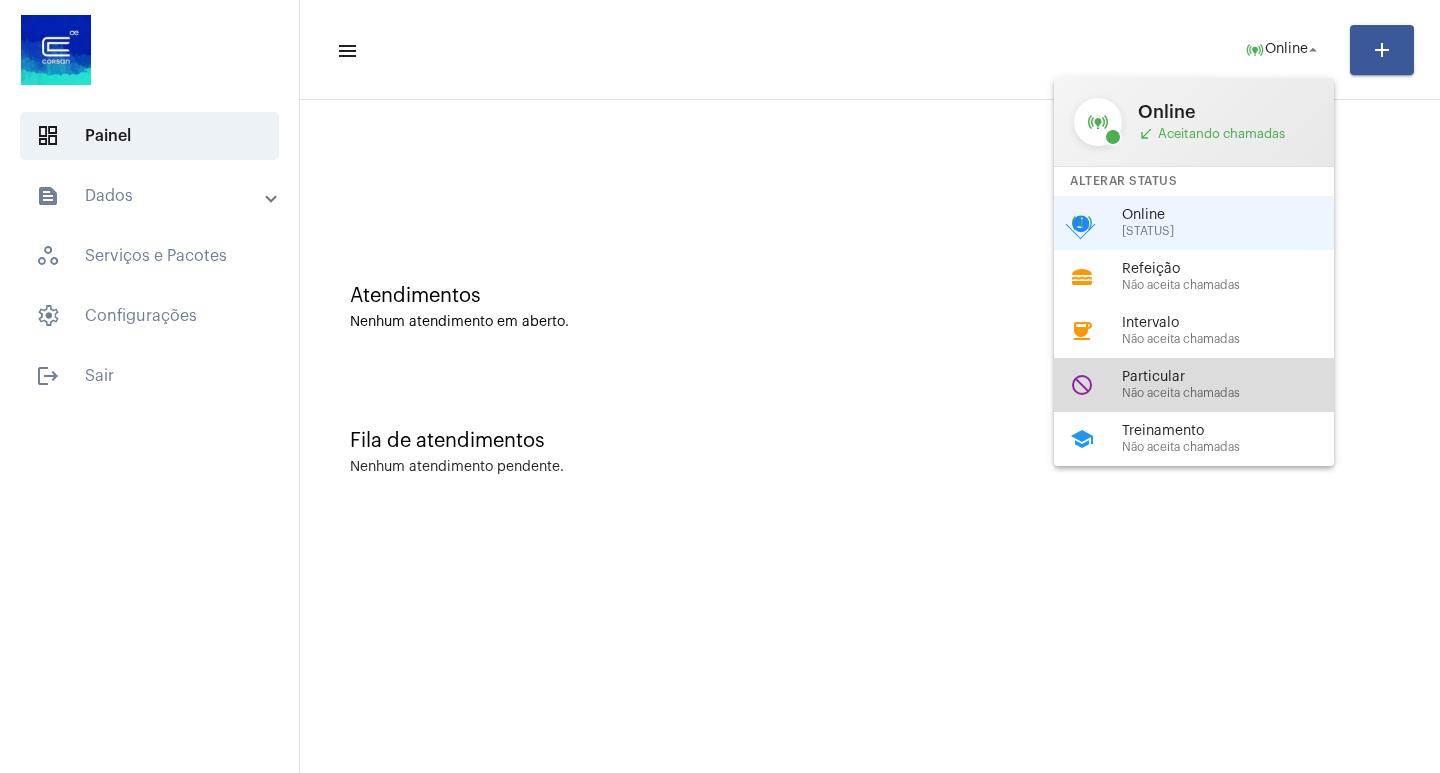 click on "Não aceita chamadas" at bounding box center [1236, 393] 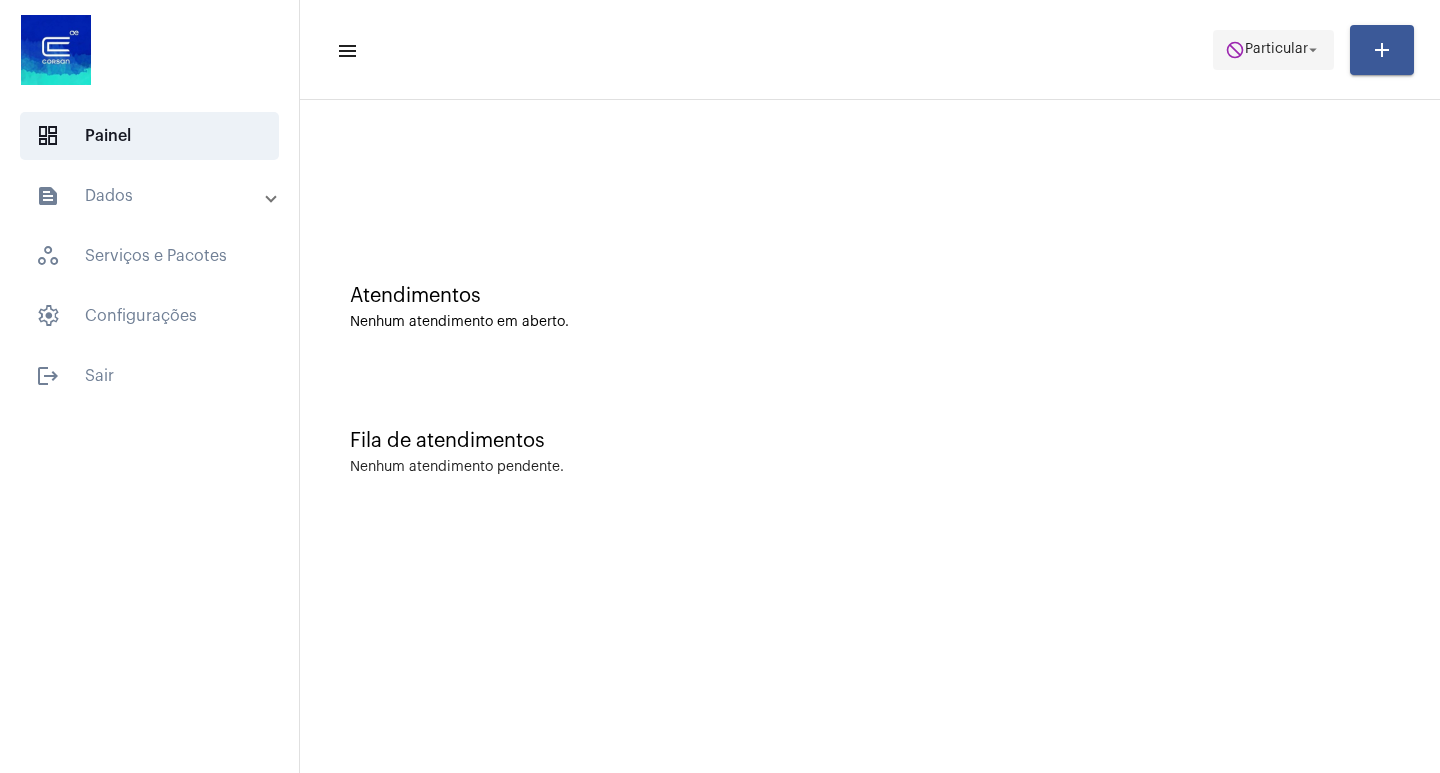click on "do_not_disturb  Particular arrow_drop_down" 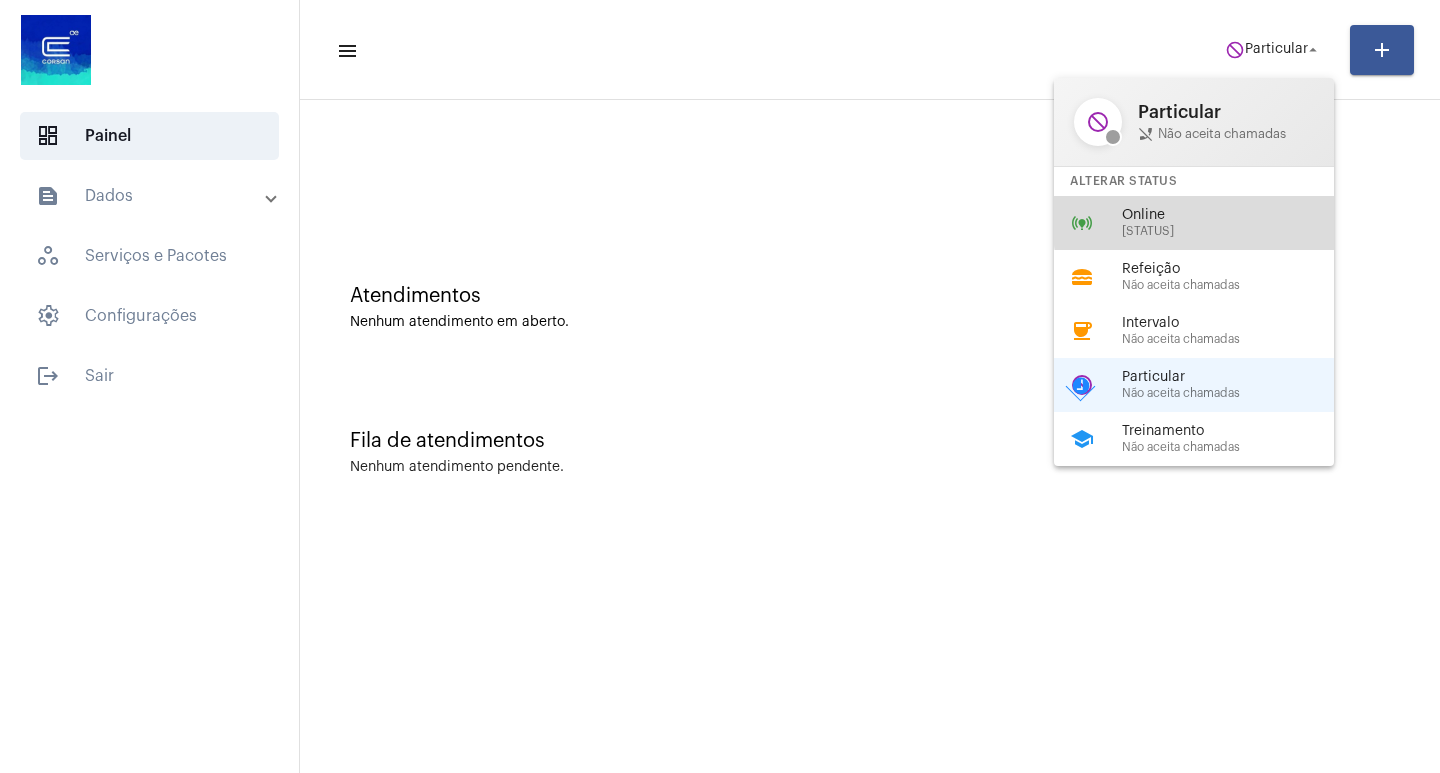 click on "Online" at bounding box center [1236, 215] 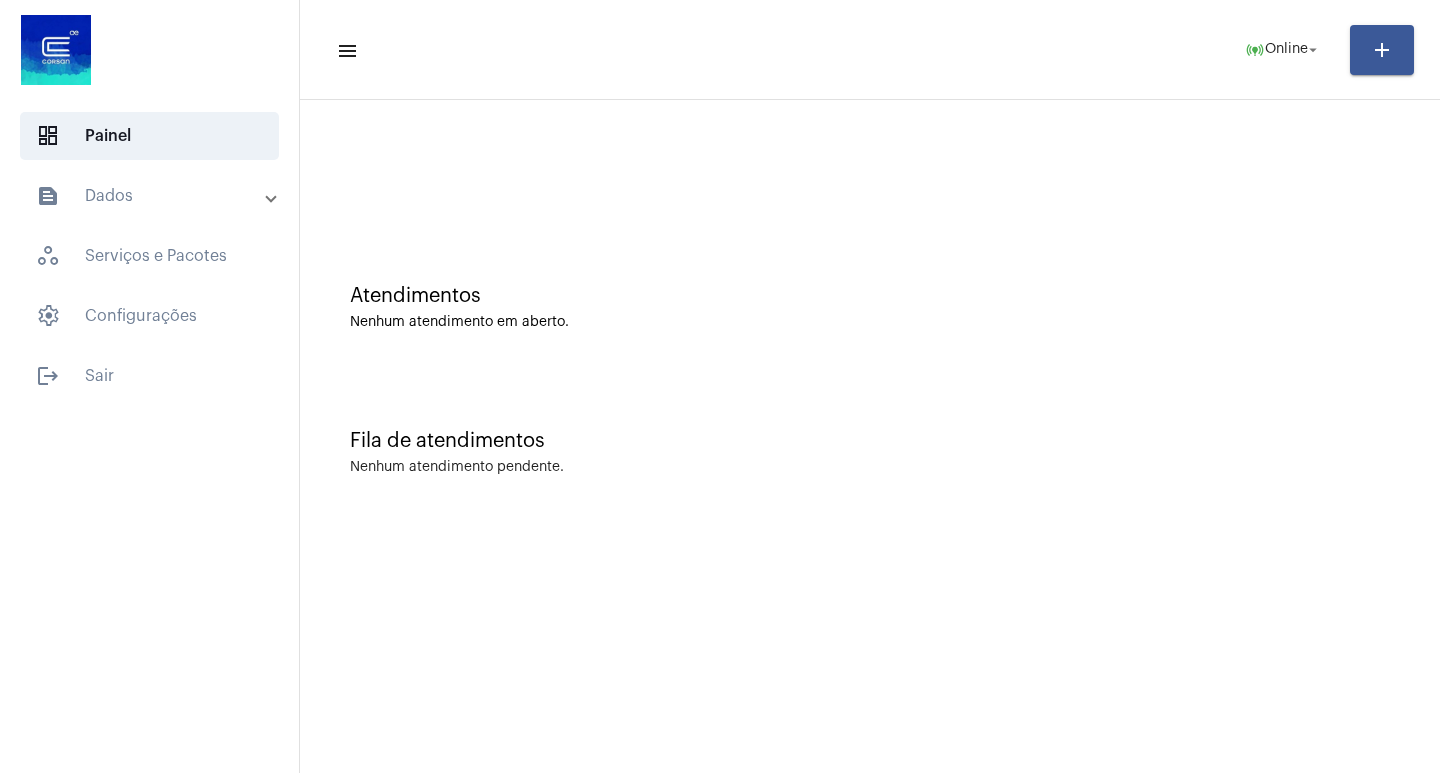 click on "[MENU] [STATUS] [STATUS] [ADD] [TEXT] [TEXT] [TEXT] [TEXT]." 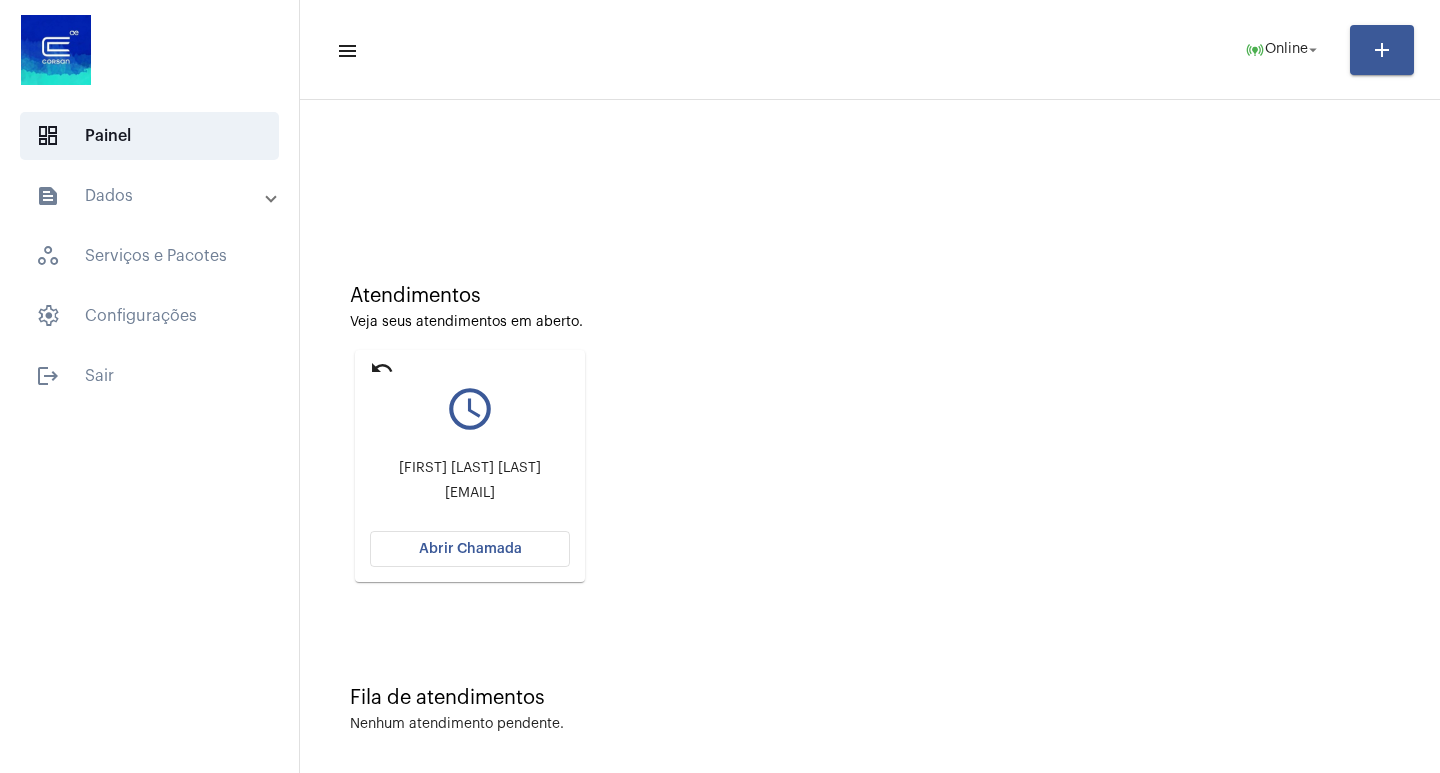 click on "Abrir Chamada" 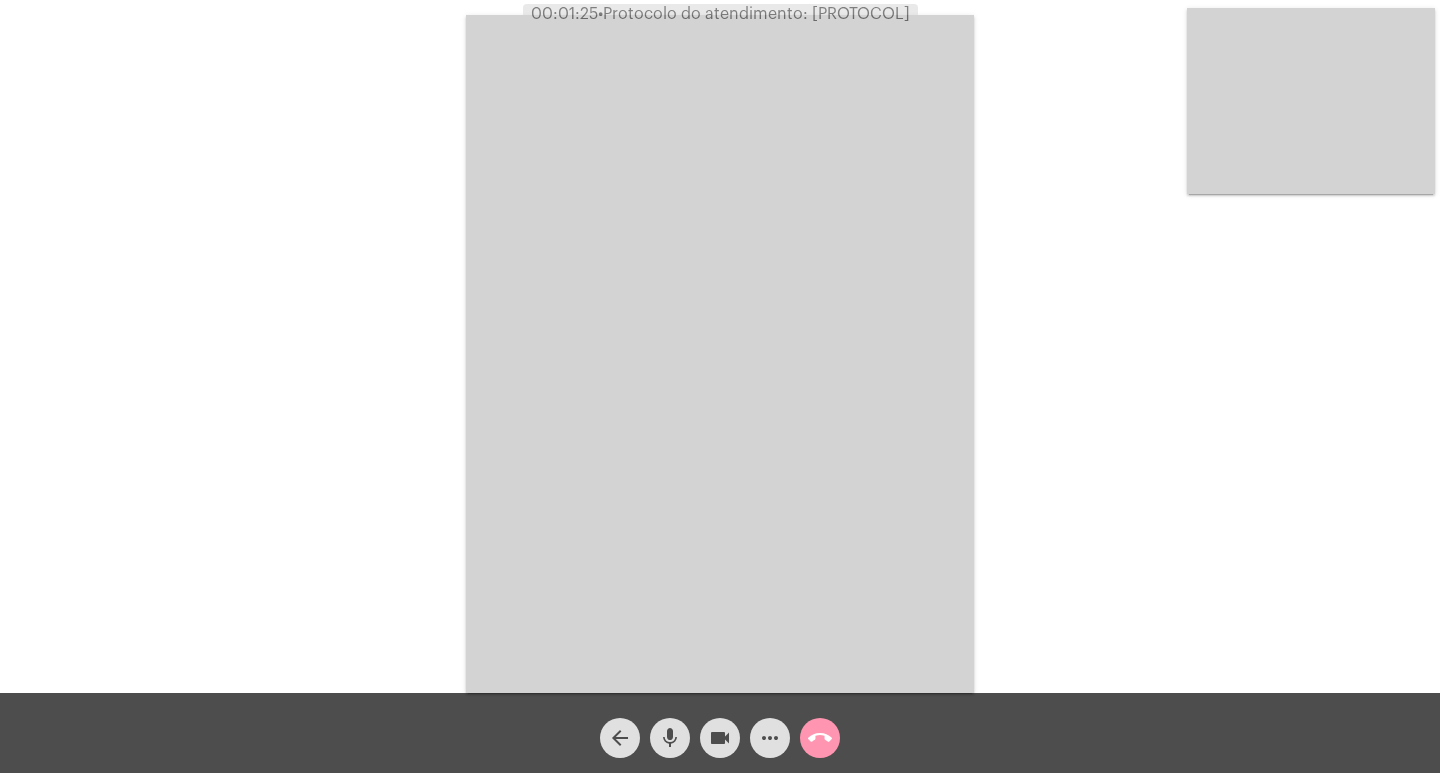 click on "[TIME] • Protocolo do atendimento: [PROTOCOL]" 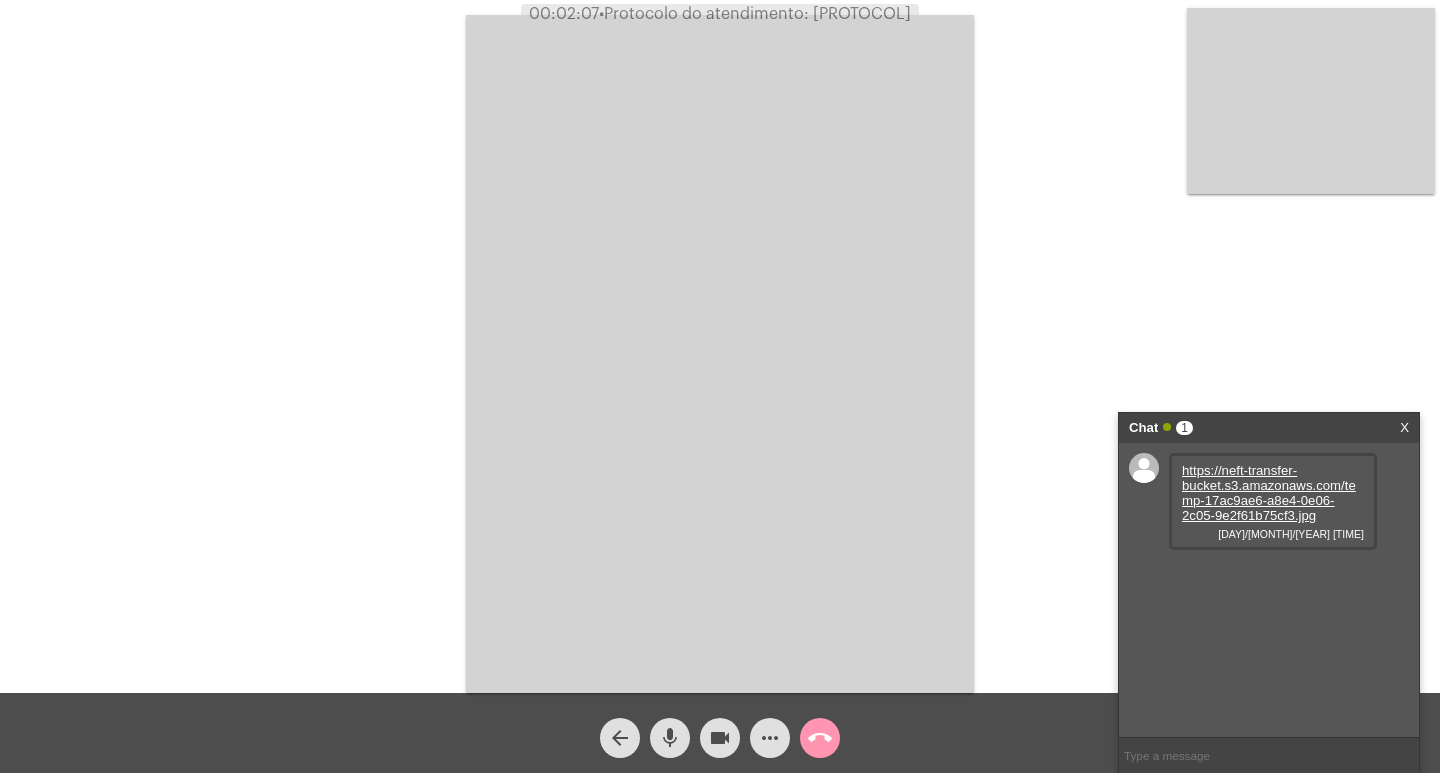 click on "[URL] [DAY]/[MONTH]/[YEAR] [TIME]" at bounding box center [1273, 501] 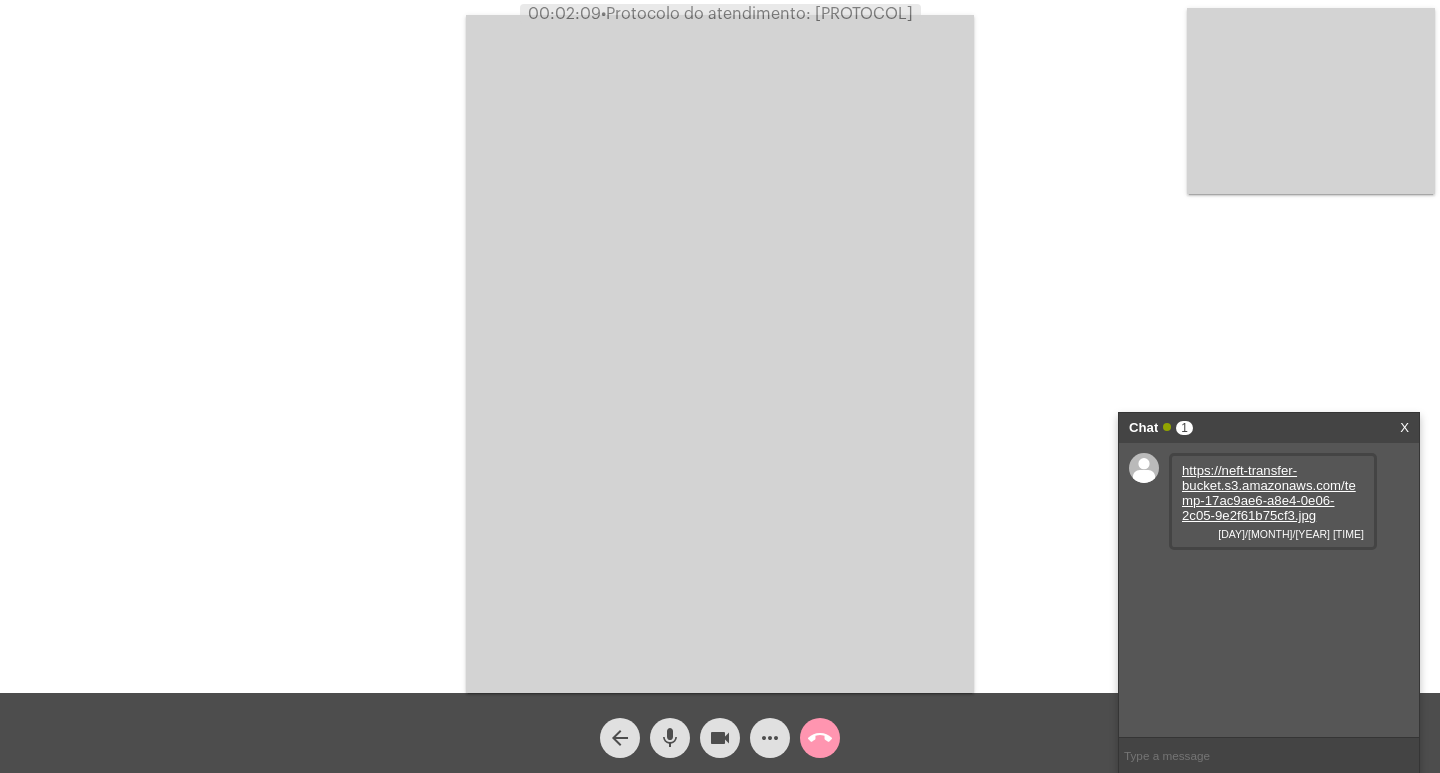 click on "https://neft-transfer-bucket.s3.amazonaws.com/temp-17ac9ae6-a8e4-0e06-2c05-9e2f61b75cf3.jpg" at bounding box center (1269, 493) 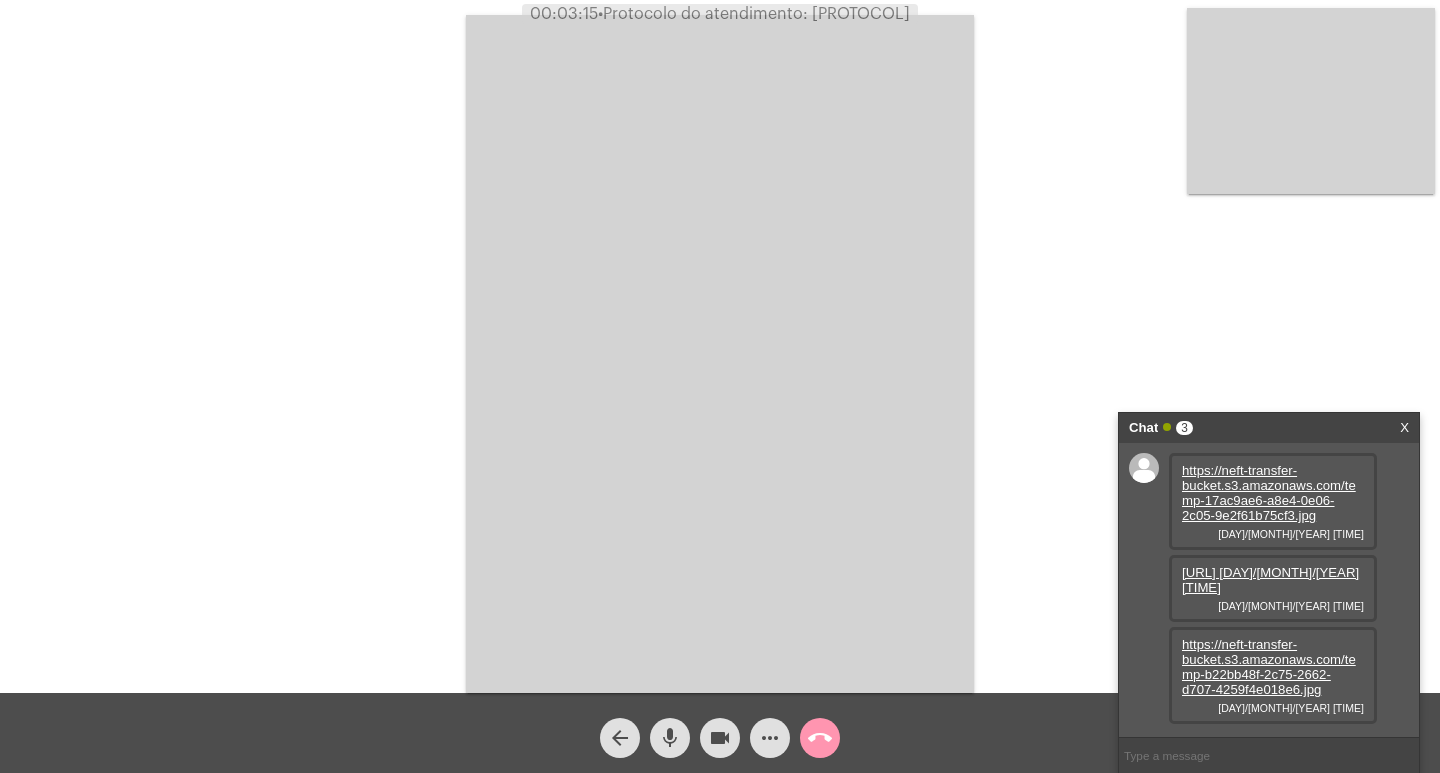 scroll, scrollTop: 17, scrollLeft: 0, axis: vertical 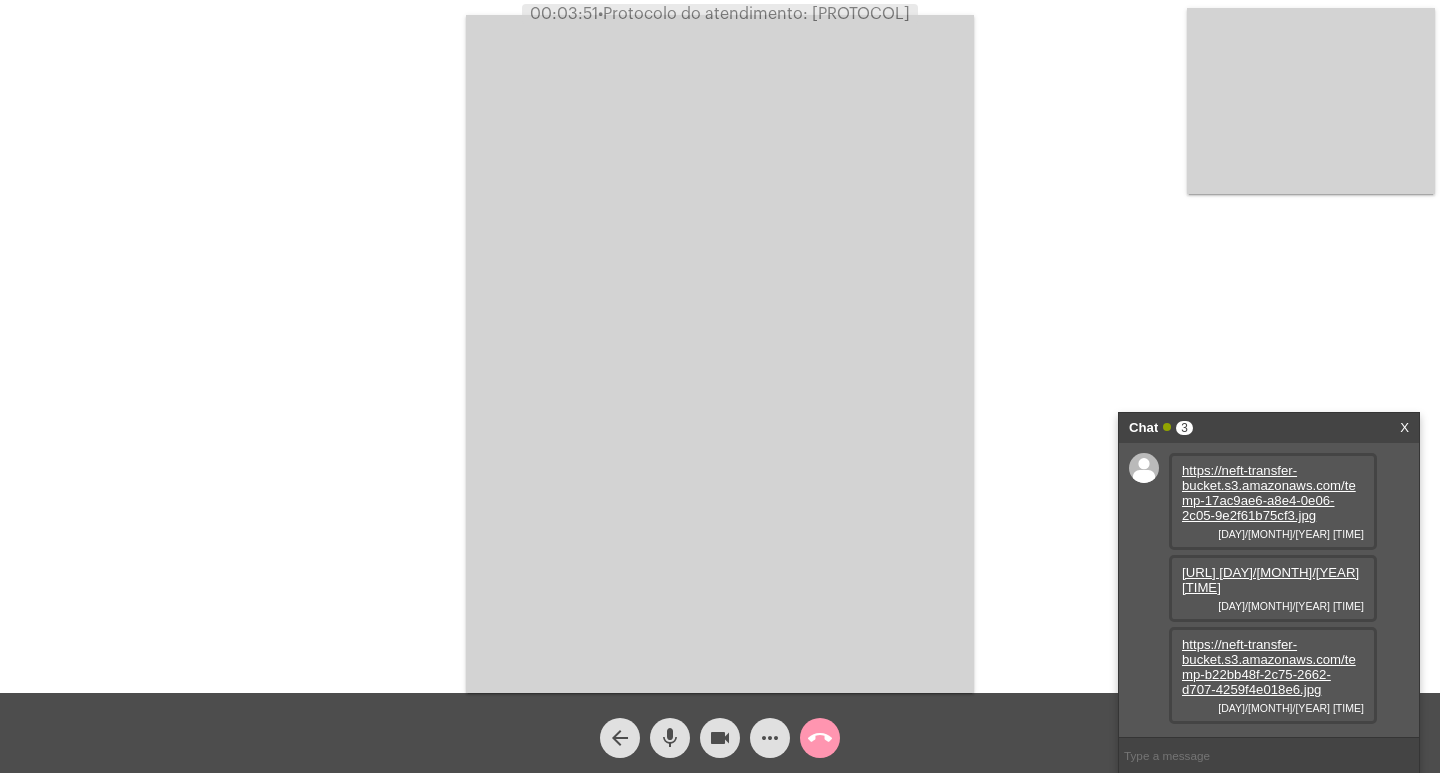 click on "[URL] [DAY]/[MONTH]/[YEAR] [TIME]" at bounding box center [1270, 580] 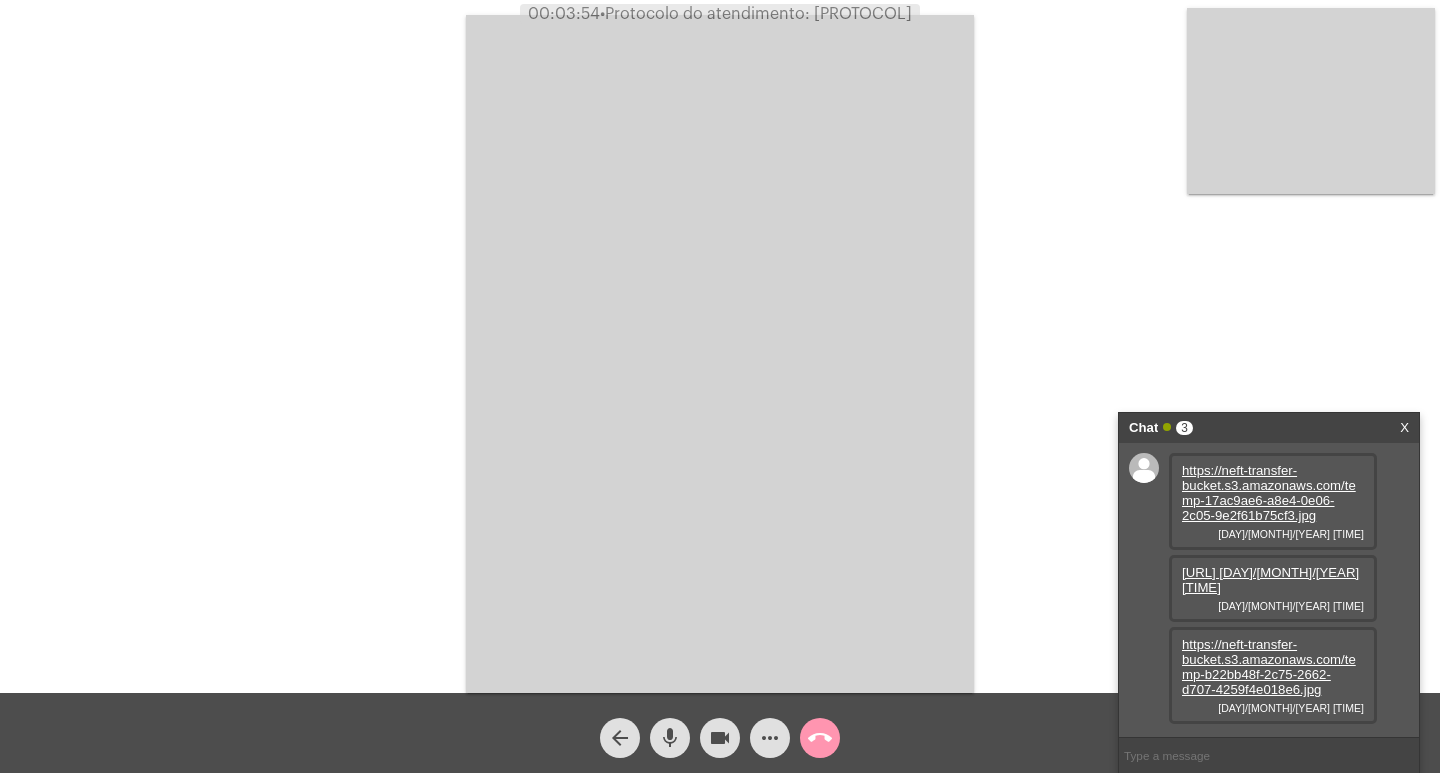 click on "https://neft-transfer-bucket.s3.amazonaws.com/temp-b22bb48f-2c75-2662-d707-4259f4e018e6.jpg" at bounding box center [1269, 667] 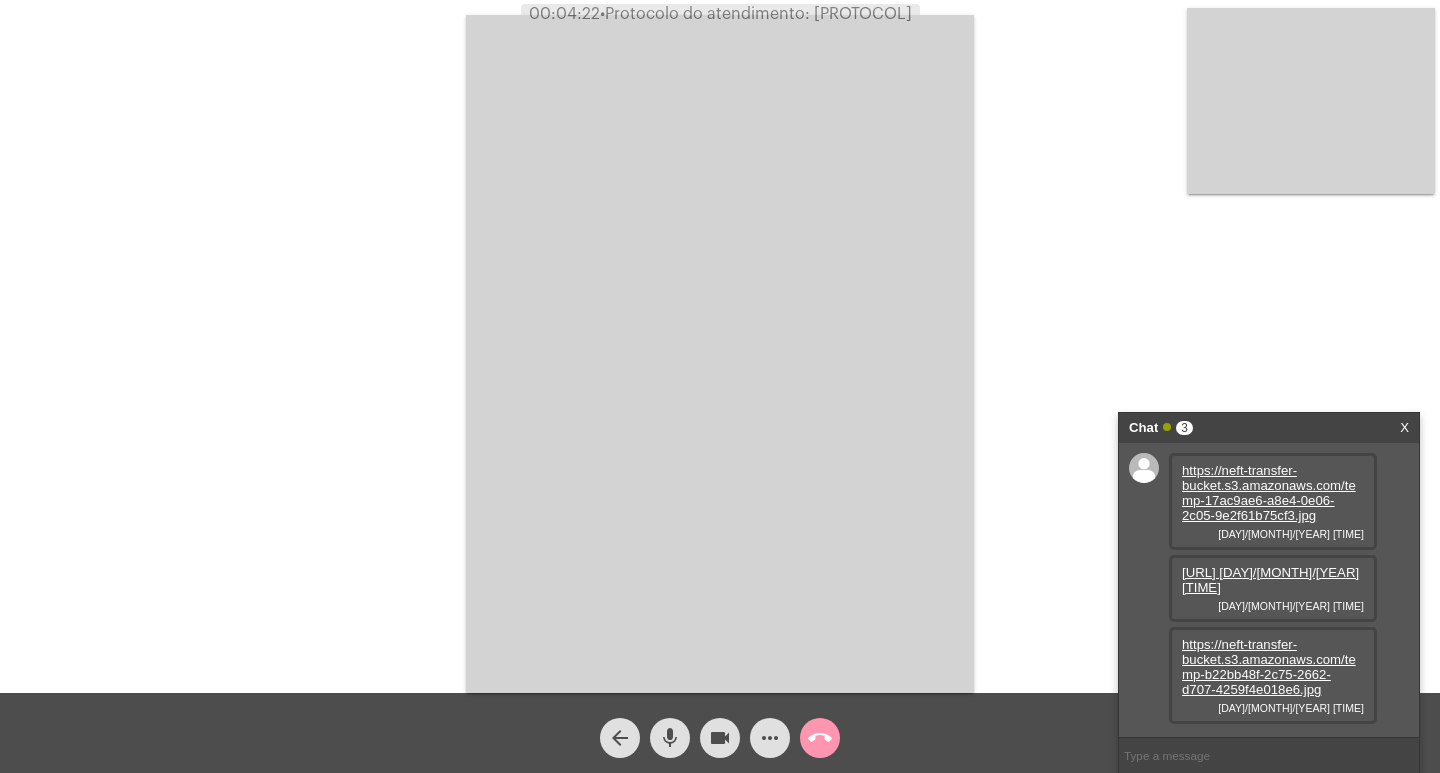 click on "Acessando Câmera e Microfone..." 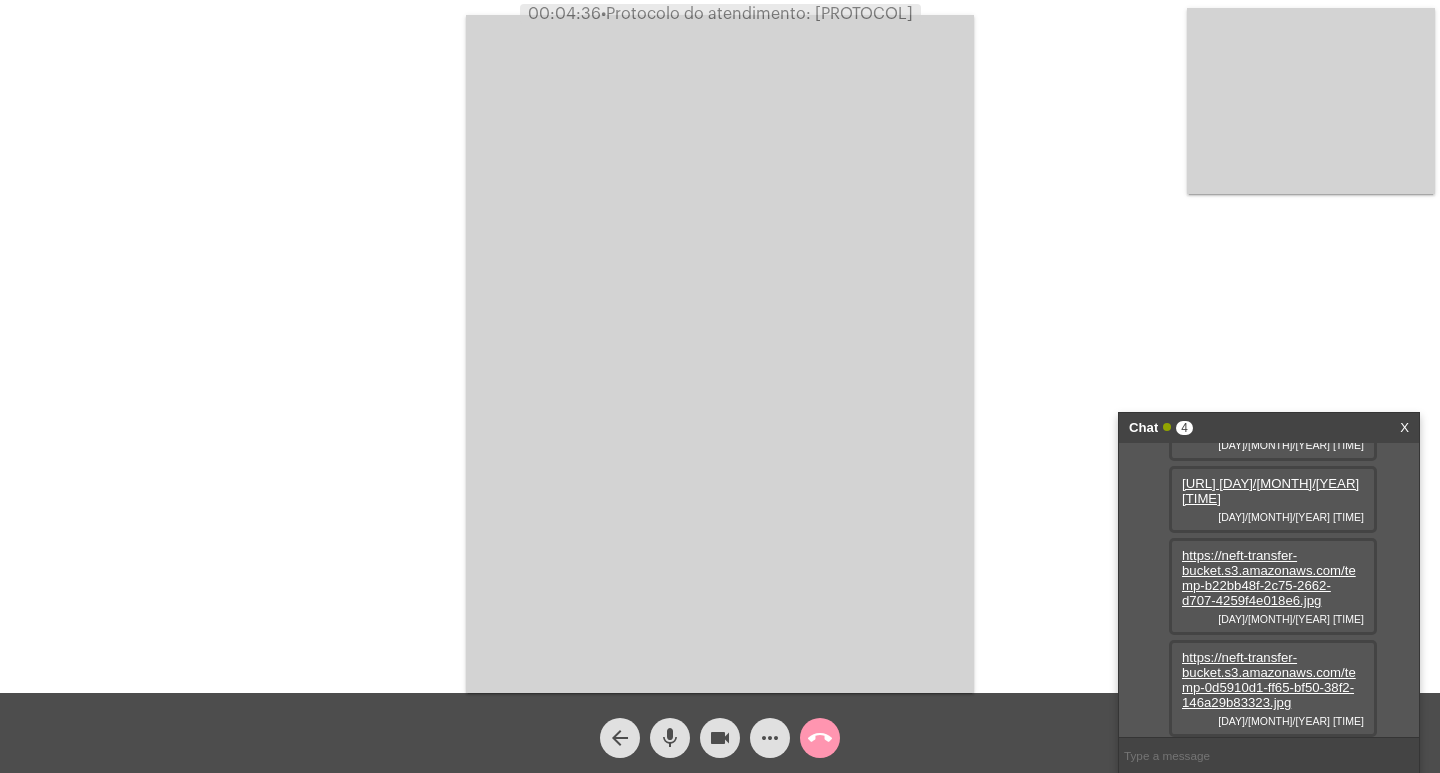 scroll, scrollTop: 119, scrollLeft: 0, axis: vertical 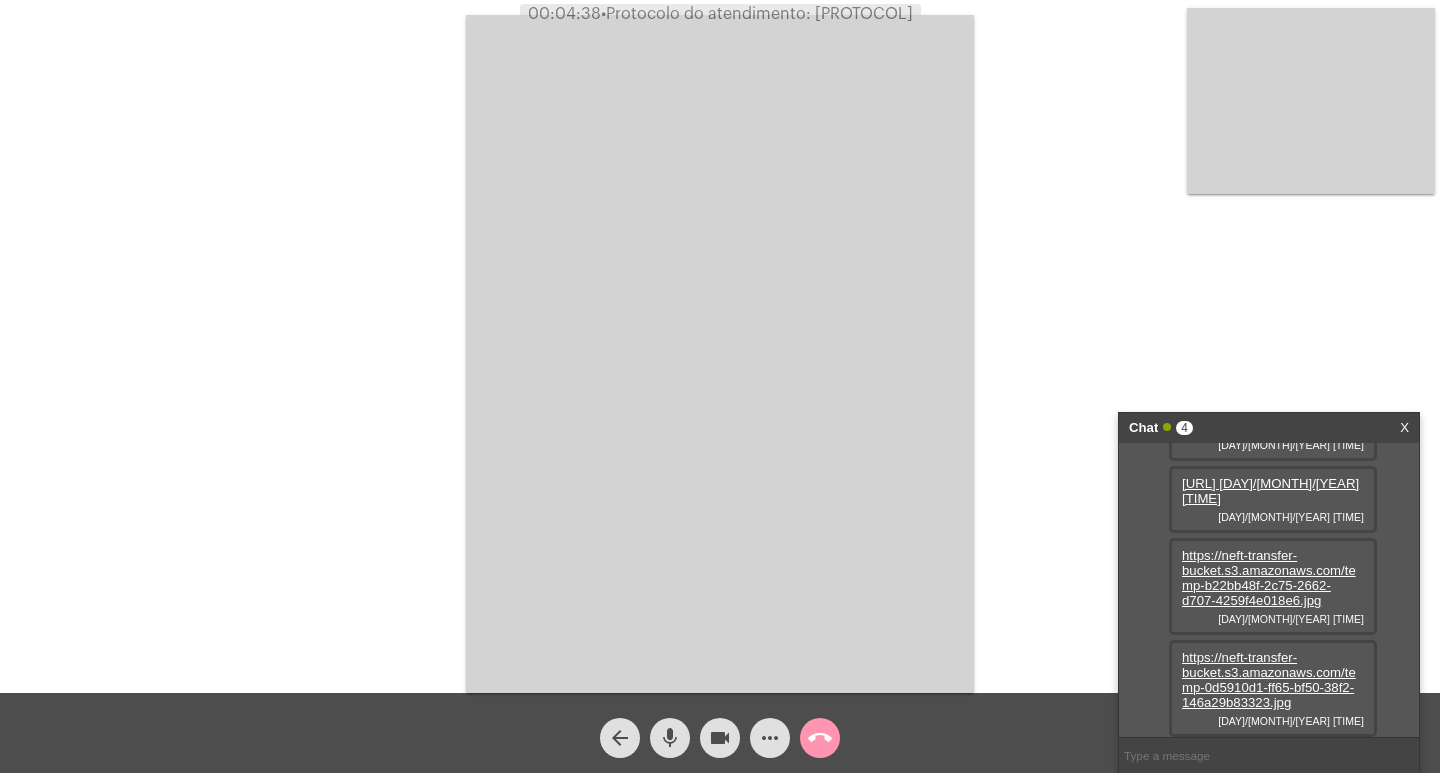 click on "[URL] [DAY]/[MONTH]/[YEAR] [TIME]" at bounding box center (1273, 688) 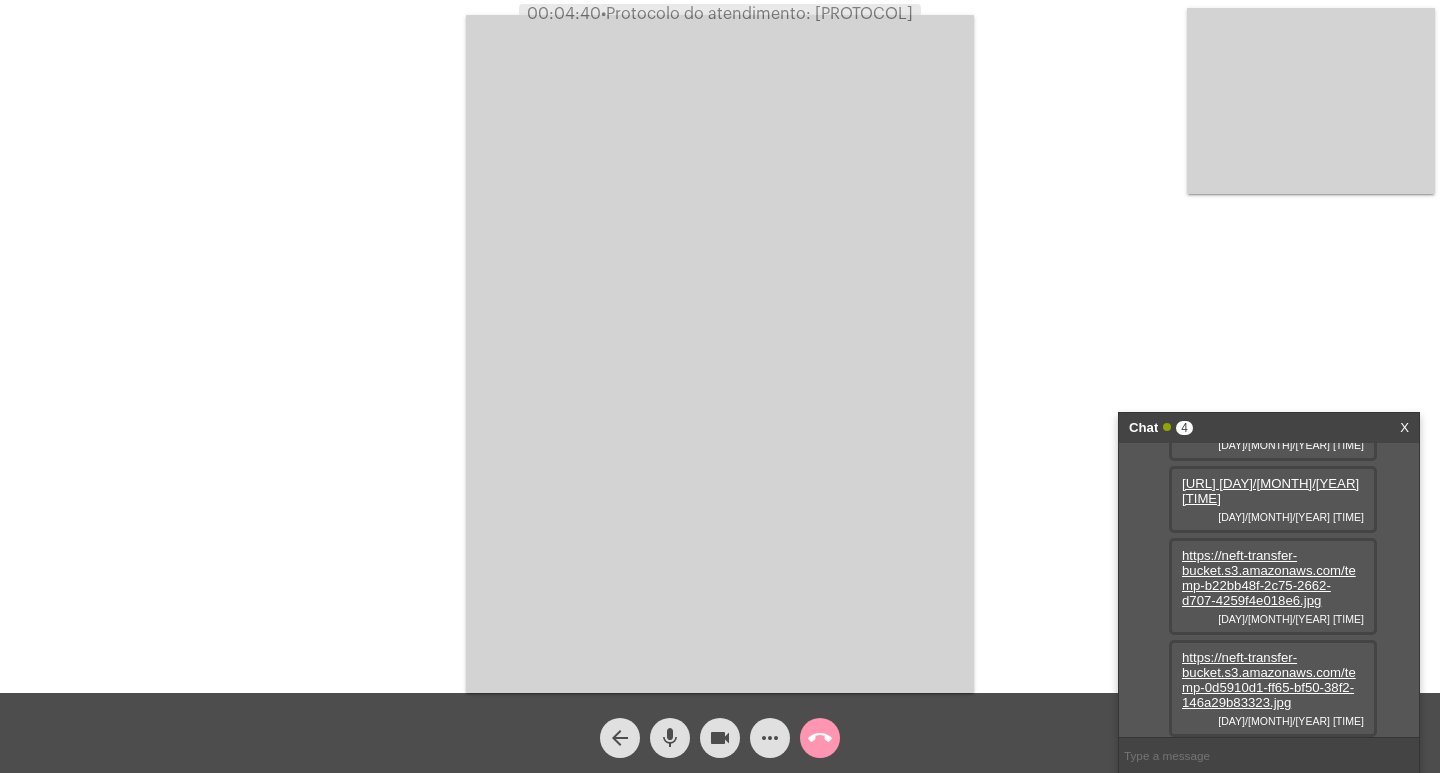click on "[URL] [DAY]/[MONTH]/[YEAR] [TIME]" at bounding box center [1273, 688] 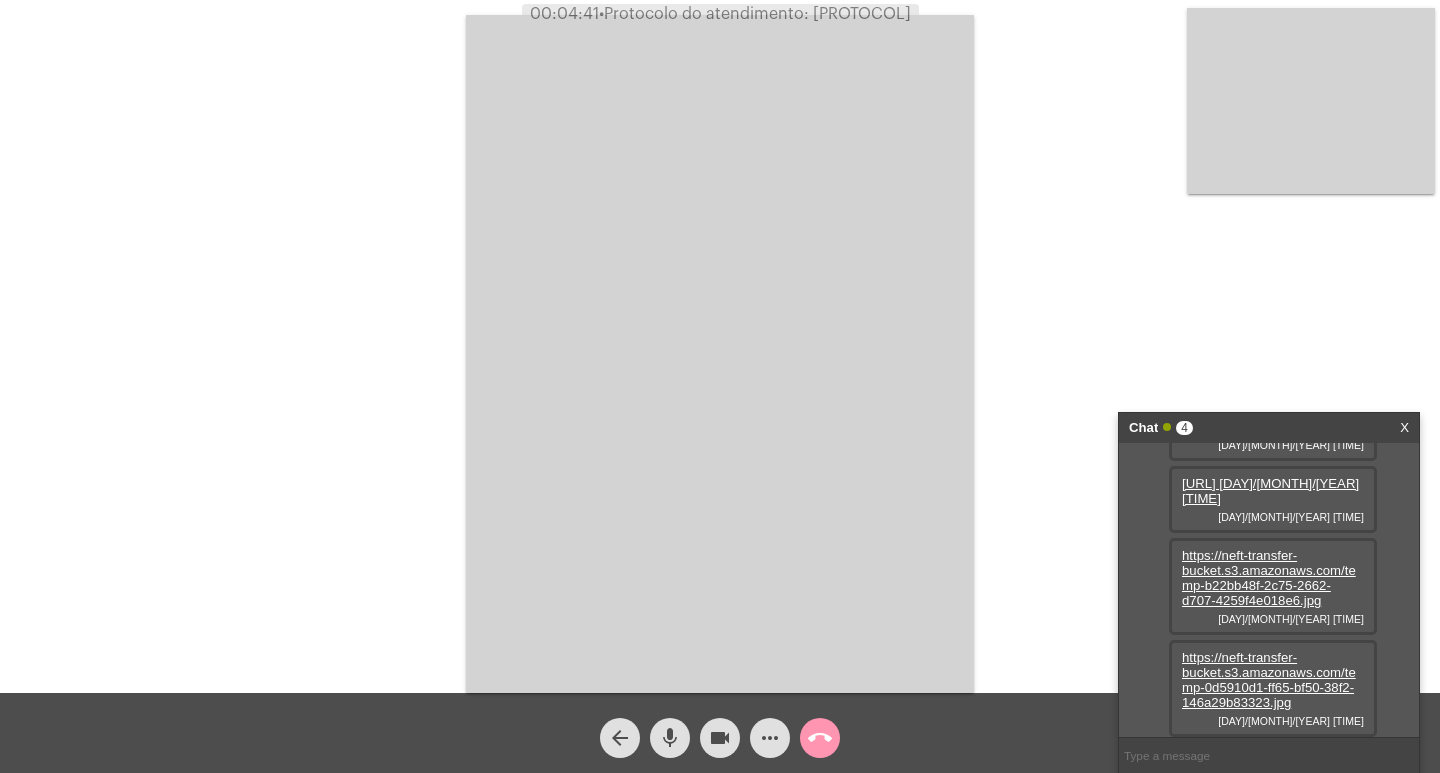 click on "https://neft-transfer-bucket.s3.amazonaws.com/temp-0d5910d1-ff65-bf50-38f2-146a29b83323.jpg" at bounding box center (1269, 680) 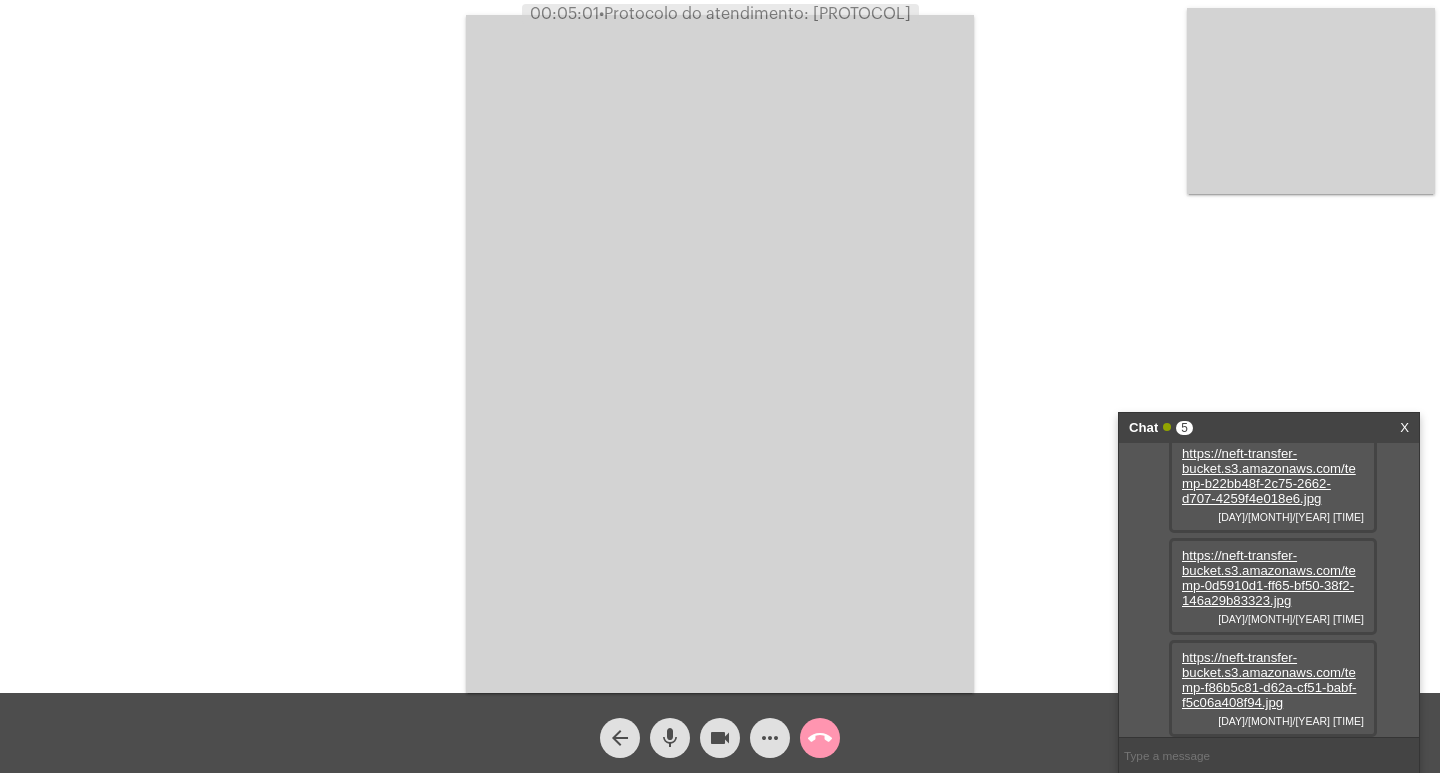 scroll, scrollTop: 221, scrollLeft: 0, axis: vertical 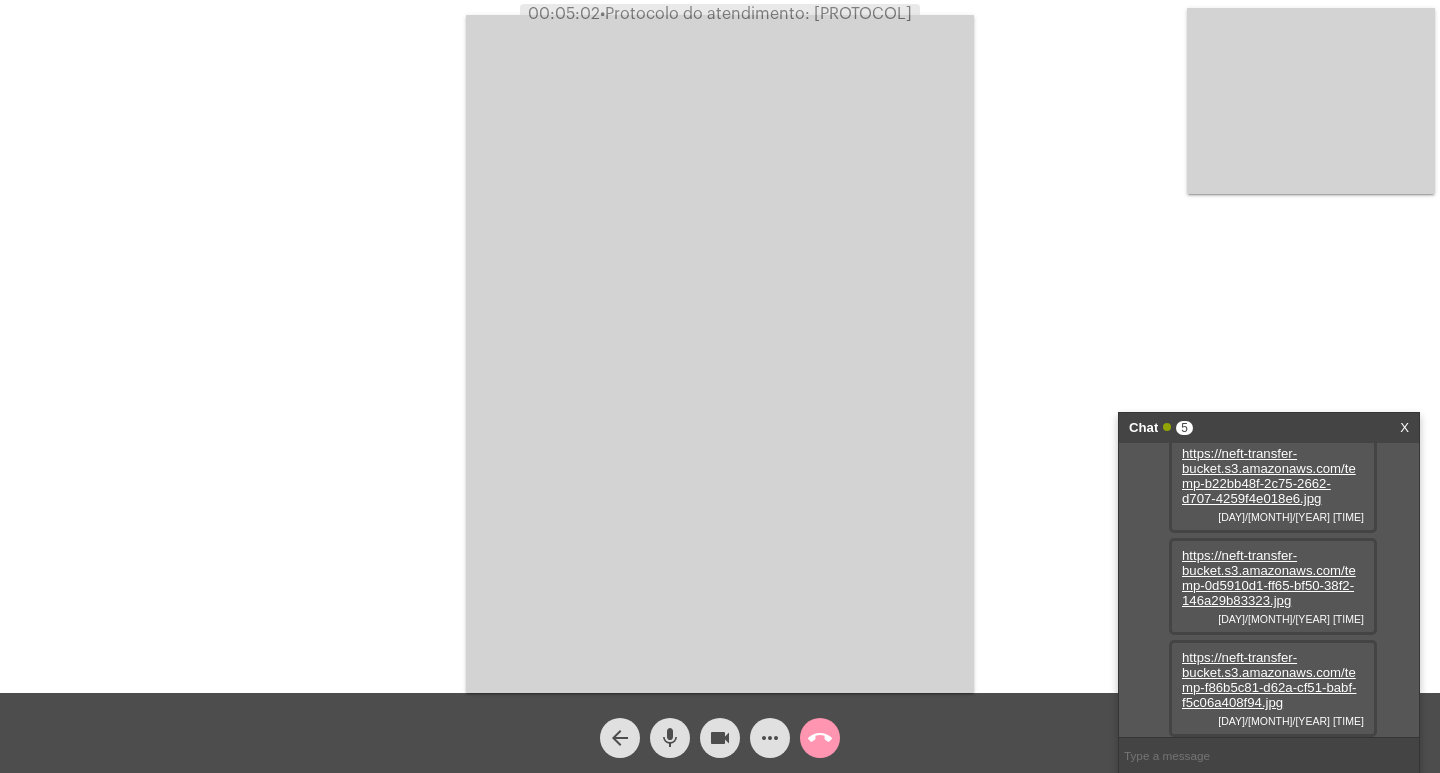 click on "[URL] [DAY]/[MONTH]/[YEAR] [TIME]" at bounding box center [1273, 688] 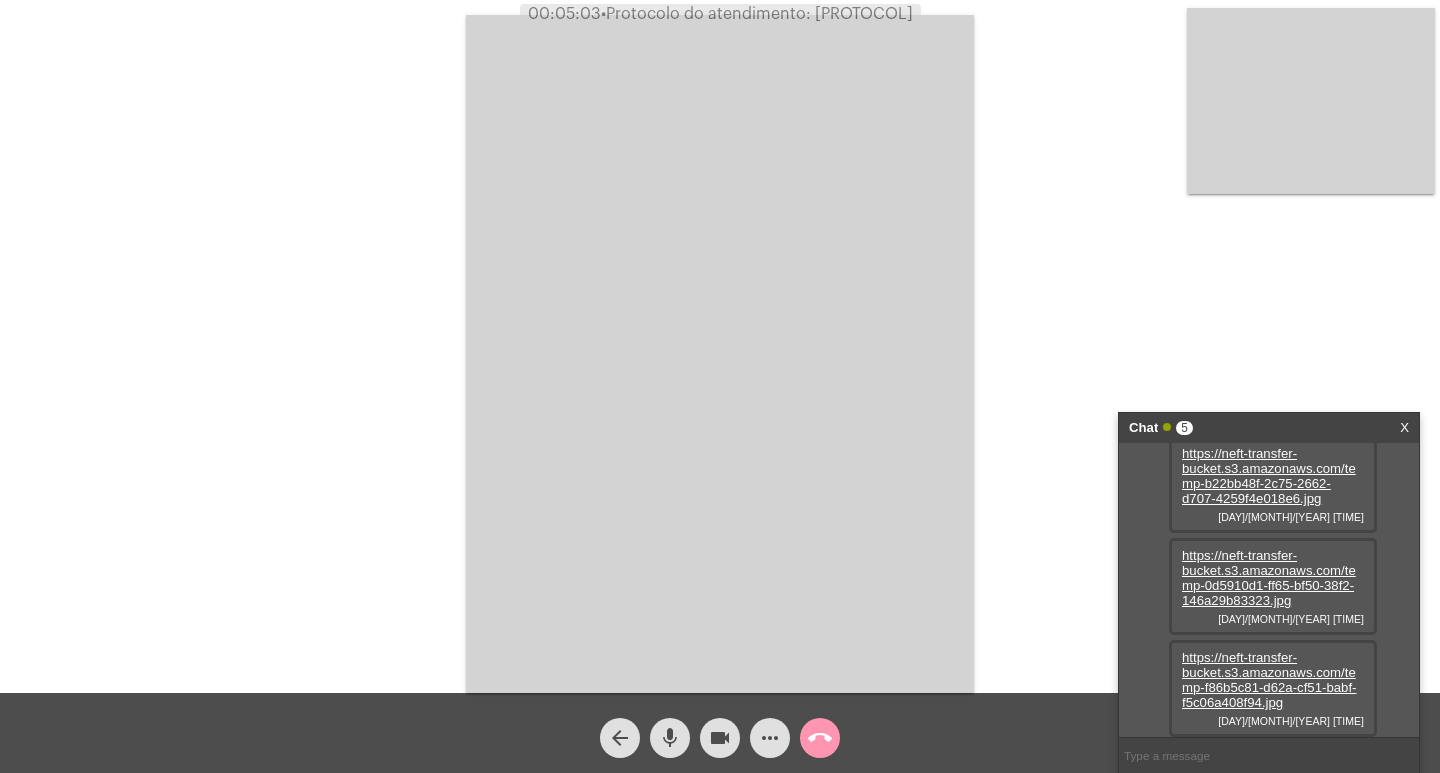 click on "https://neft-transfer-bucket.s3.amazonaws.com/temp-f86b5c81-d62a-cf51-babf-f5c06a408f94.jpg" at bounding box center [1269, 680] 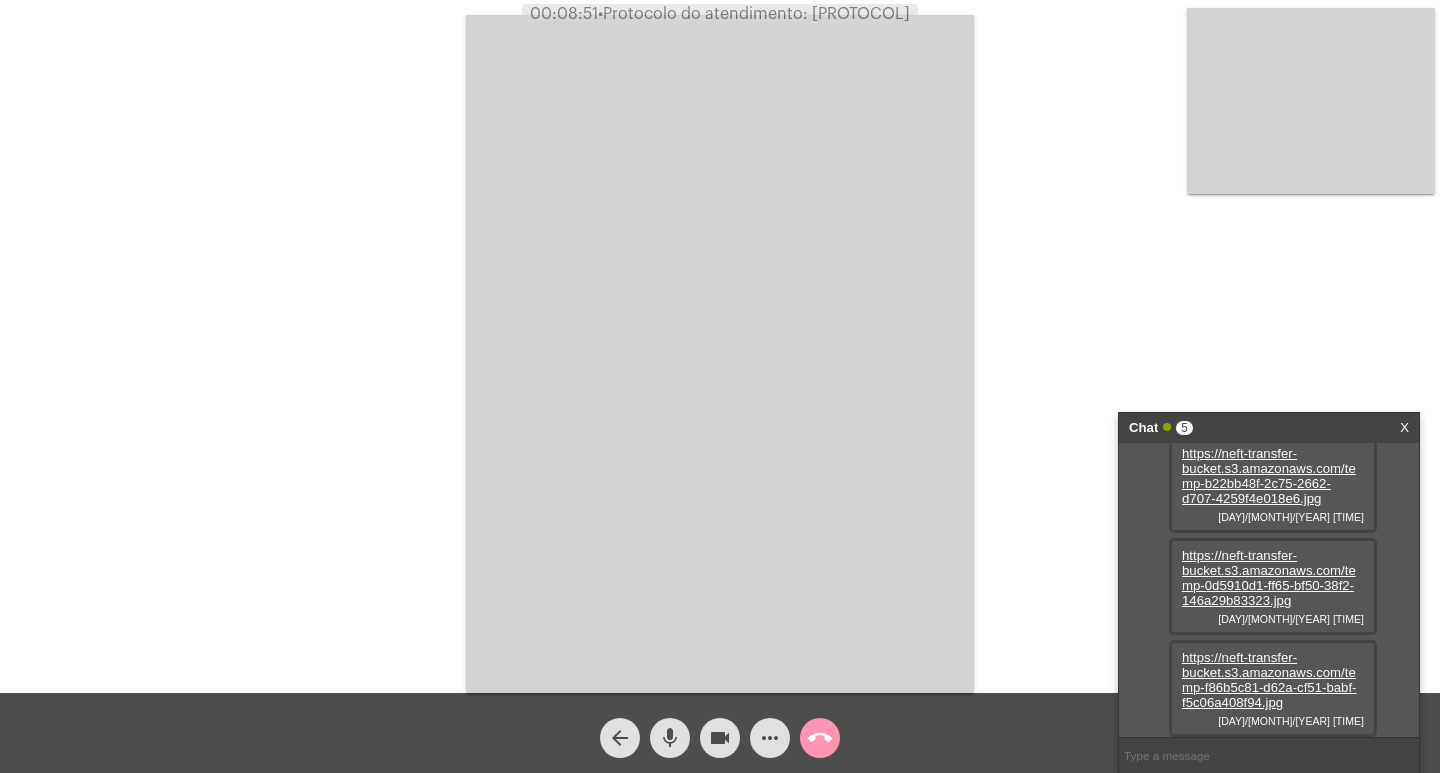 click on "mic" 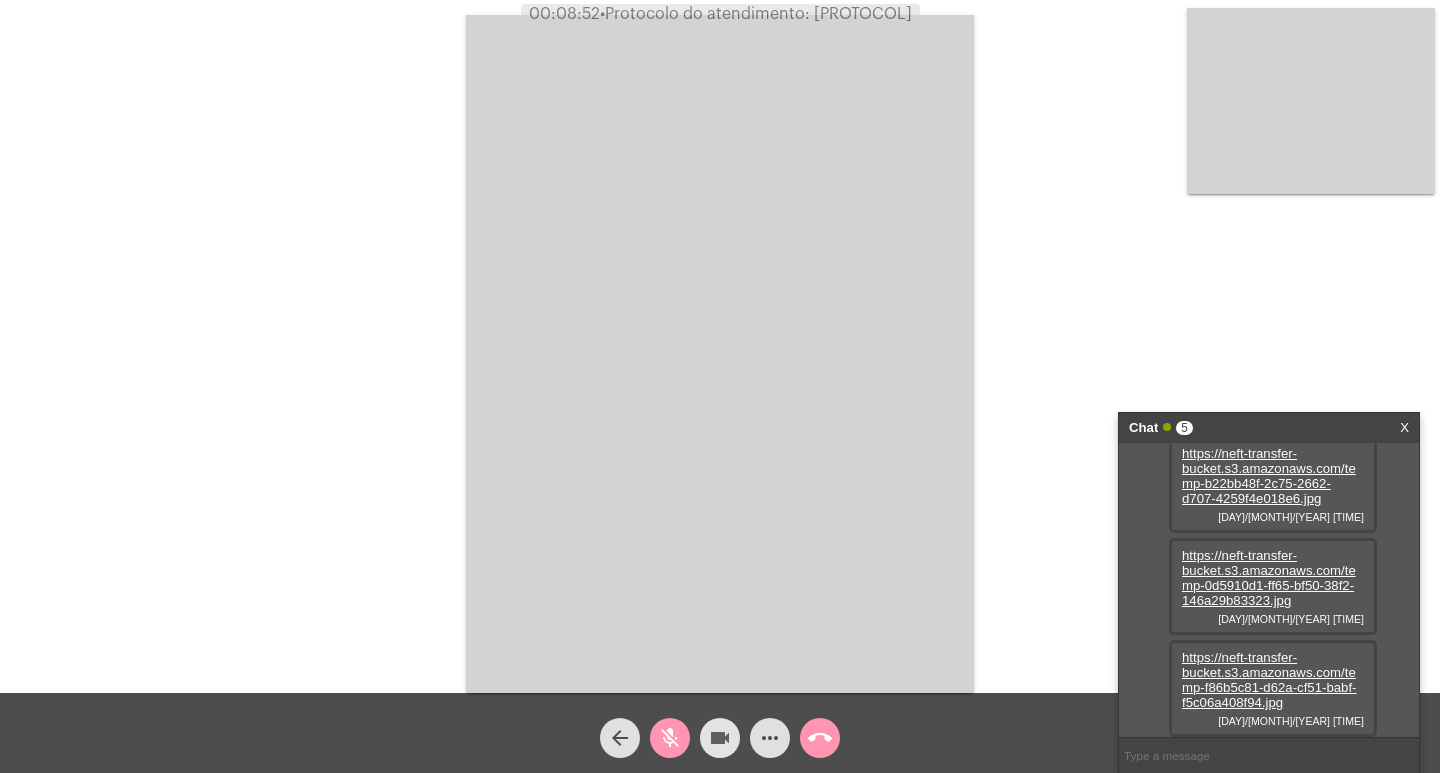 click on "videocam" 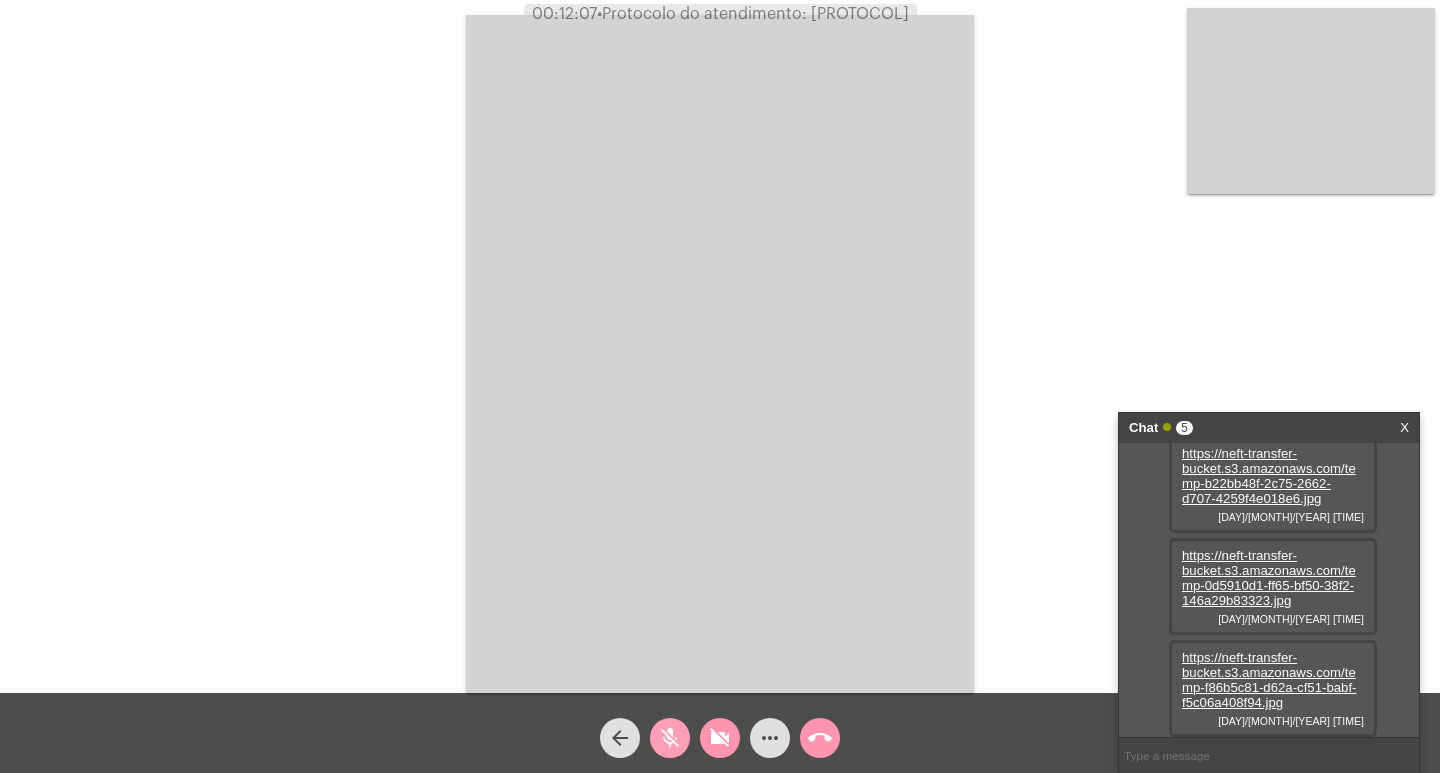 click on "mic_off" 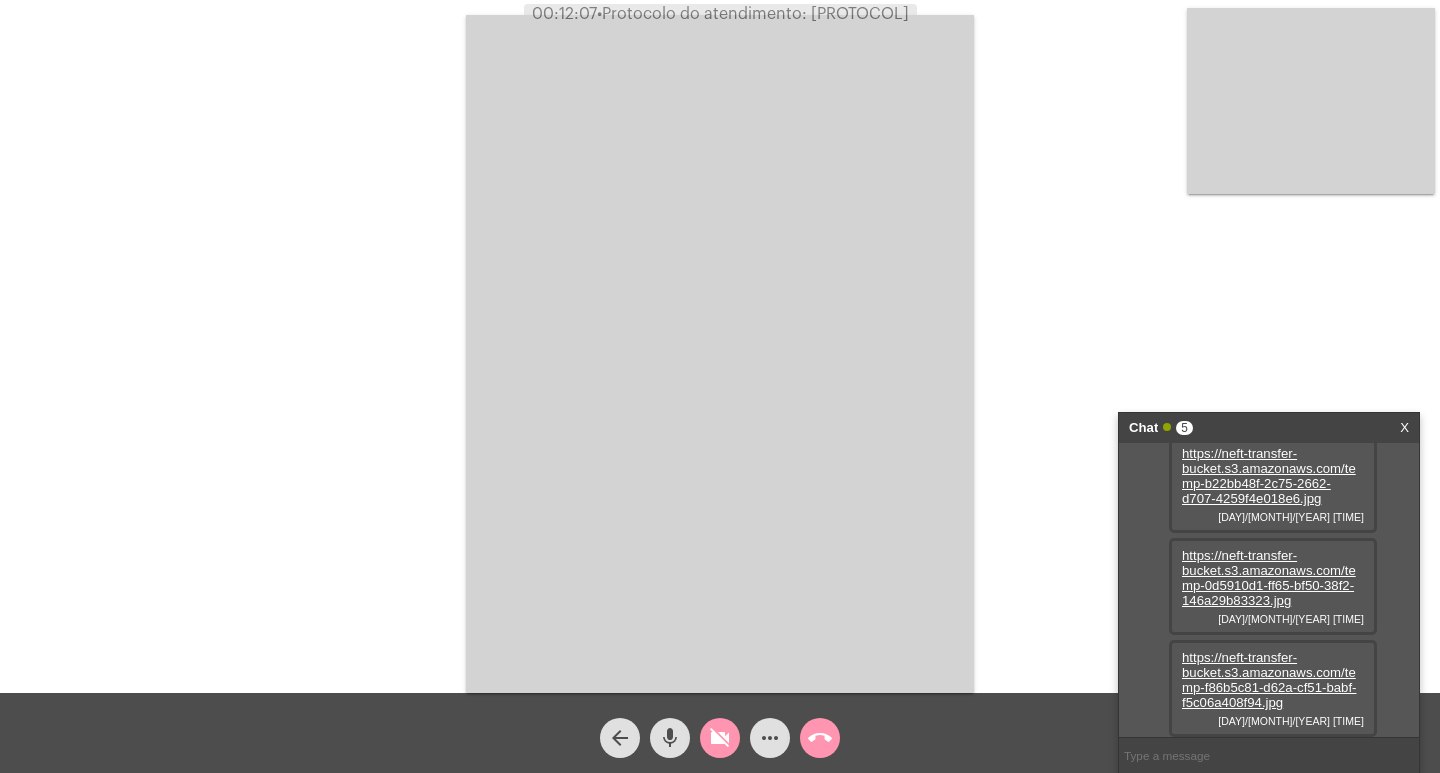 click on "videocam_off" 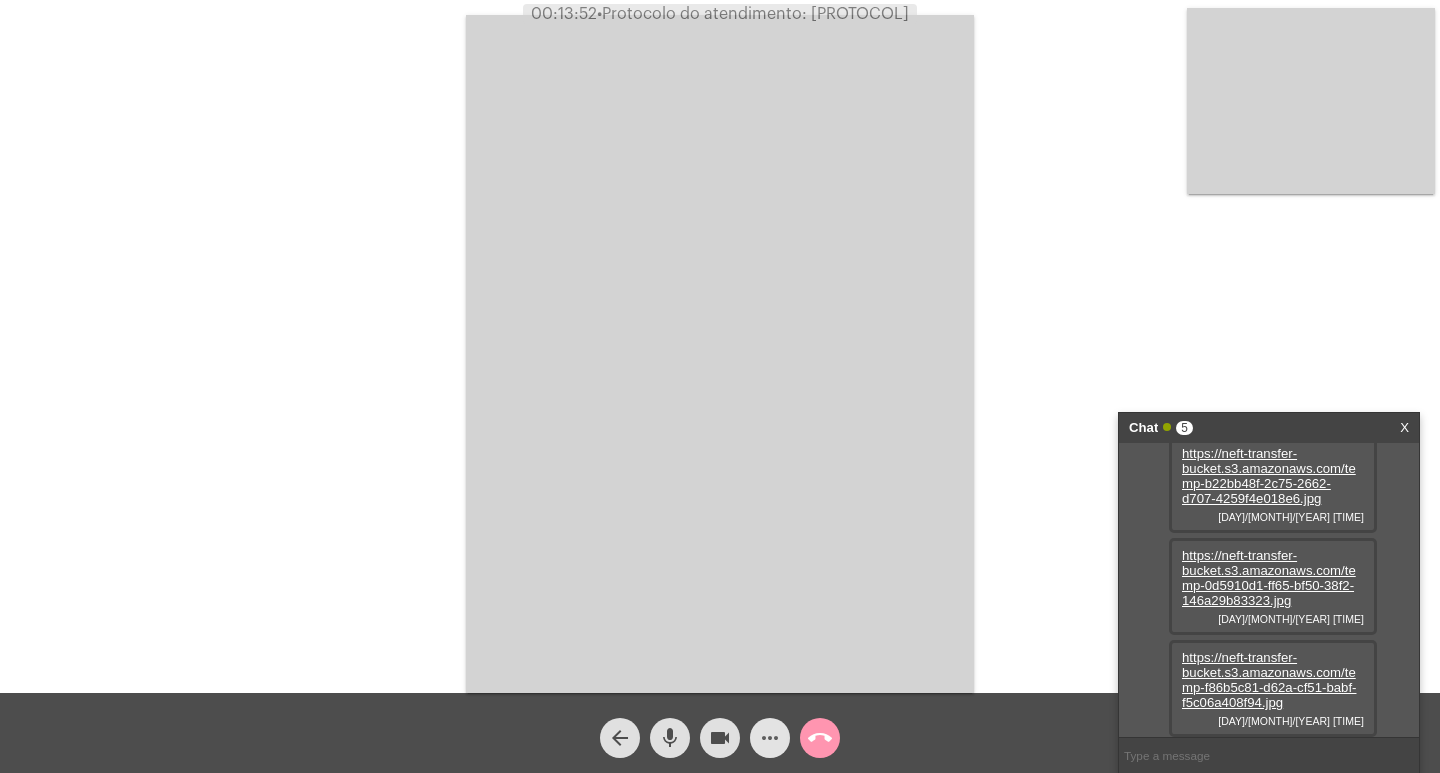 click on "more_horiz" 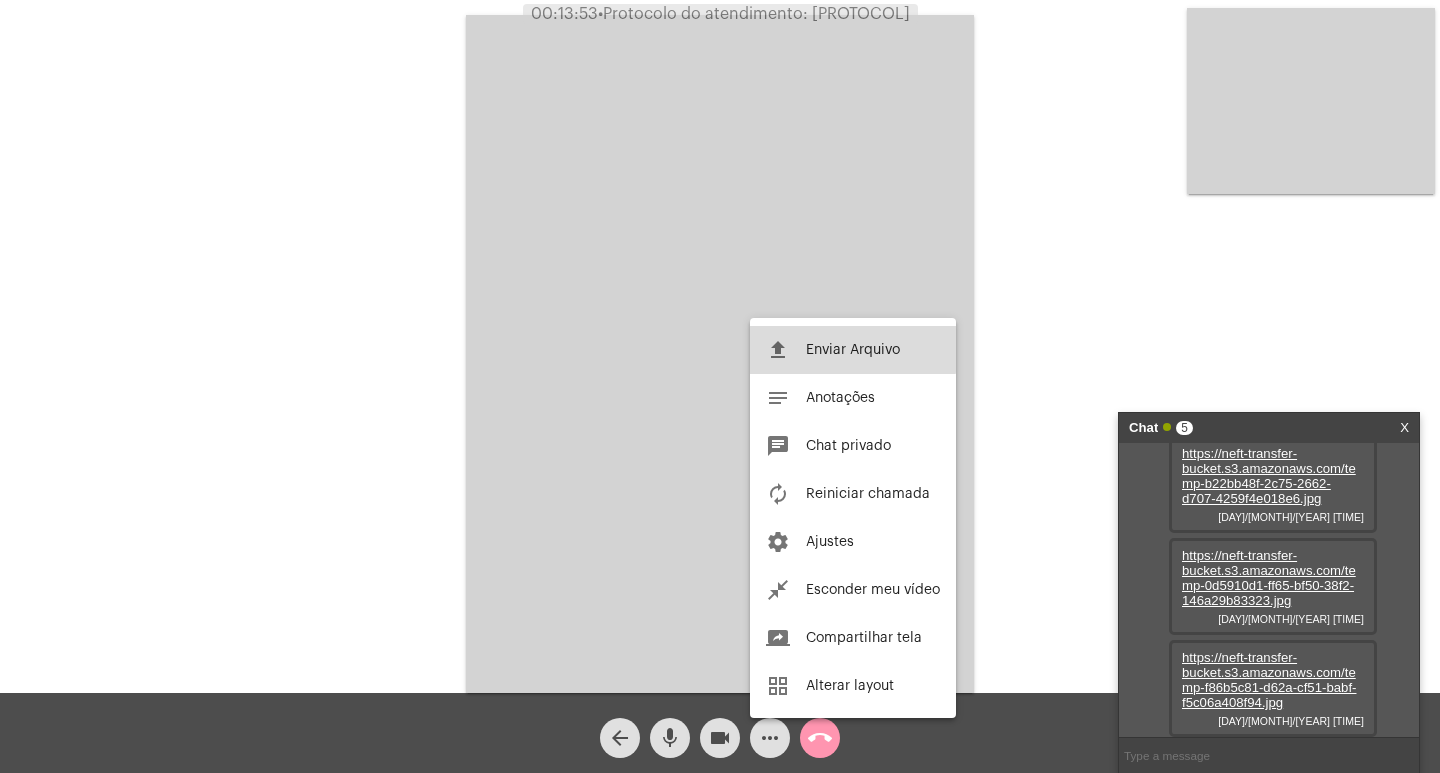 click on "Enviar Arquivo" at bounding box center (853, 350) 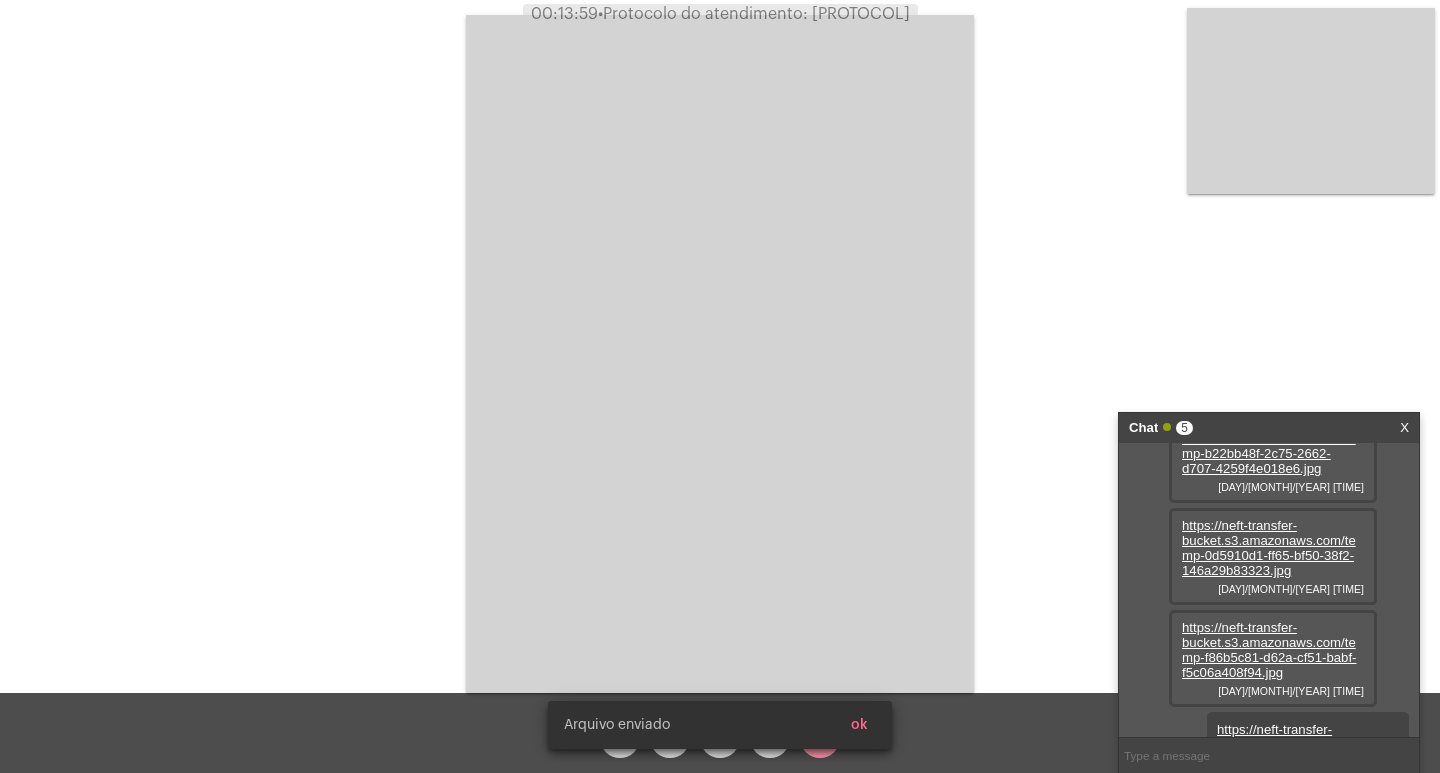 scroll, scrollTop: 323, scrollLeft: 0, axis: vertical 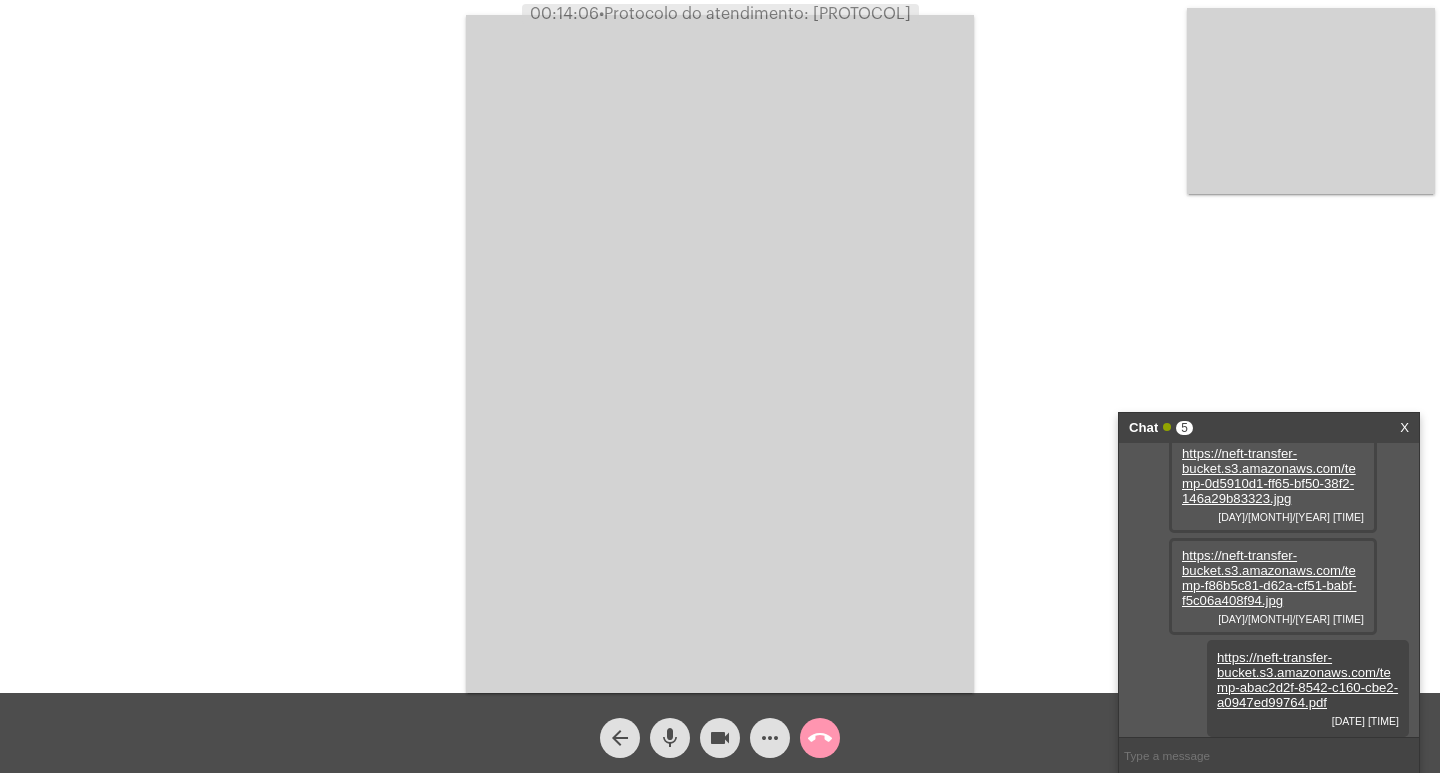 click on "[TIME] • Protocolo do atendimento: [PROTOCOL]" 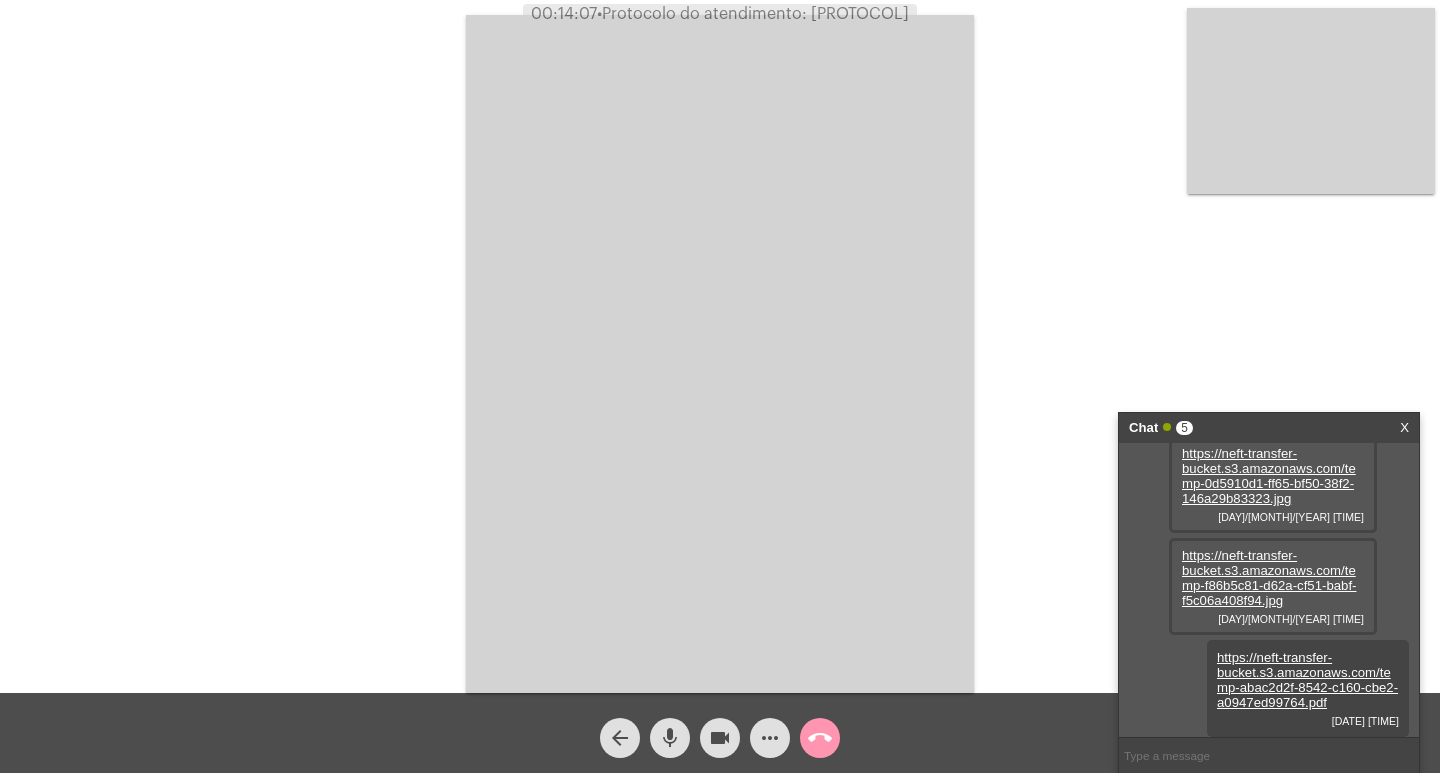 copy on "[PROTOCOL]" 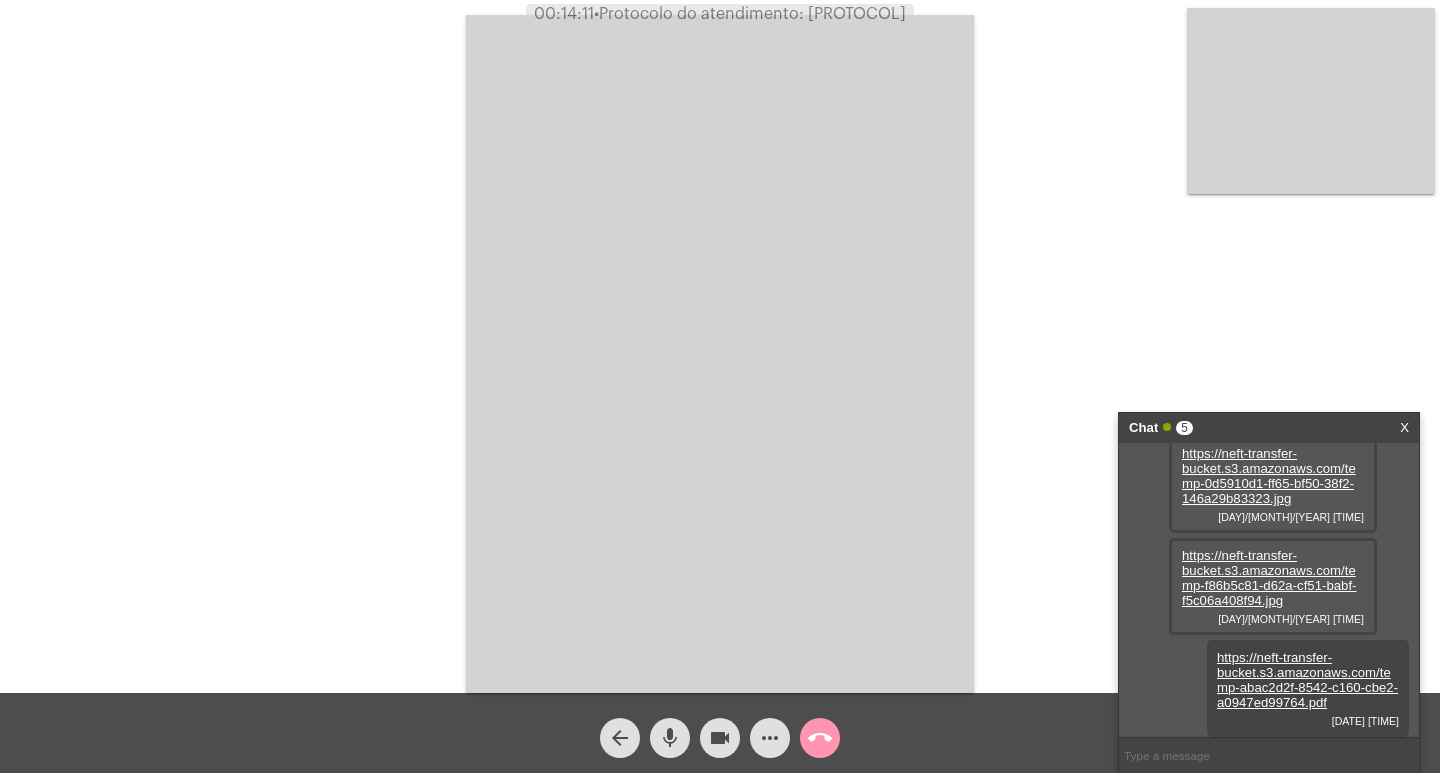 click on "call_end" 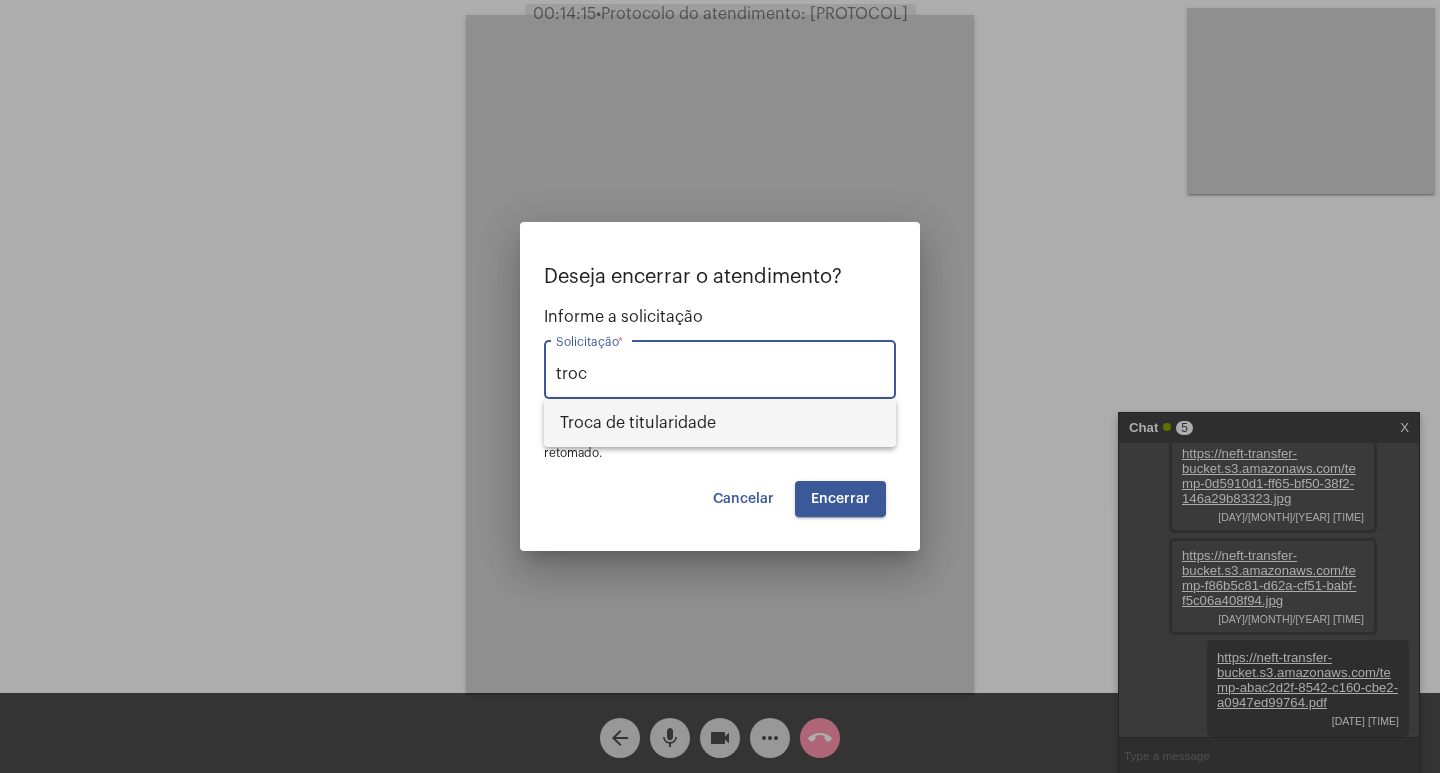 click on "Troca de titularidade" at bounding box center (720, 423) 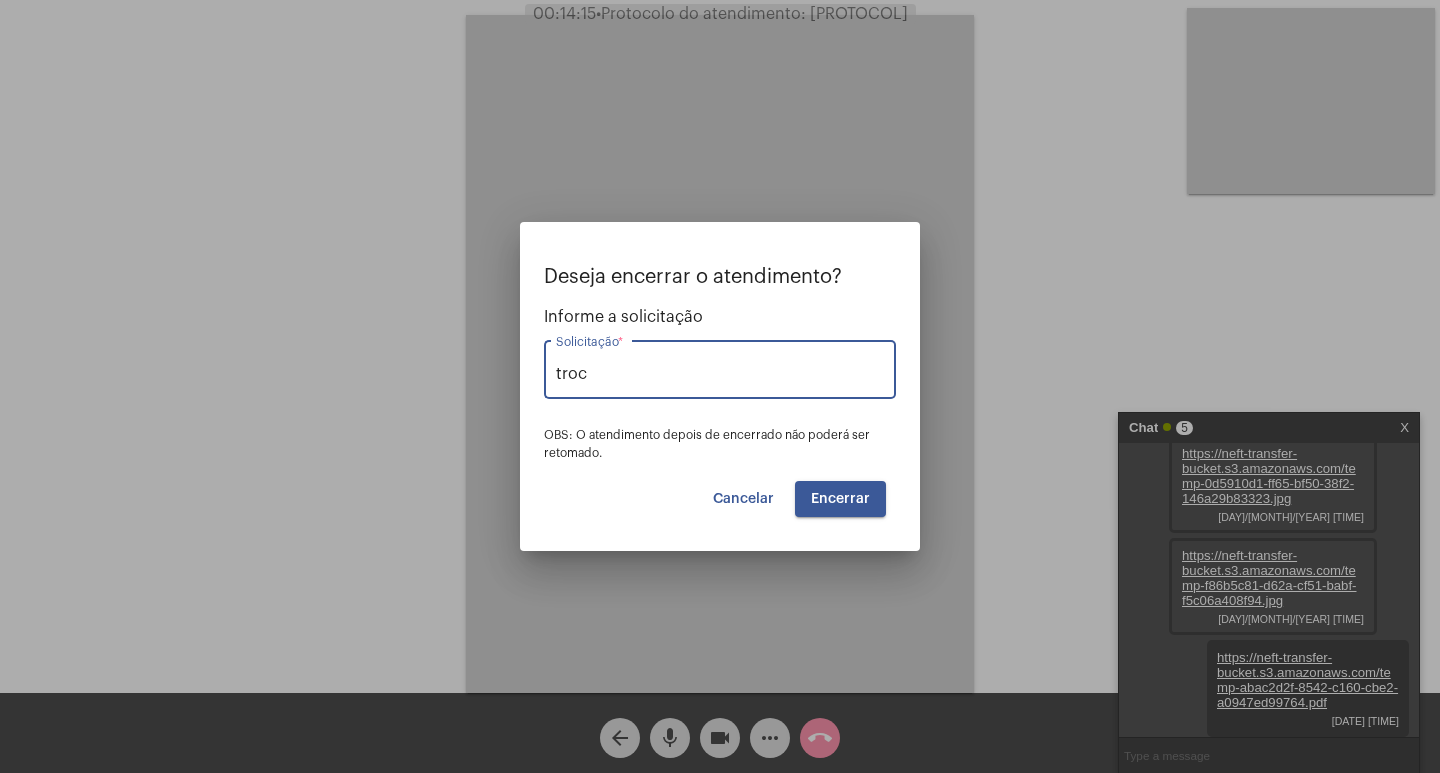 type on "Troca de titularidade" 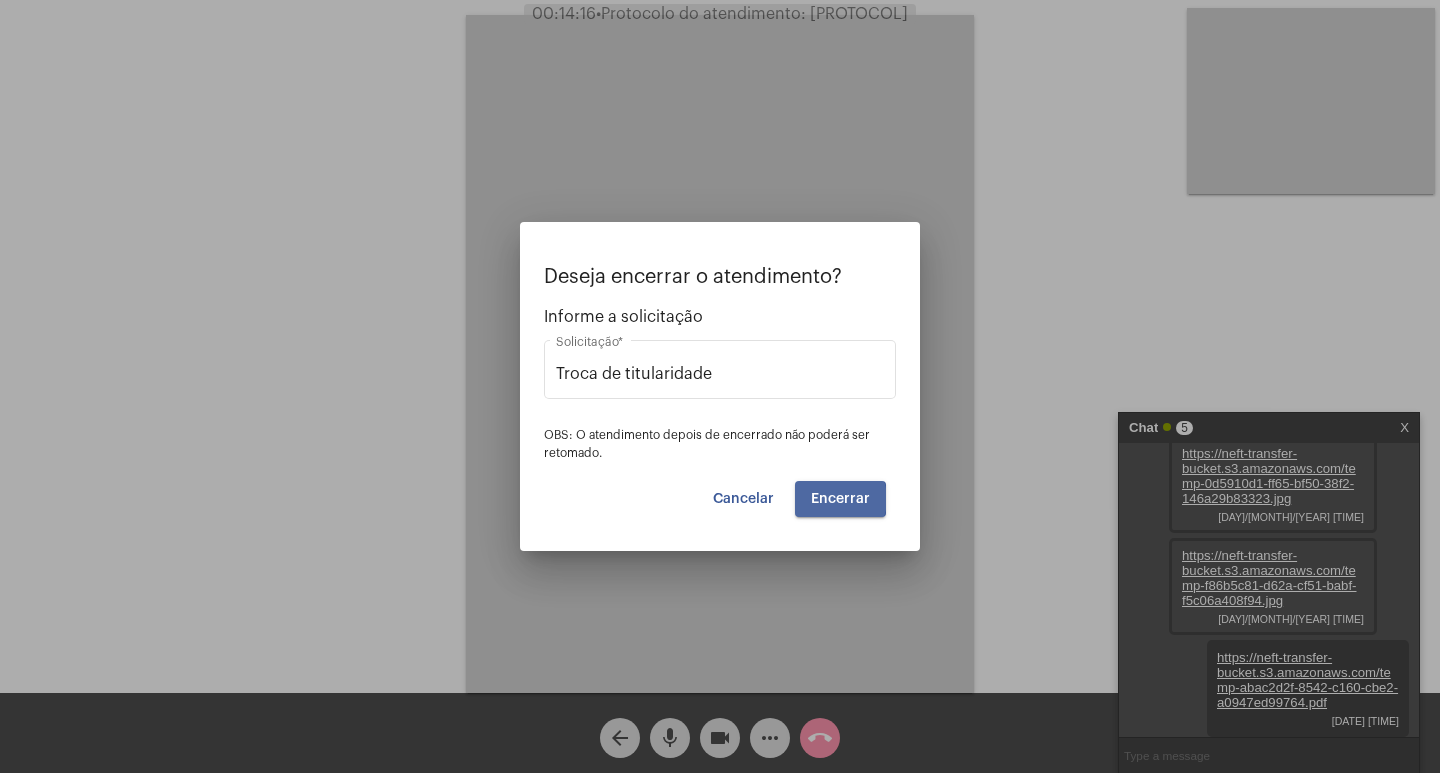 click on "Encerrar" at bounding box center [840, 499] 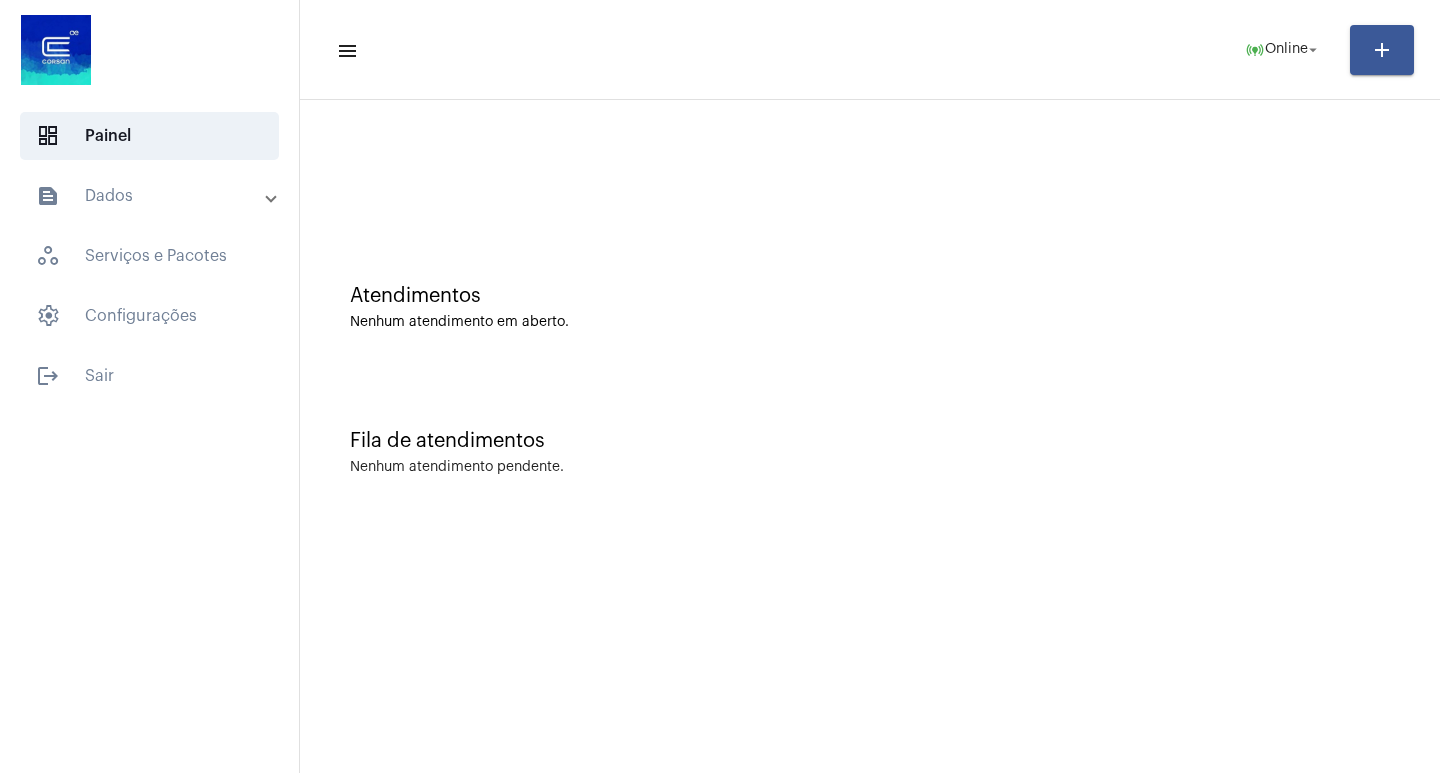 click on "text_snippet_outlined  Dados" at bounding box center [151, 196] 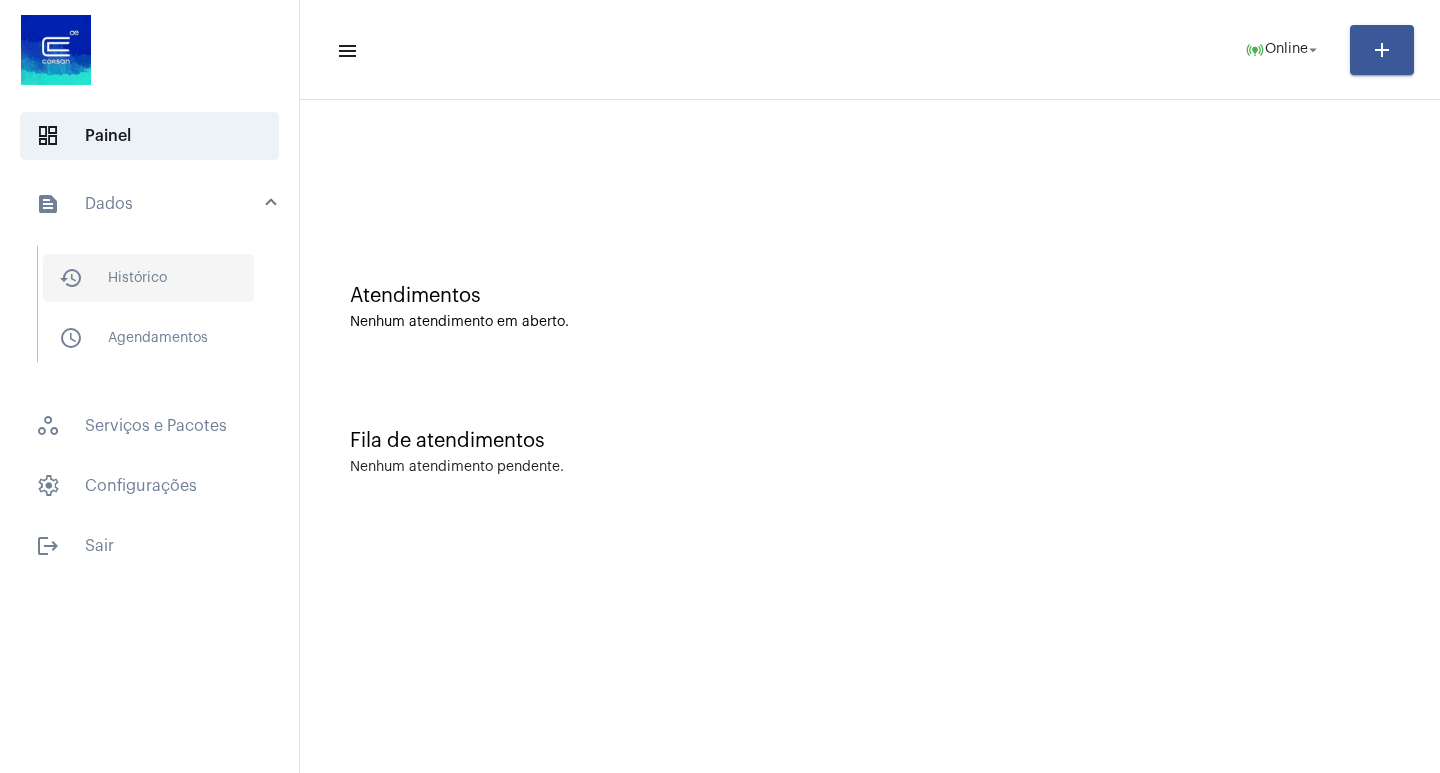 click on "history_outlined  Histórico" at bounding box center (148, 278) 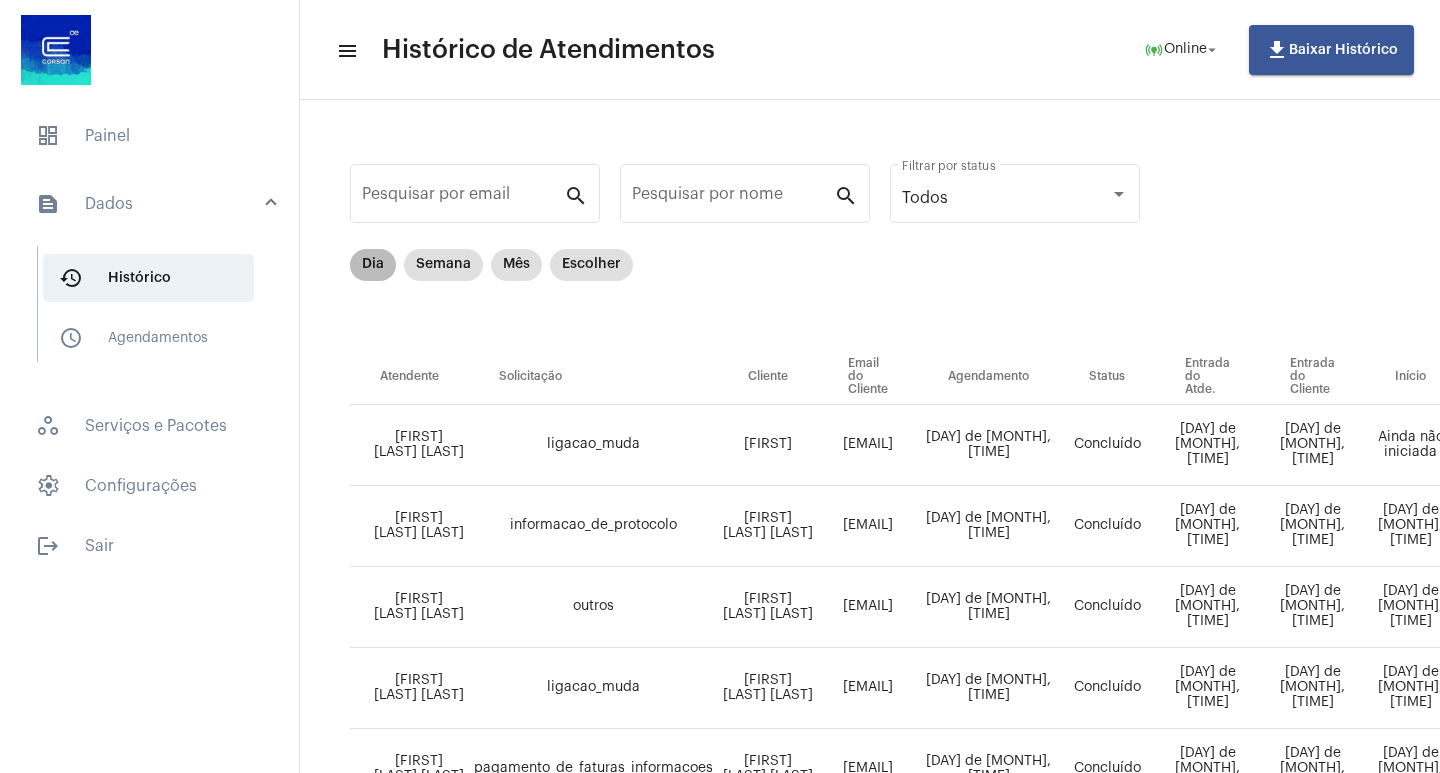 click on "Dia" at bounding box center (373, 265) 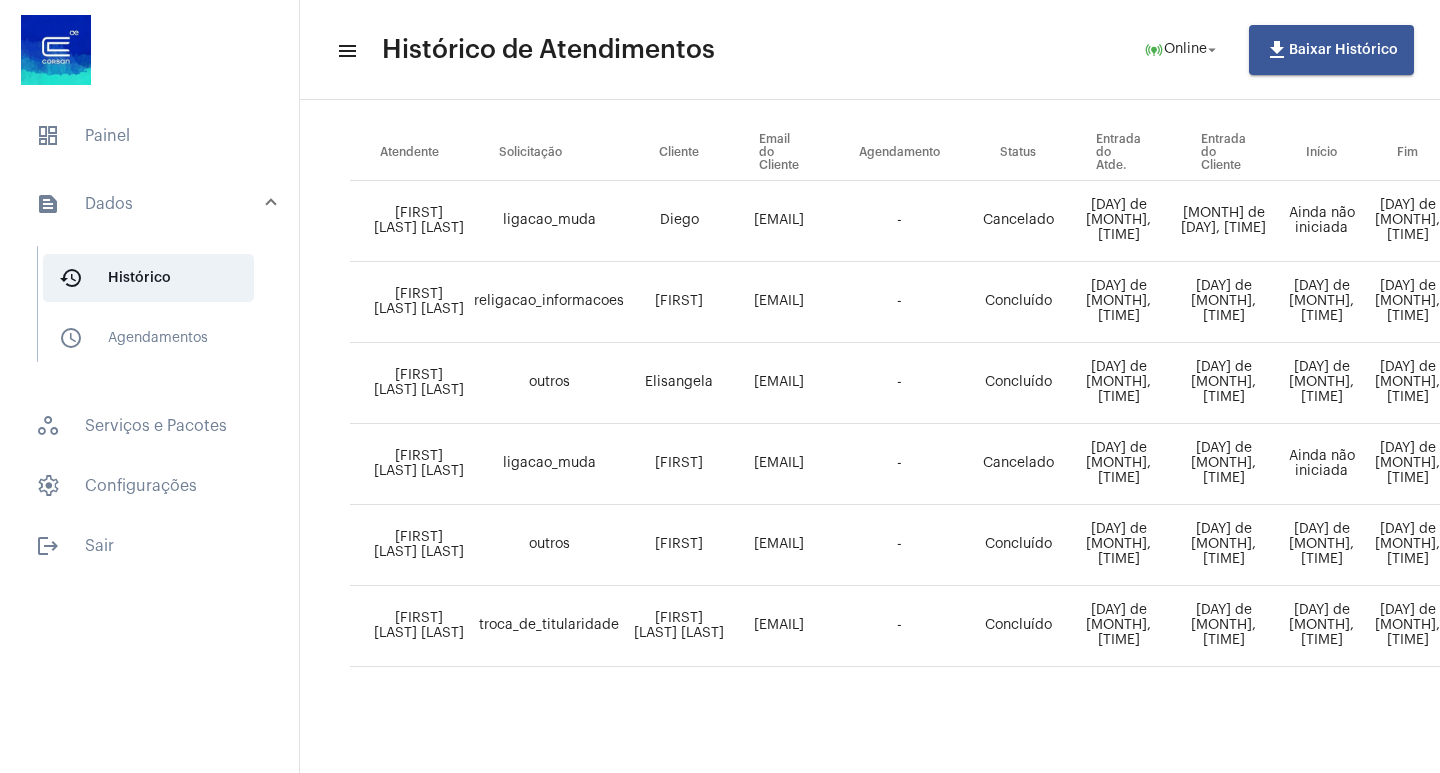 scroll, scrollTop: 239, scrollLeft: 0, axis: vertical 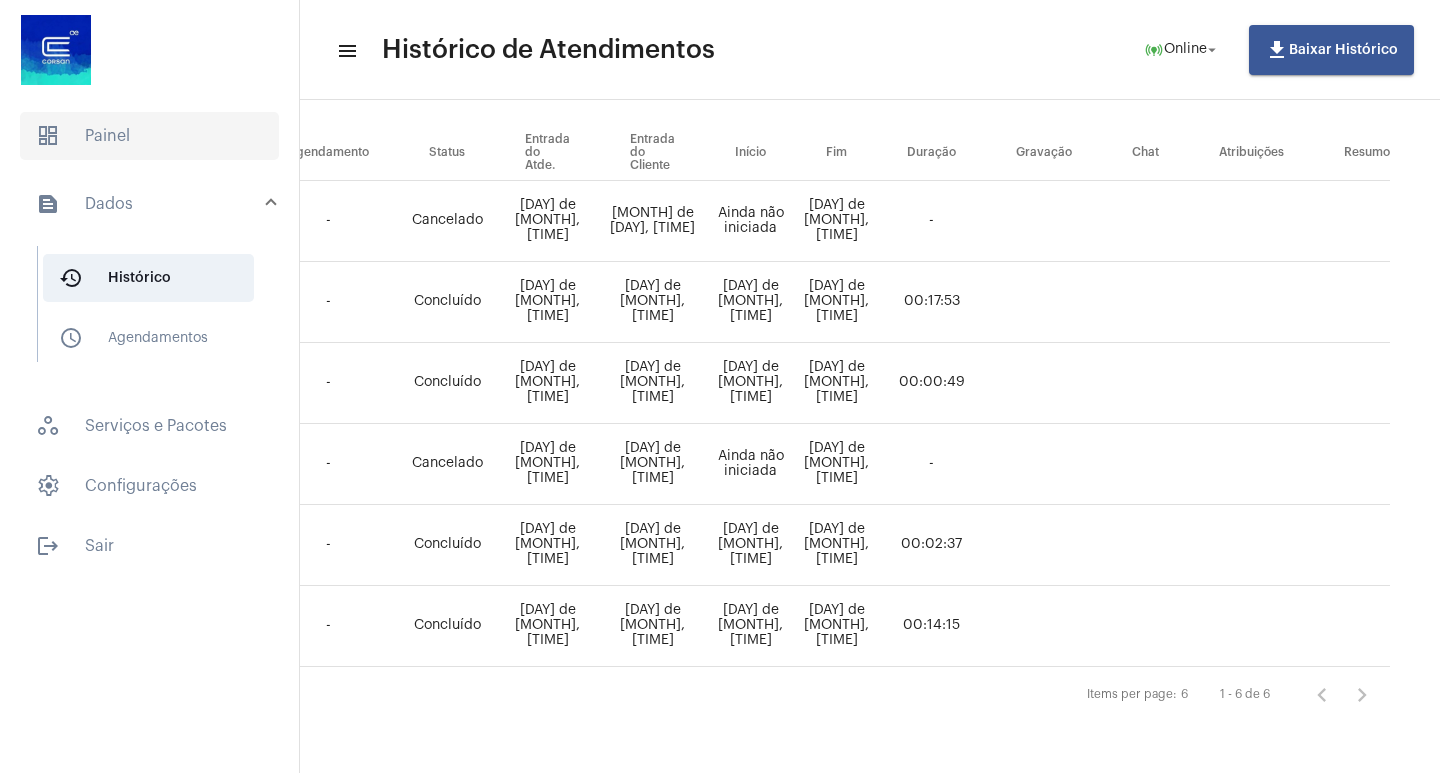 click on "dashboard   Painel" 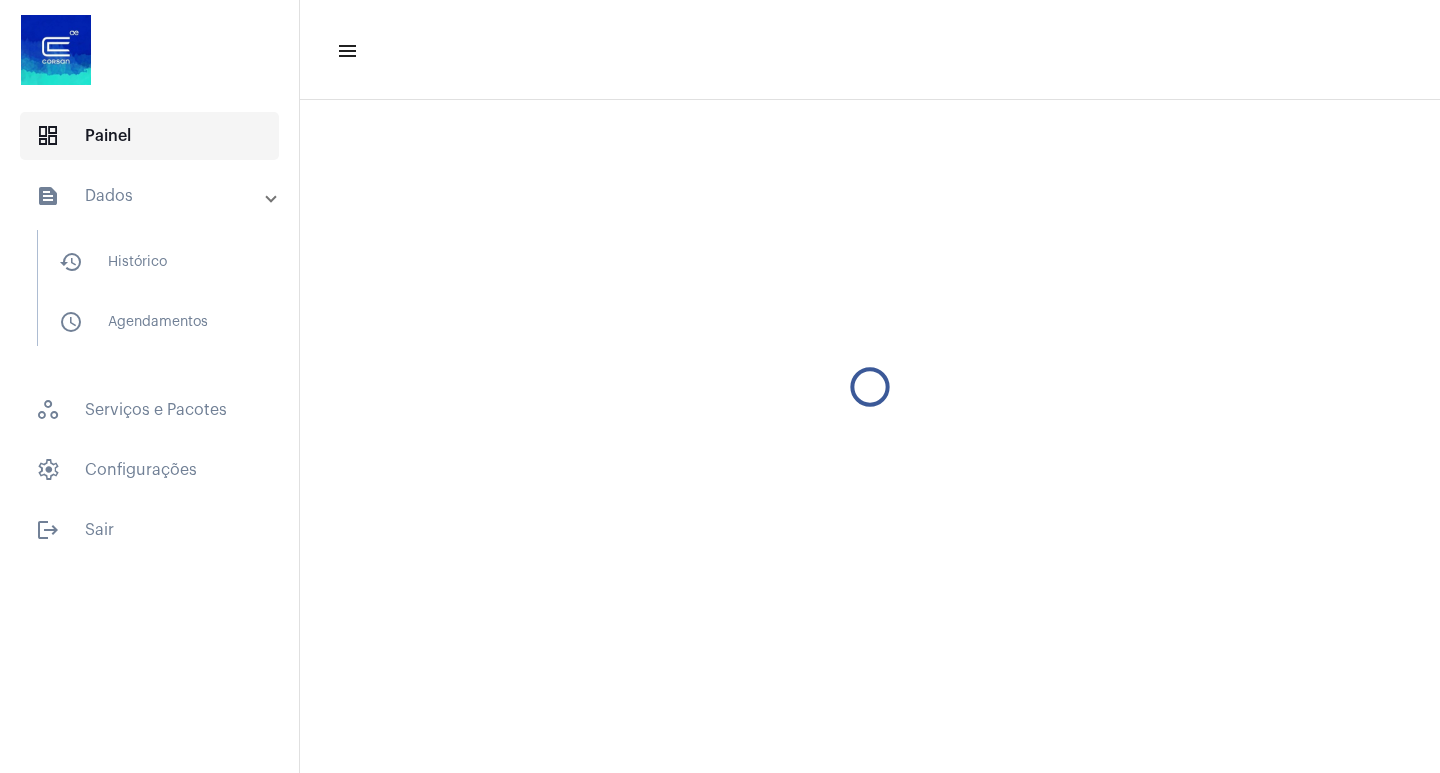 scroll, scrollTop: 0, scrollLeft: 0, axis: both 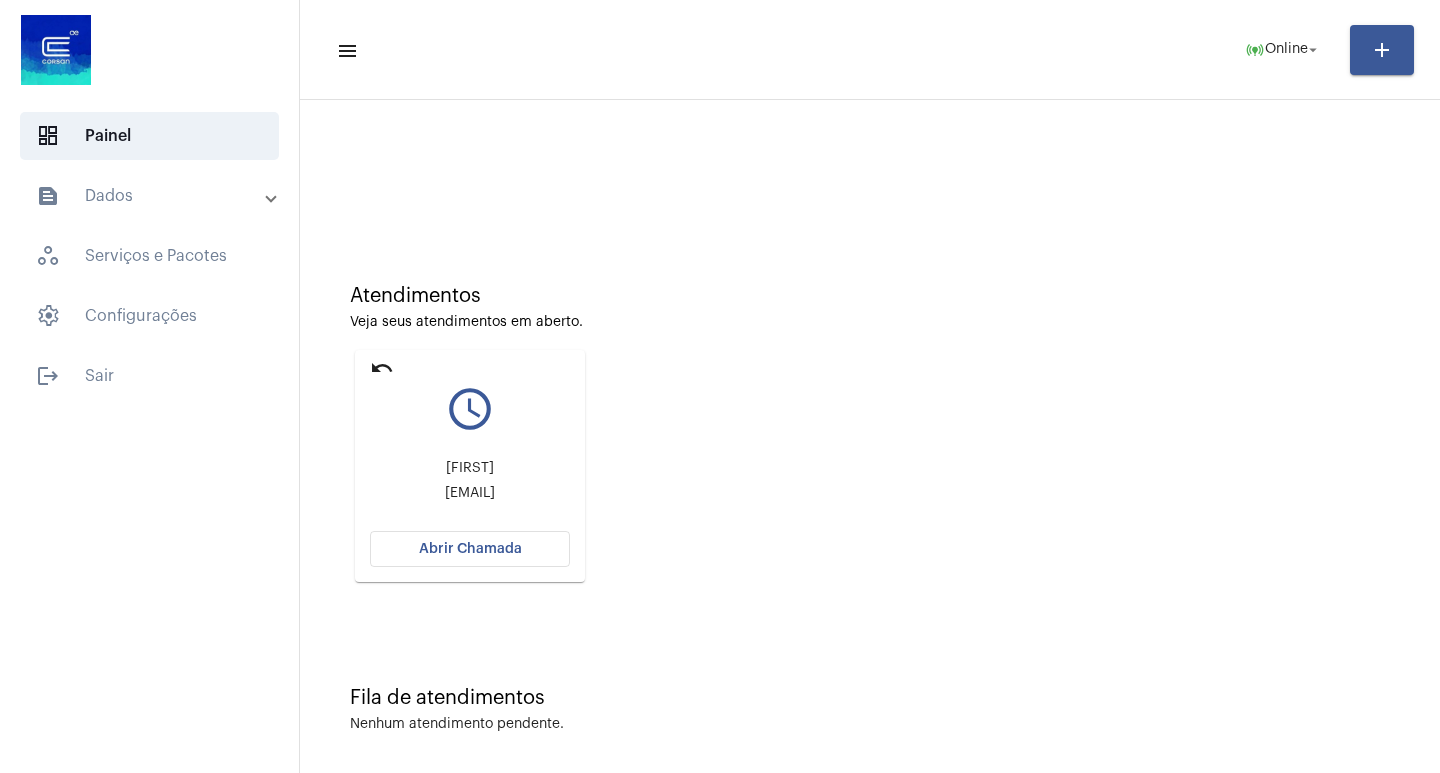 click on "Abrir Chamada" 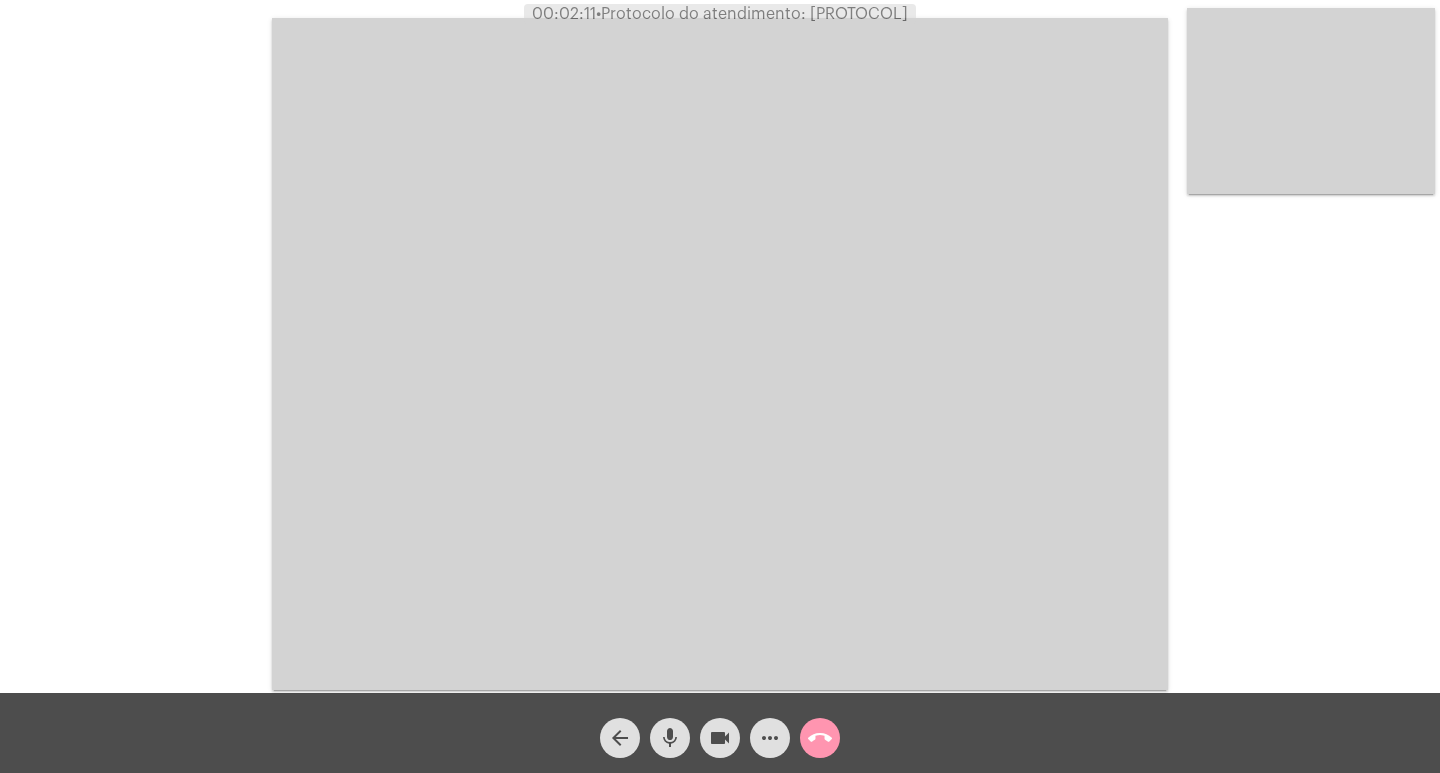 click on "mic" 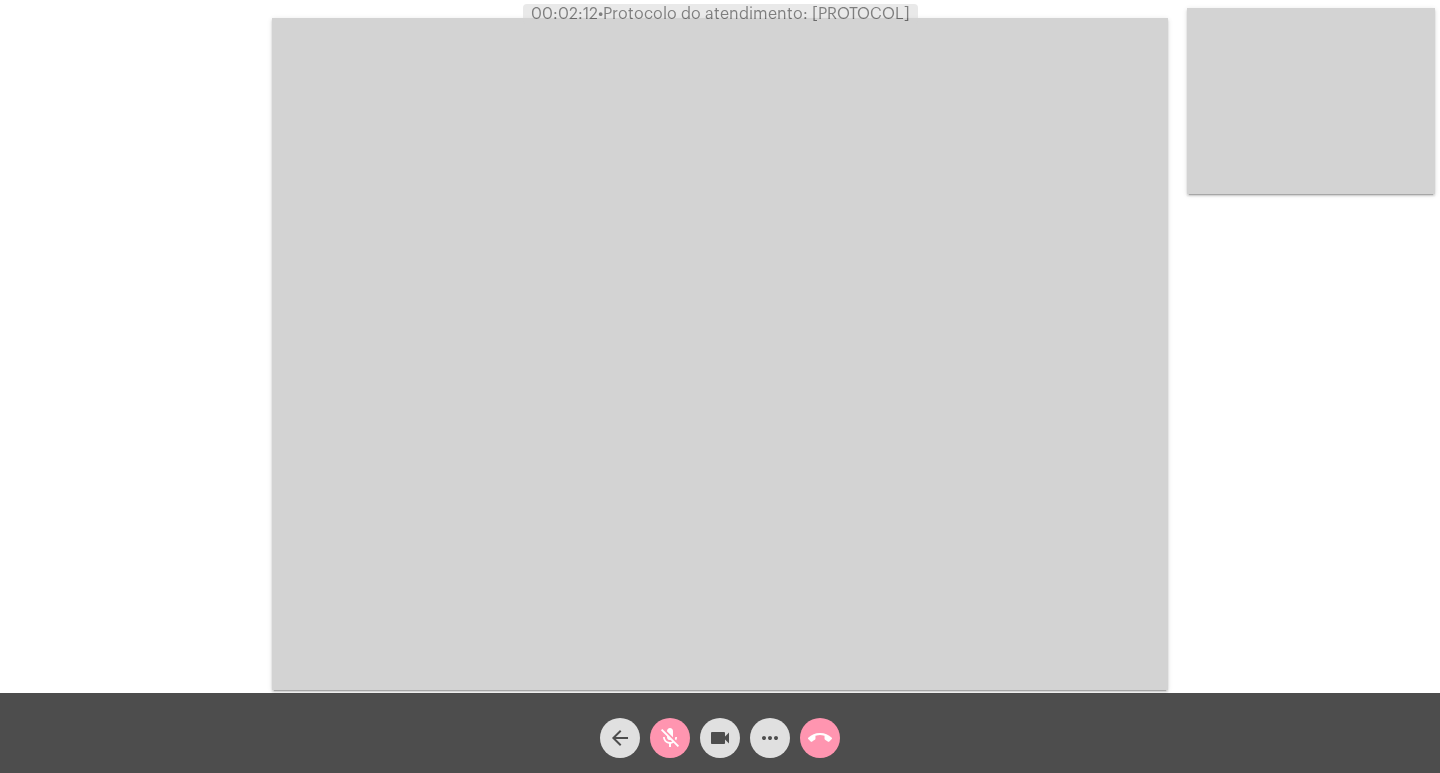 click on "videocam" 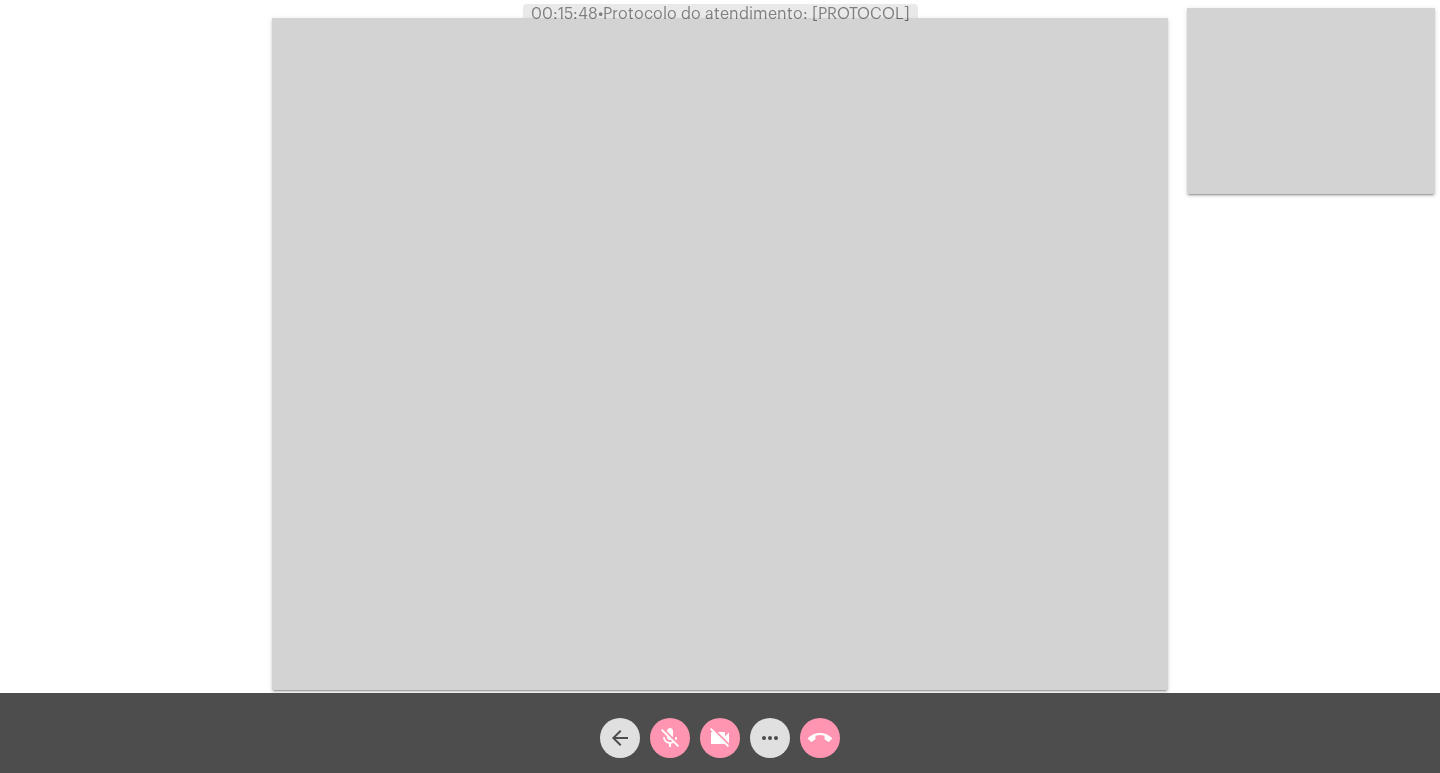 click on "mic_off" 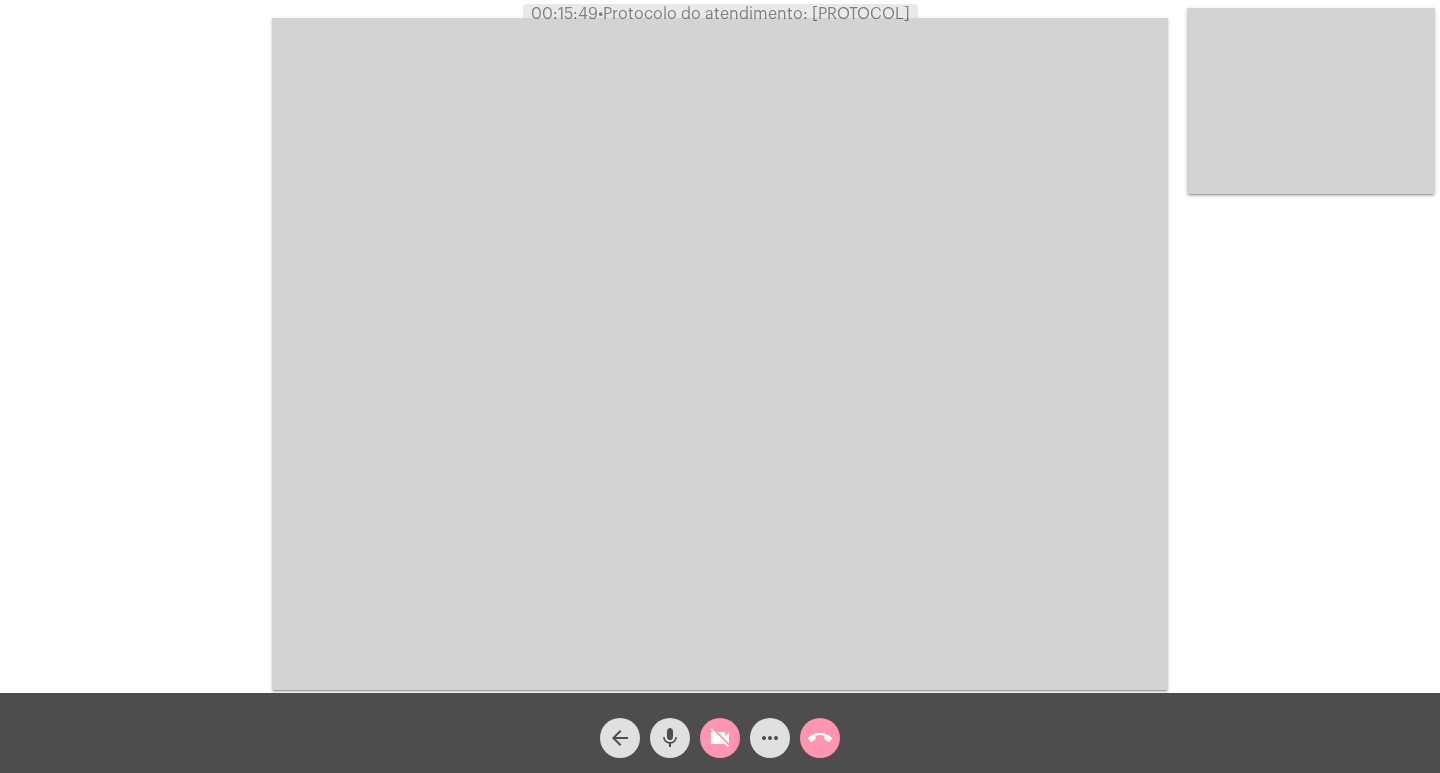 click on "videocam_off" 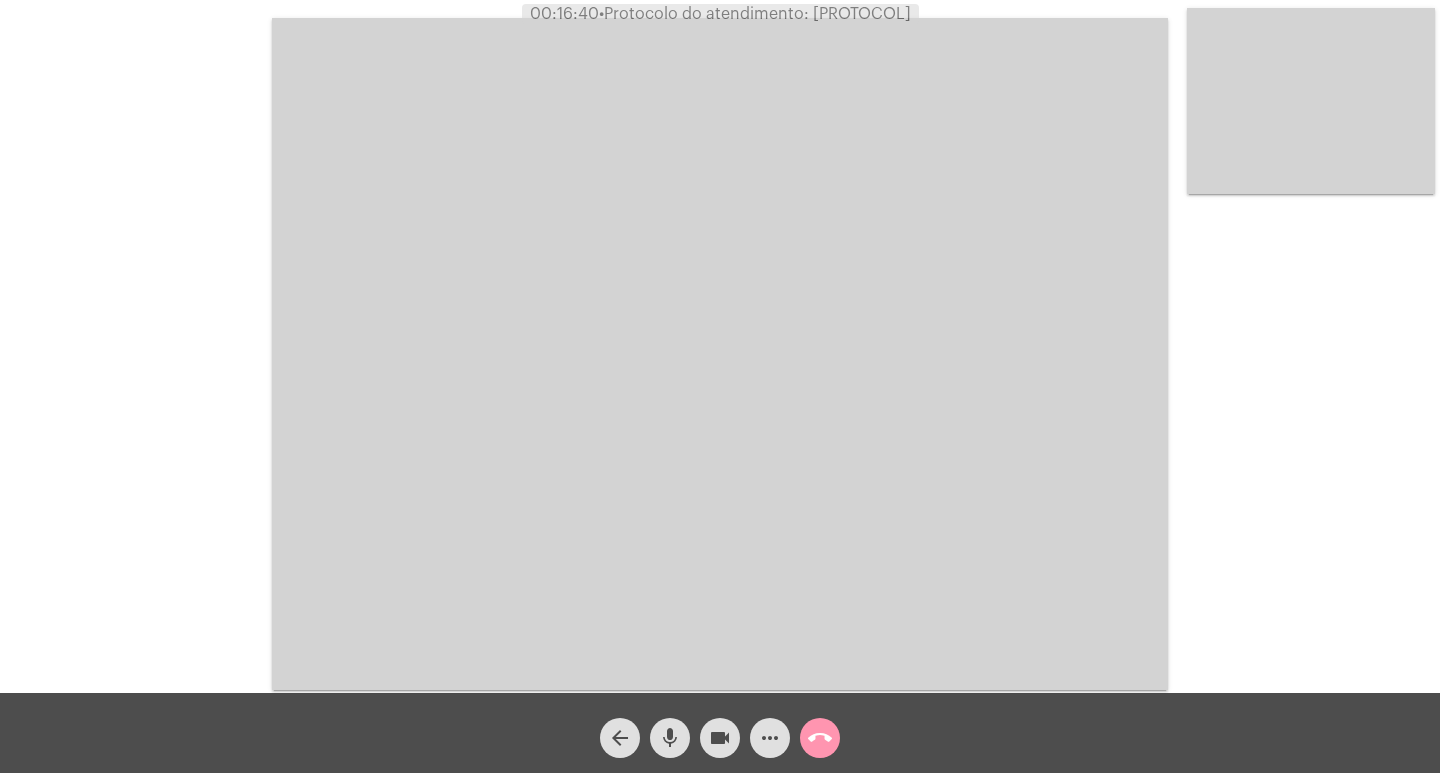 click on "videocam" 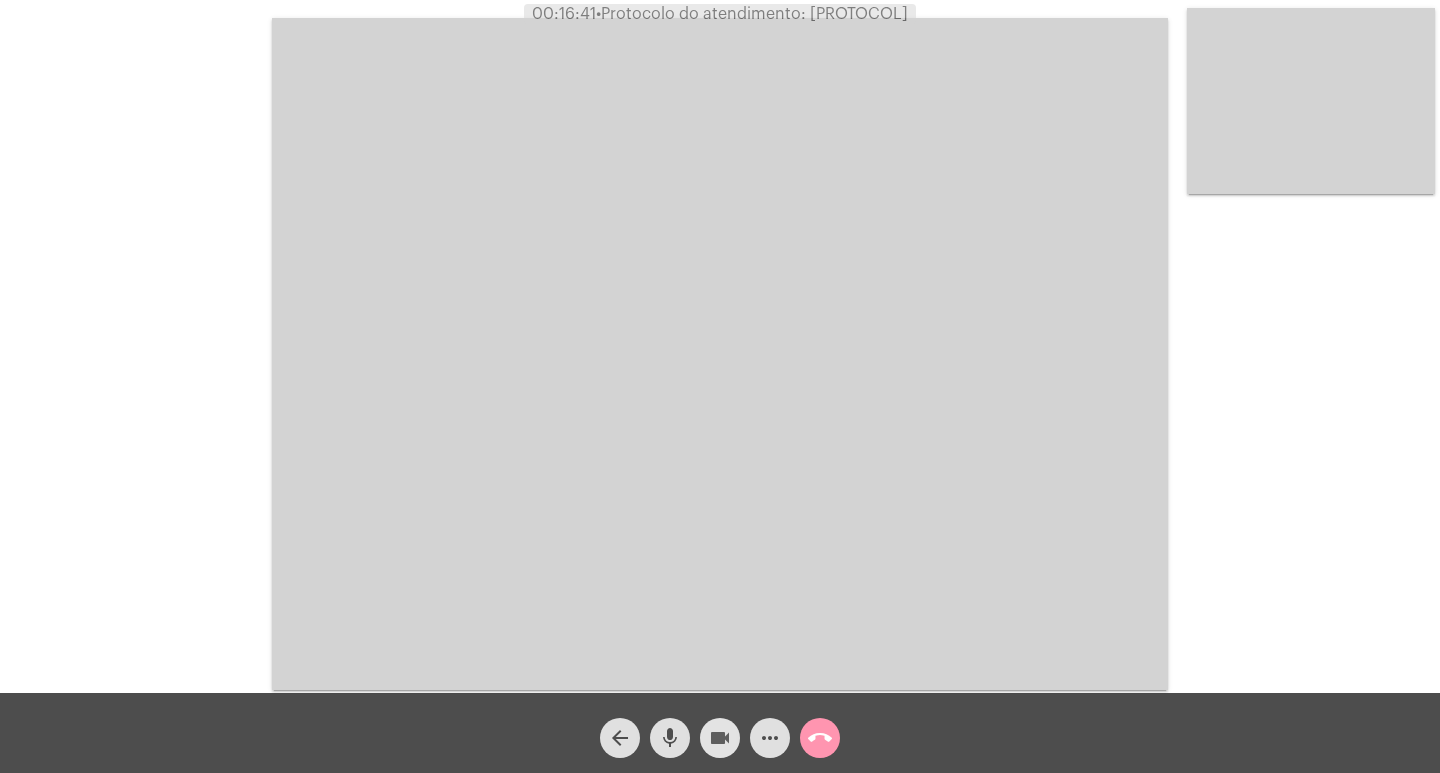 click on "videocam" 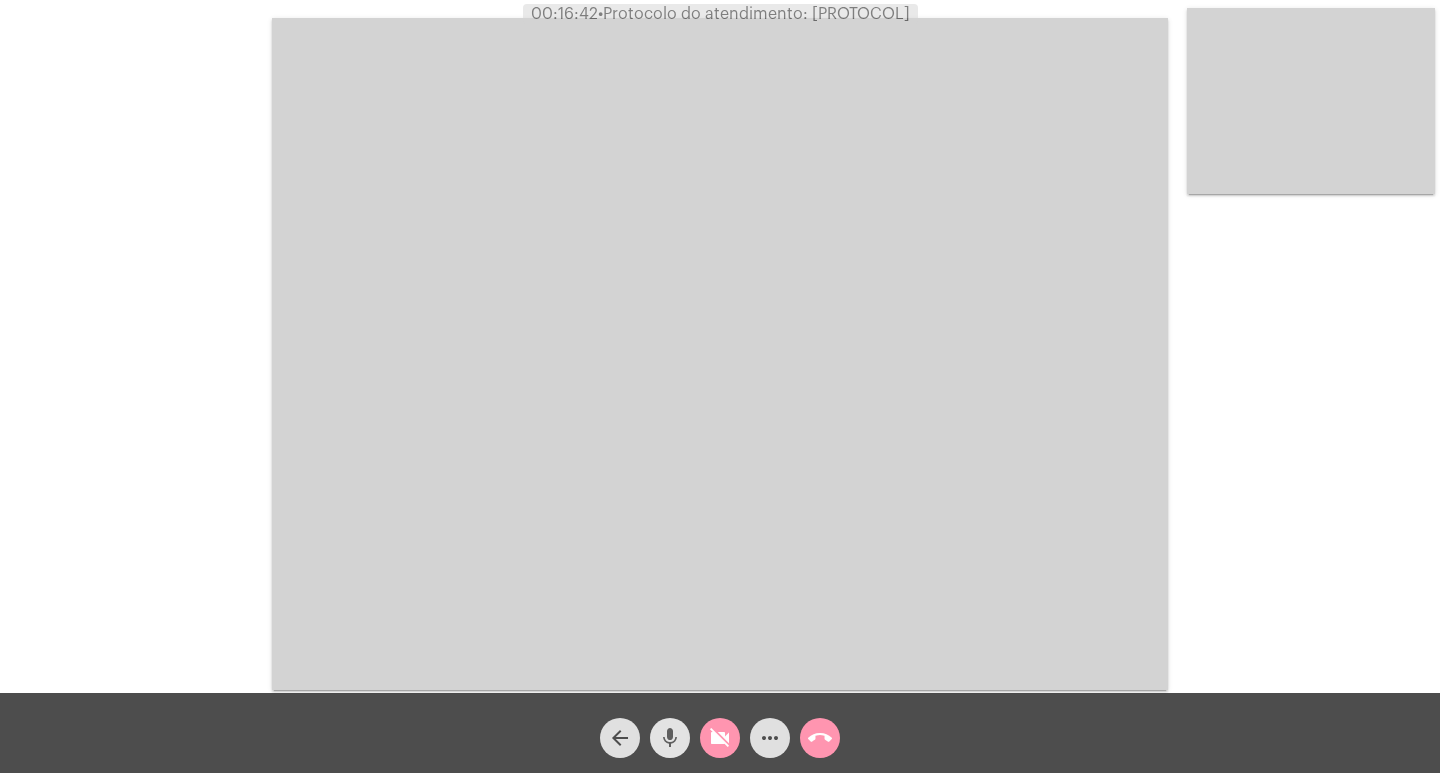 click on "mic" 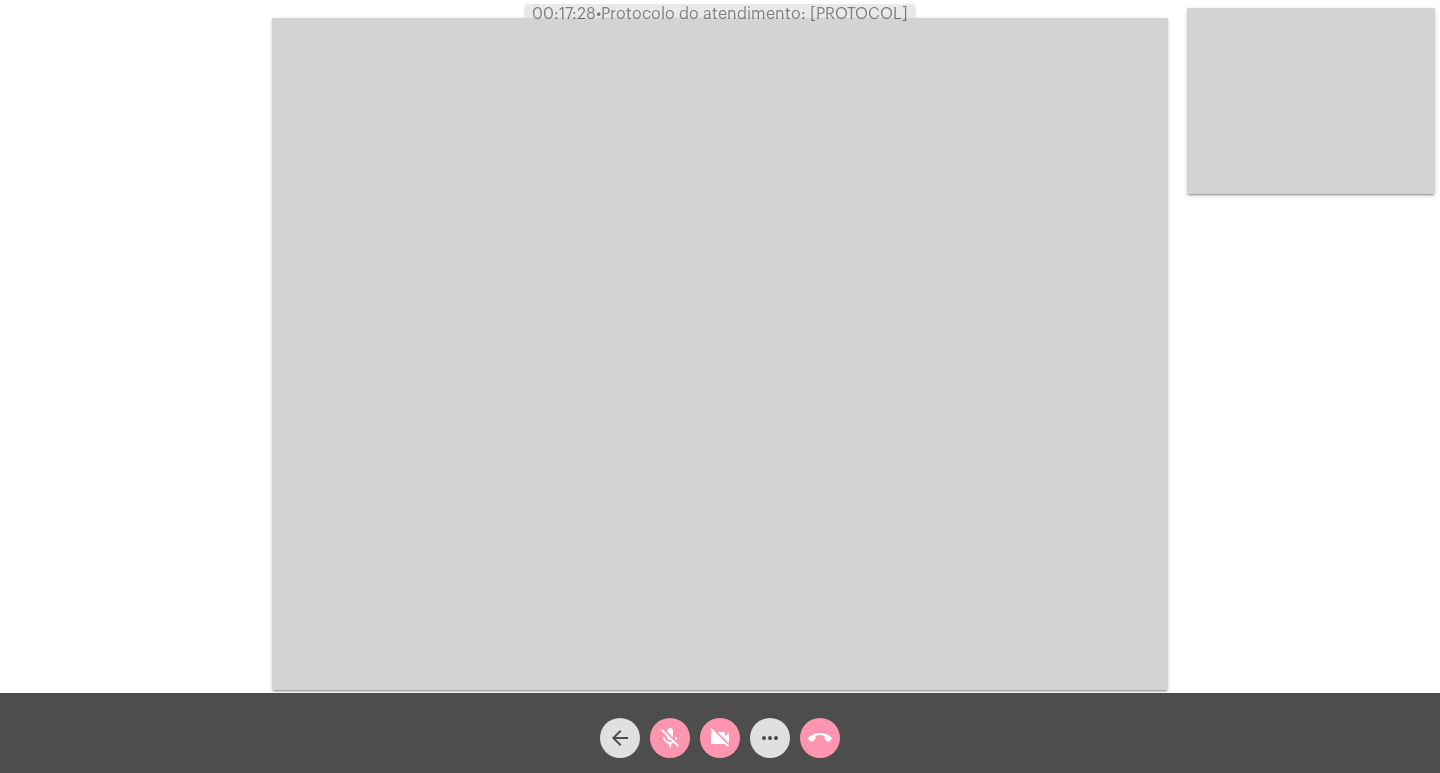 click on "mic_off" 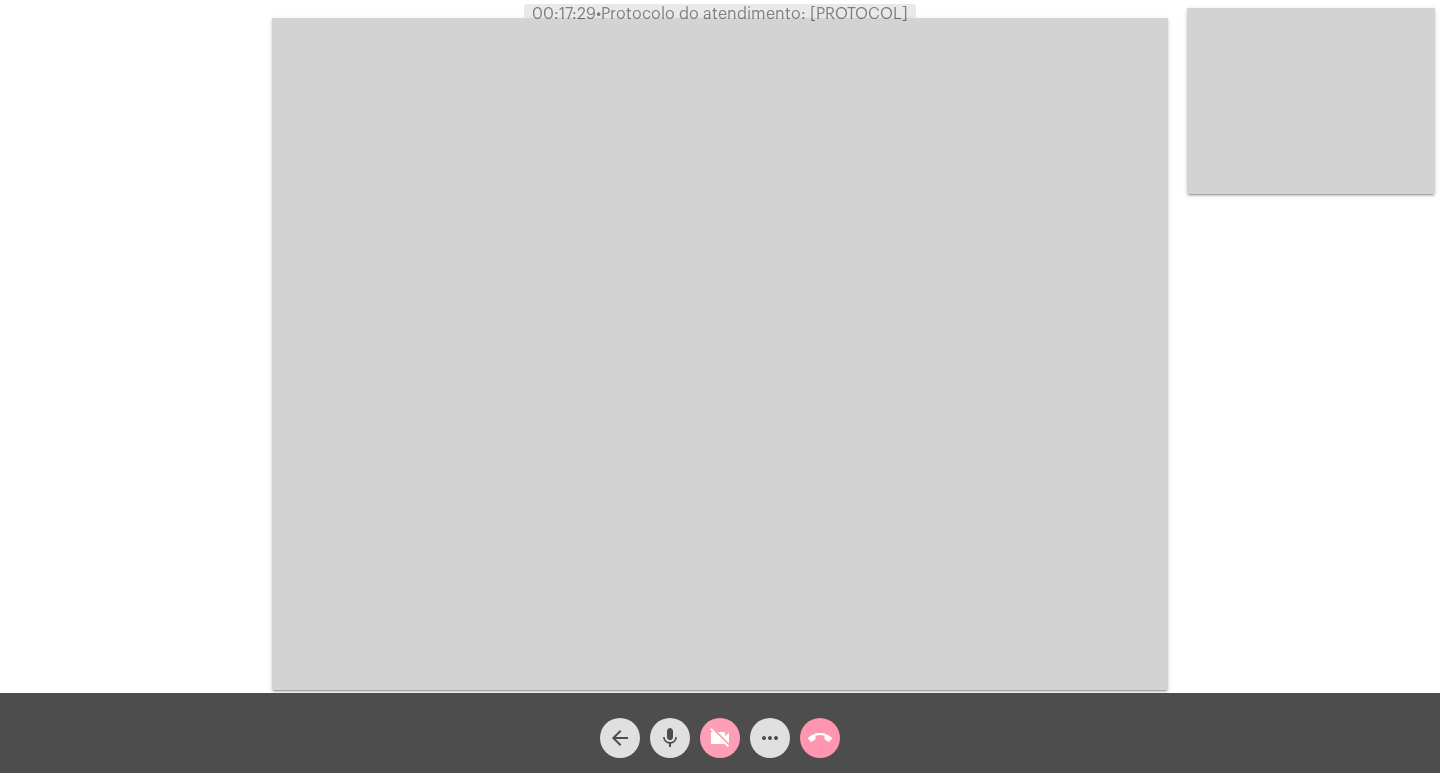 click on "videocam_off" 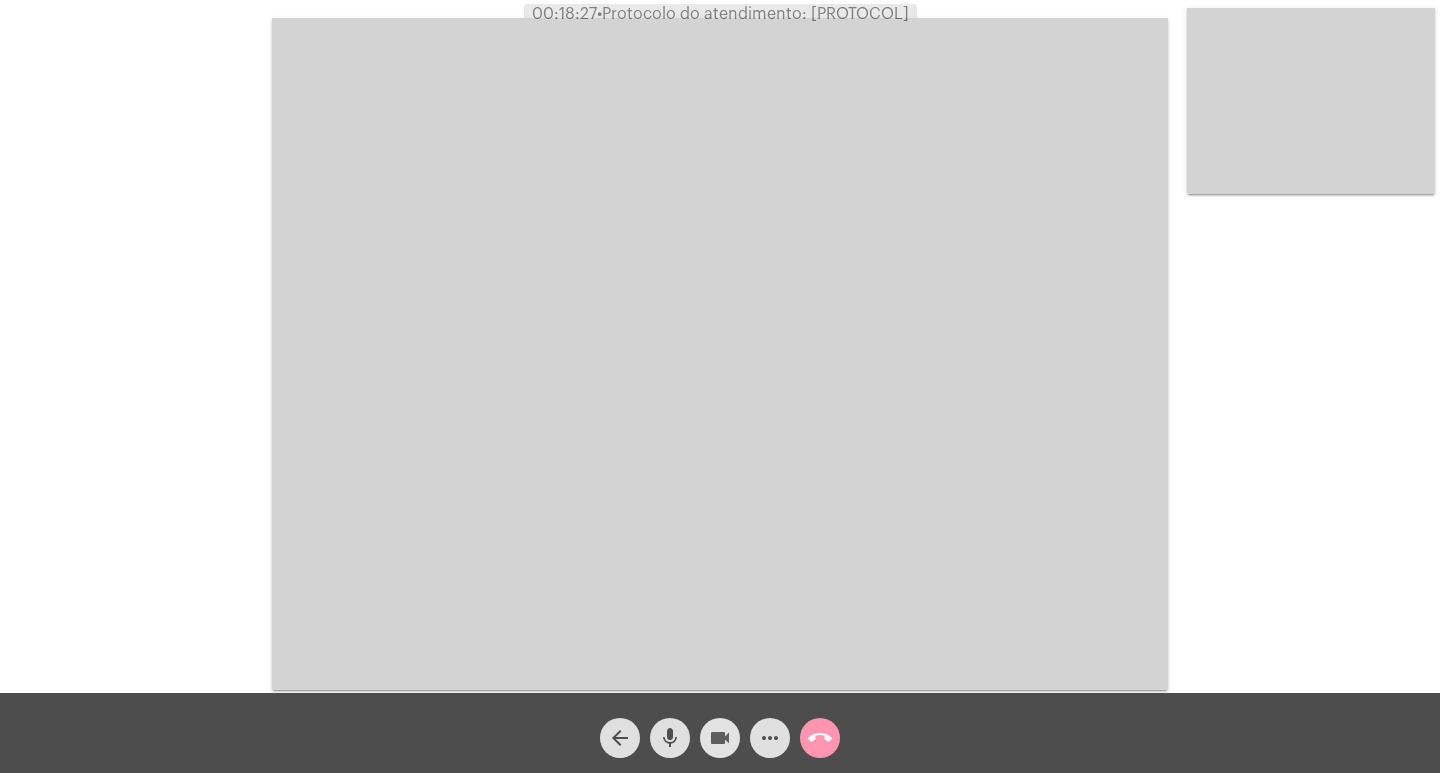 drag, startPoint x: 729, startPoint y: 733, endPoint x: 687, endPoint y: 733, distance: 42 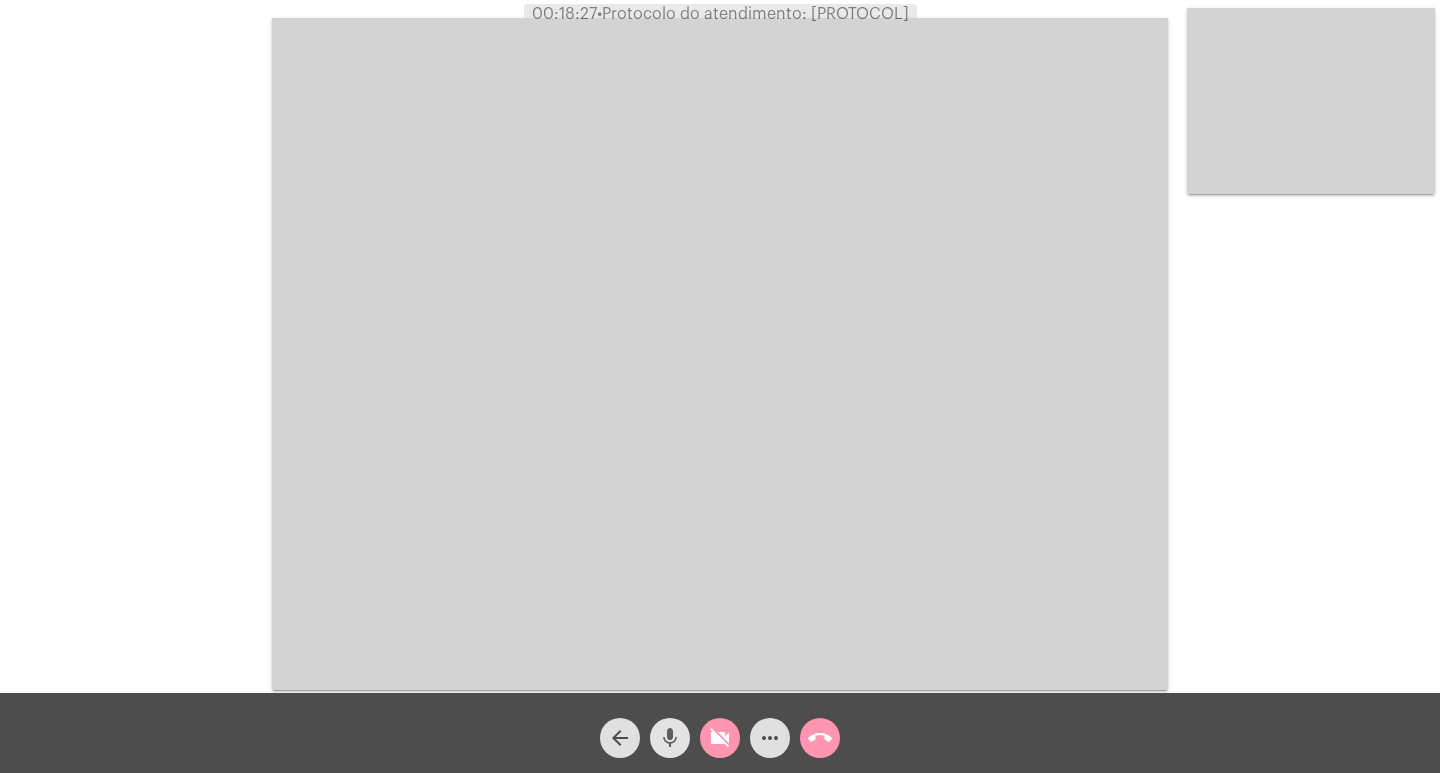 click on "mic" 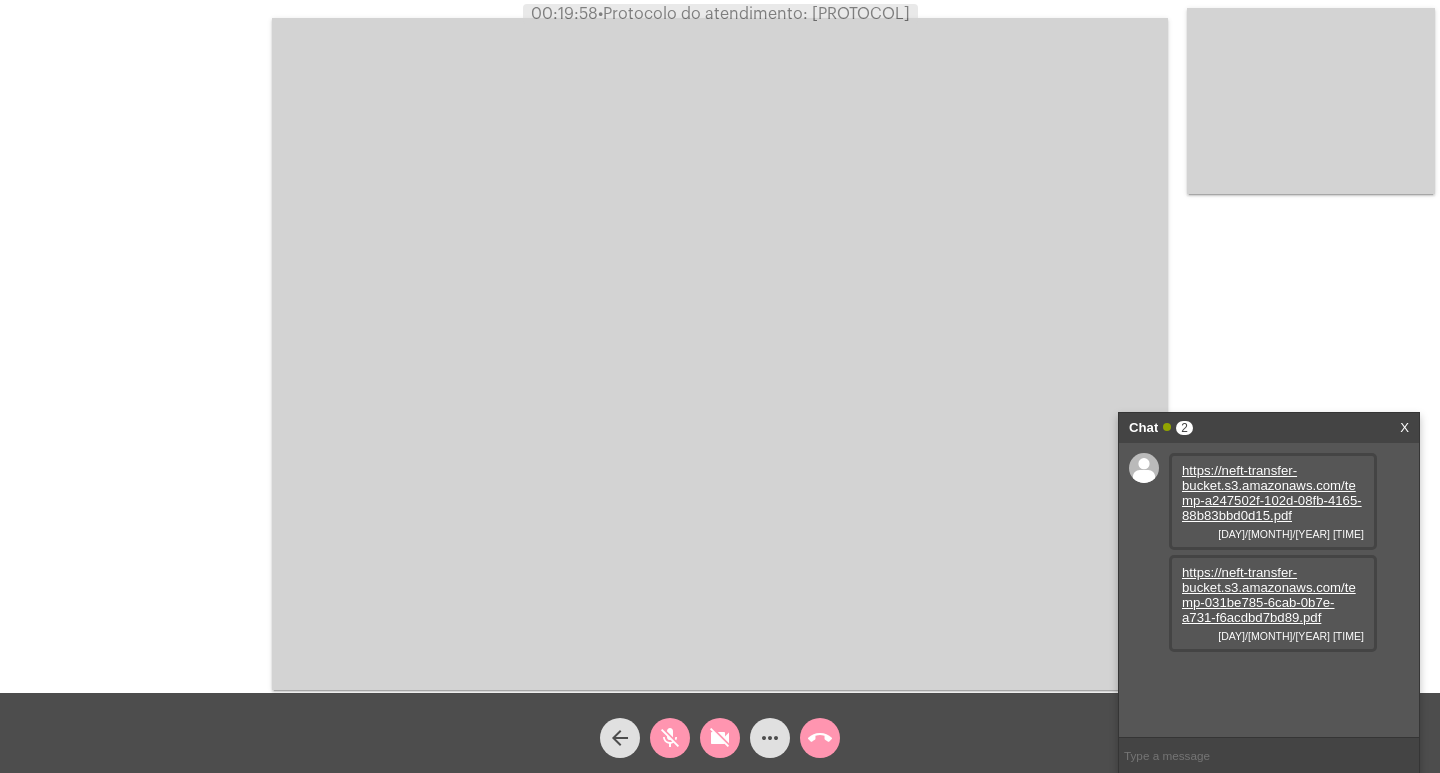 click on "mic_off" 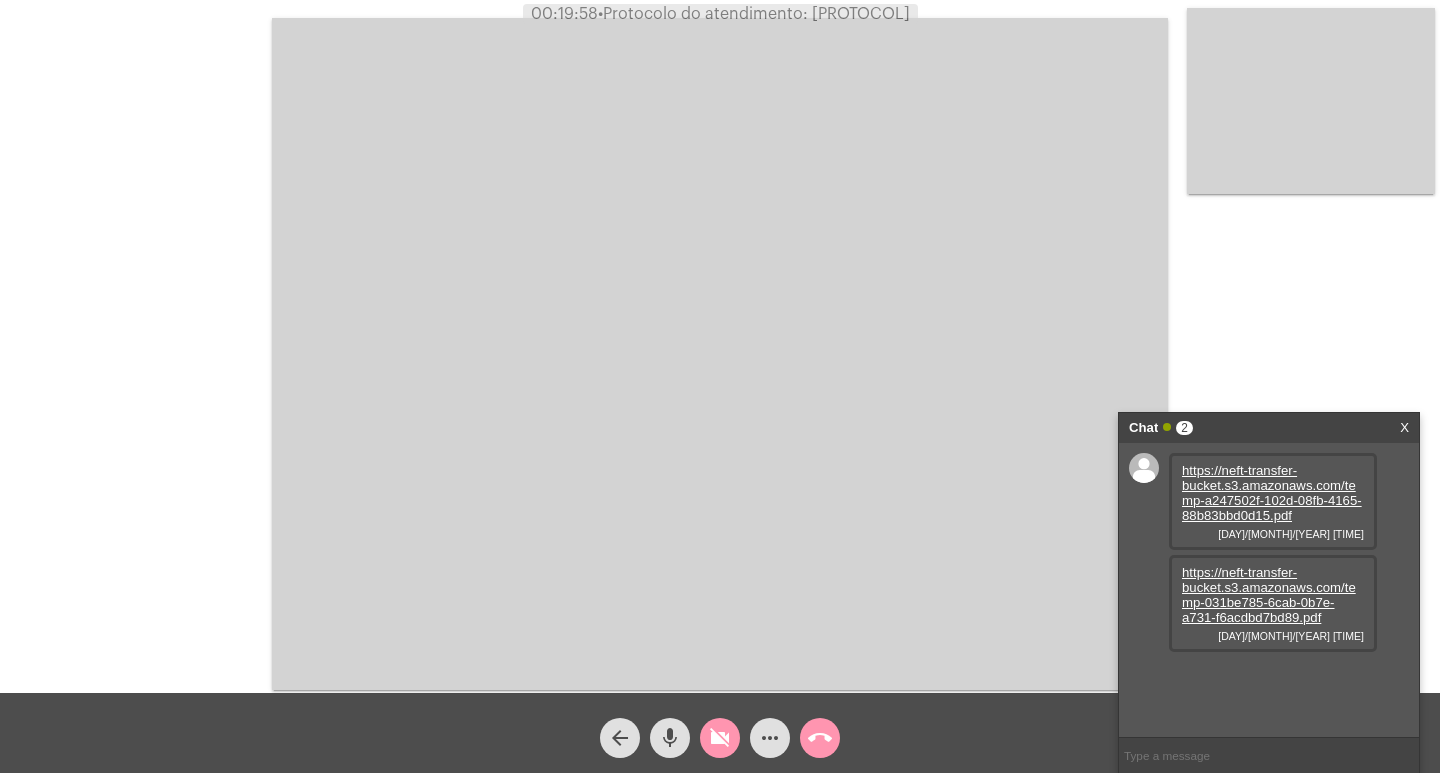 click on "videocam_off" 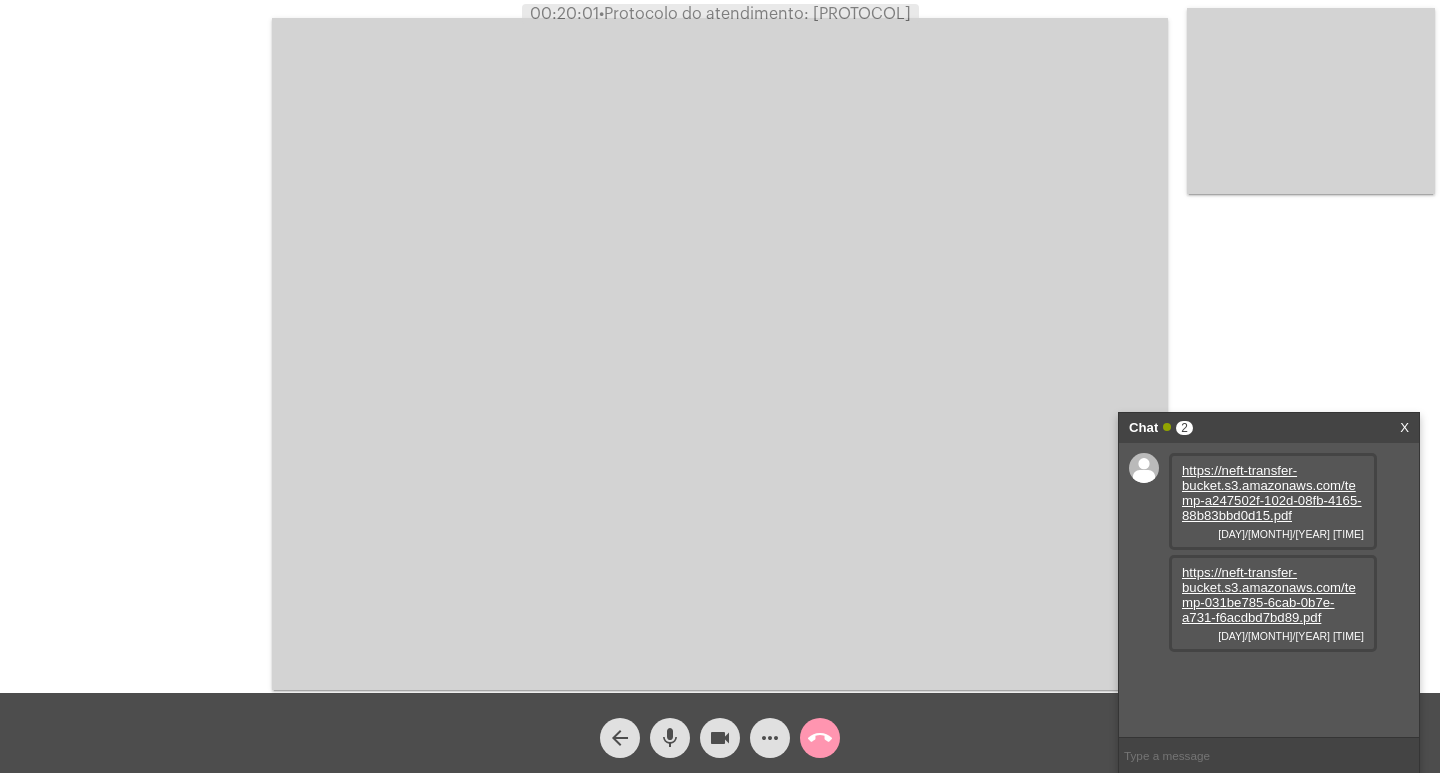 click on "https://neft-transfer-bucket.s3.amazonaws.com/temp-a247502f-102d-08fb-4165-88b83bbd0d15.pdf" at bounding box center (1272, 493) 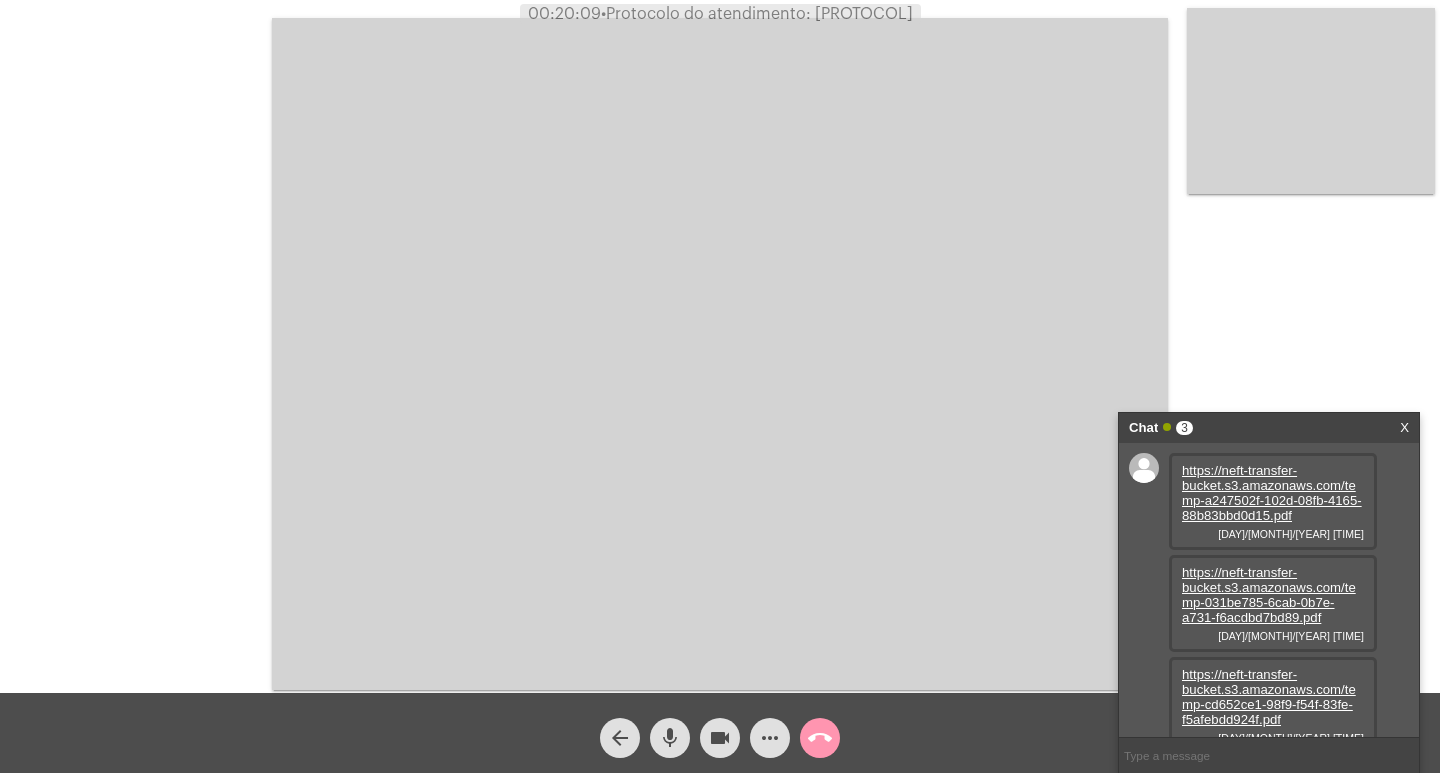 click on "https://neft-transfer-bucket.s3.amazonaws.com/temp-031be785-6cab-0b7e-a731-f6acdbd7bd89.pdf" at bounding box center [1269, 595] 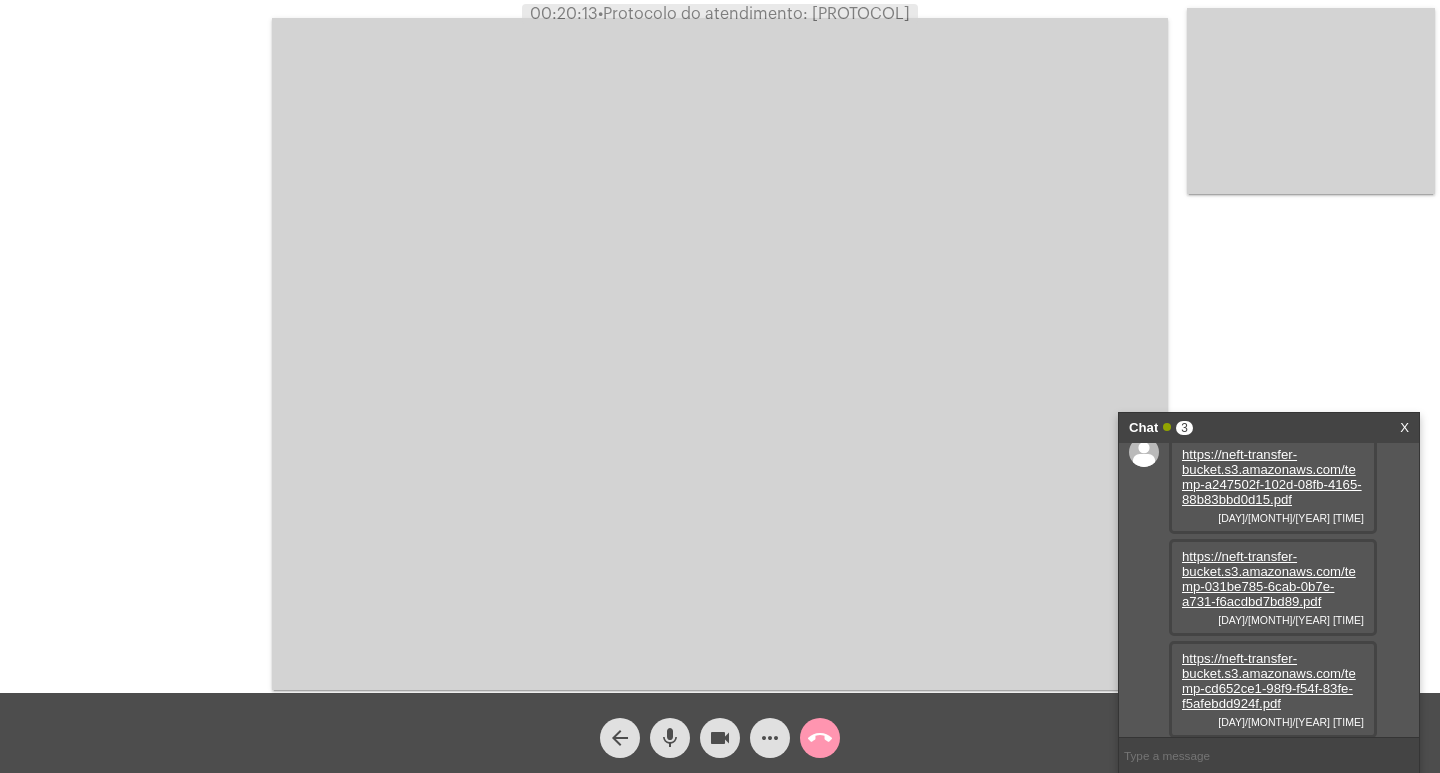 scroll, scrollTop: 17, scrollLeft: 0, axis: vertical 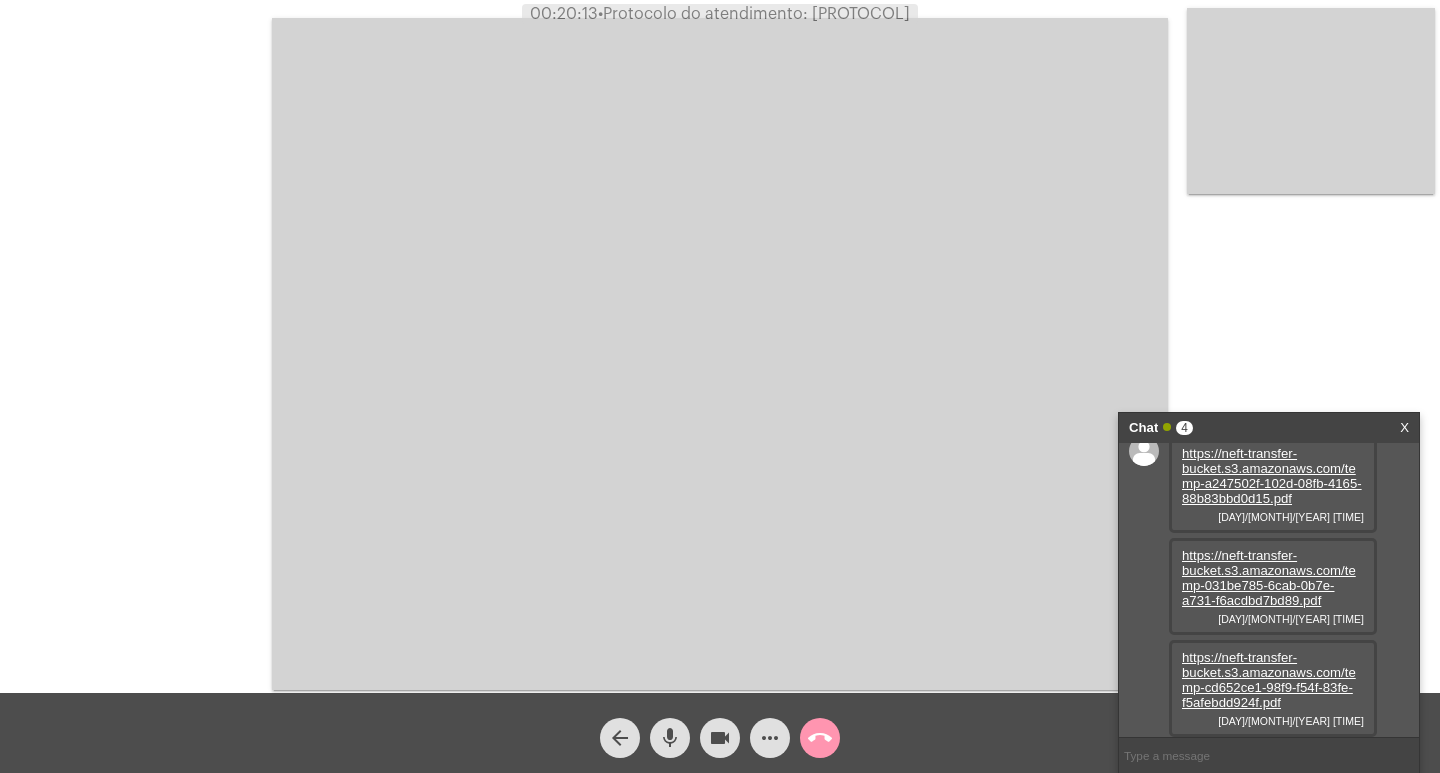 click on "https://neft-transfer-bucket.s3.amazonaws.com/temp-cd652ce1-98f9-f54f-83fe-f5afebdd924f.pdf" at bounding box center [1269, 680] 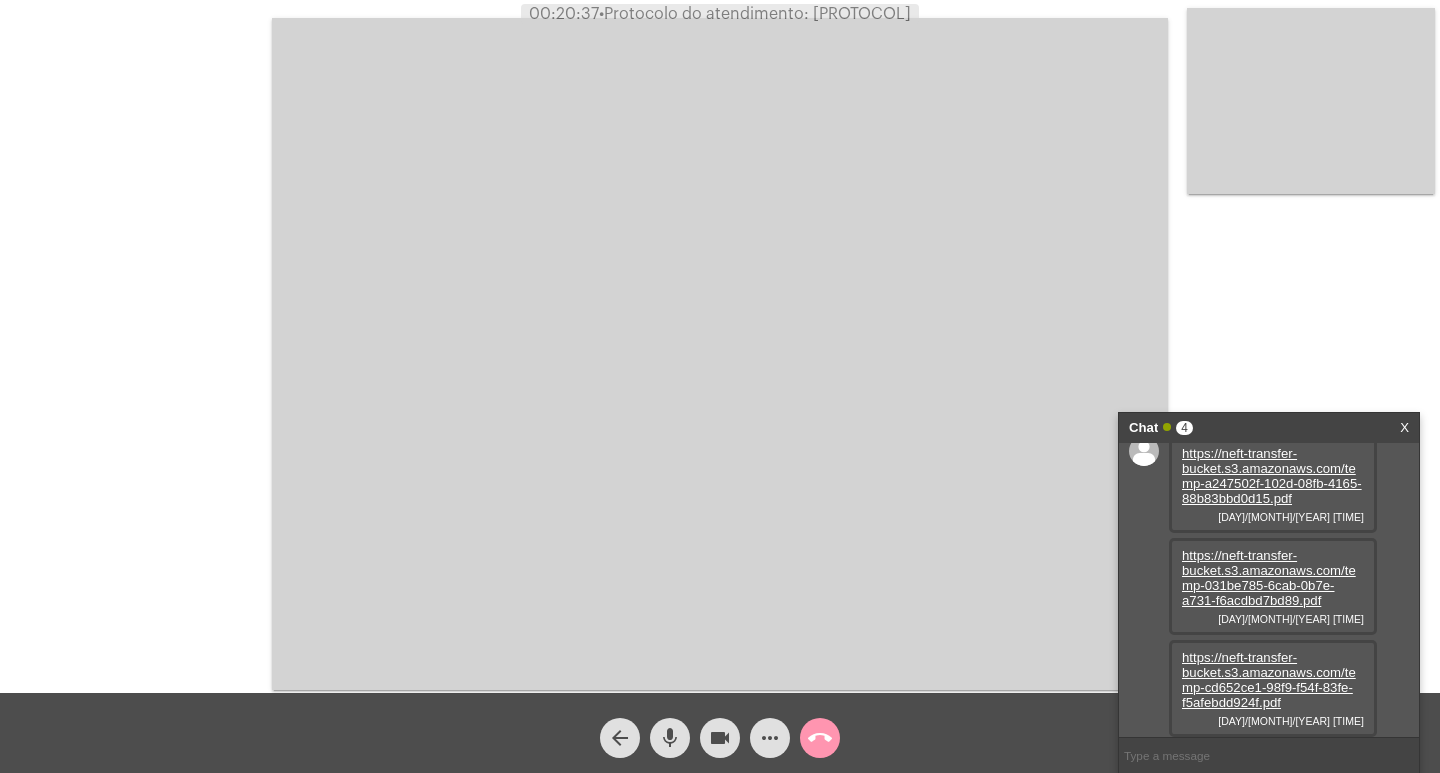 scroll, scrollTop: 119, scrollLeft: 0, axis: vertical 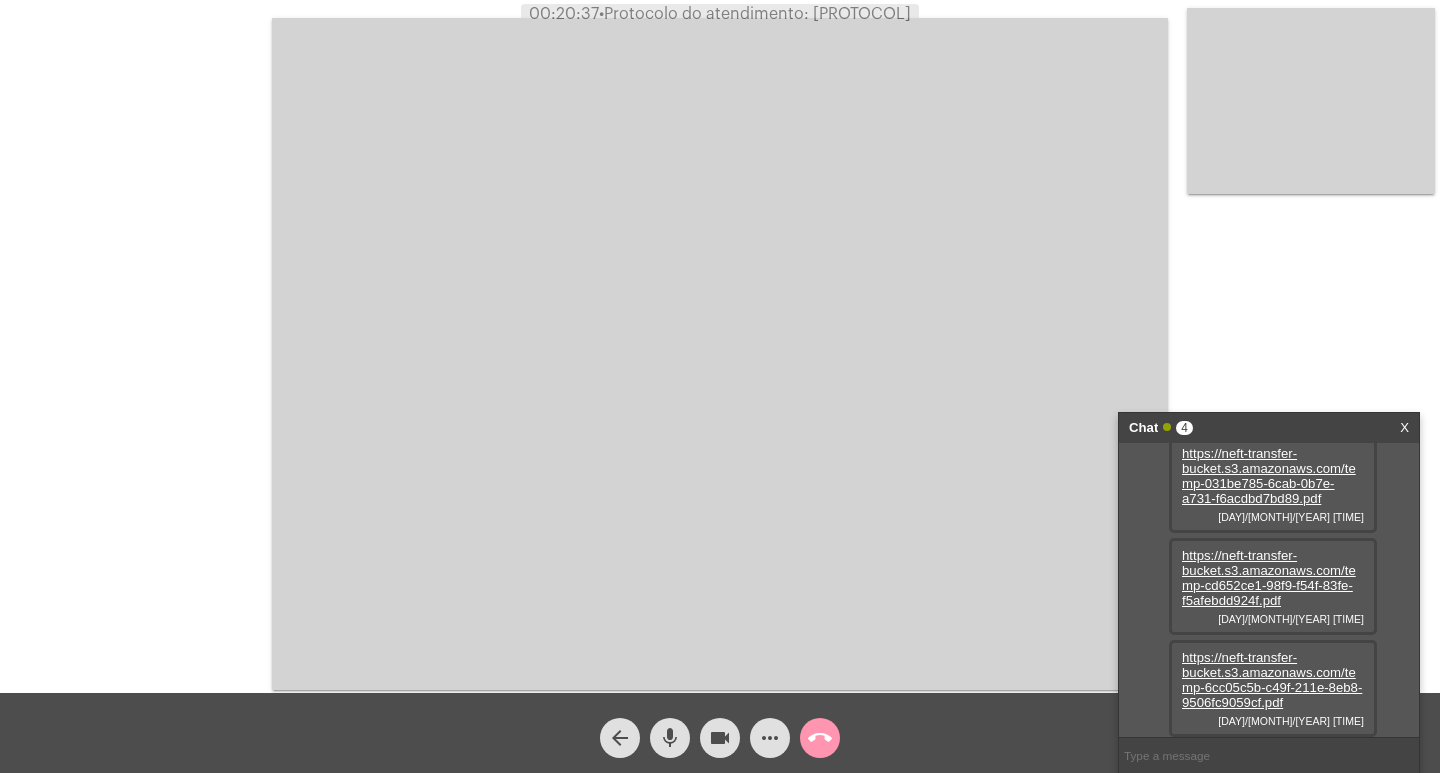 click on "https://neft-transfer-bucket.s3.amazonaws.com/temp-6cc05c5b-c49f-211e-8eb8-9506fc9059cf.pdf" at bounding box center [1272, 680] 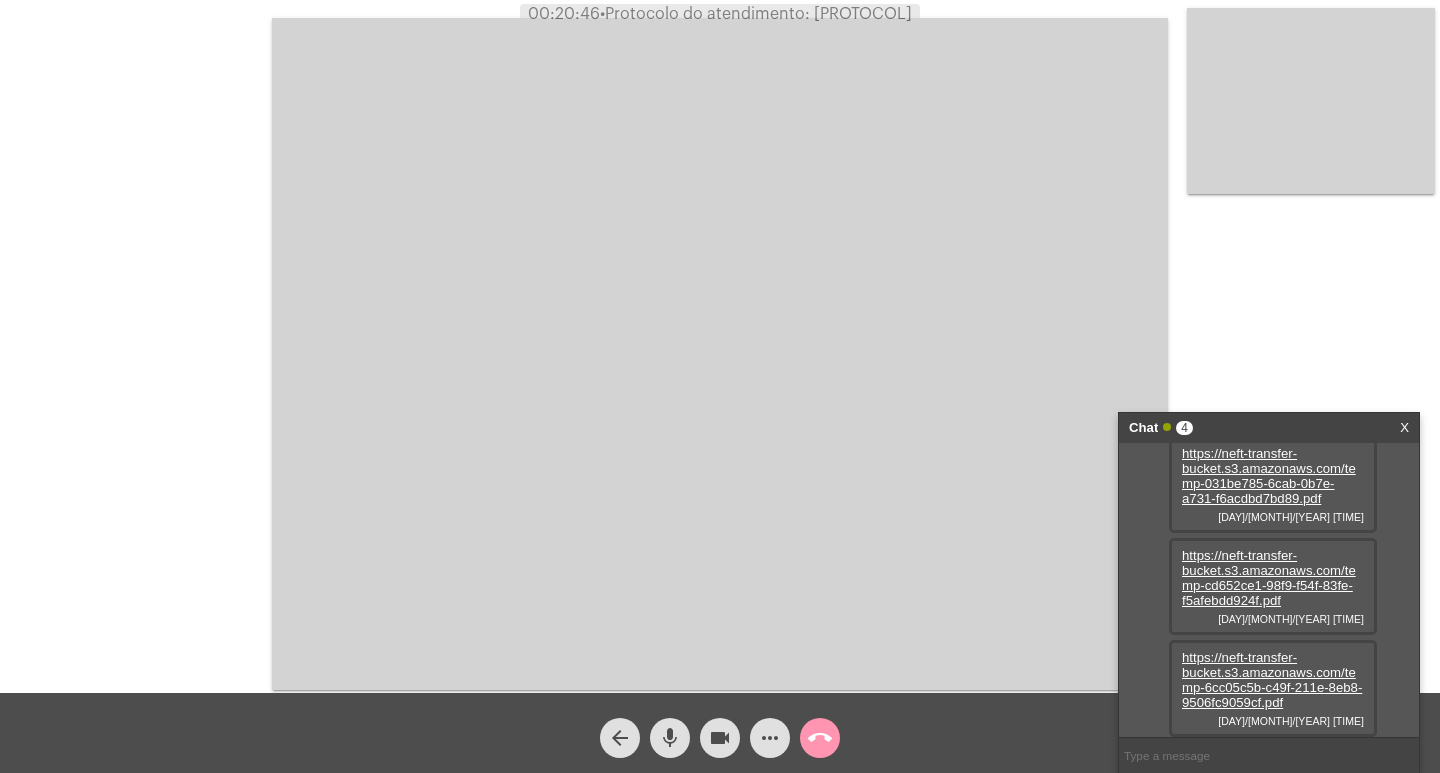 scroll, scrollTop: 0, scrollLeft: 0, axis: both 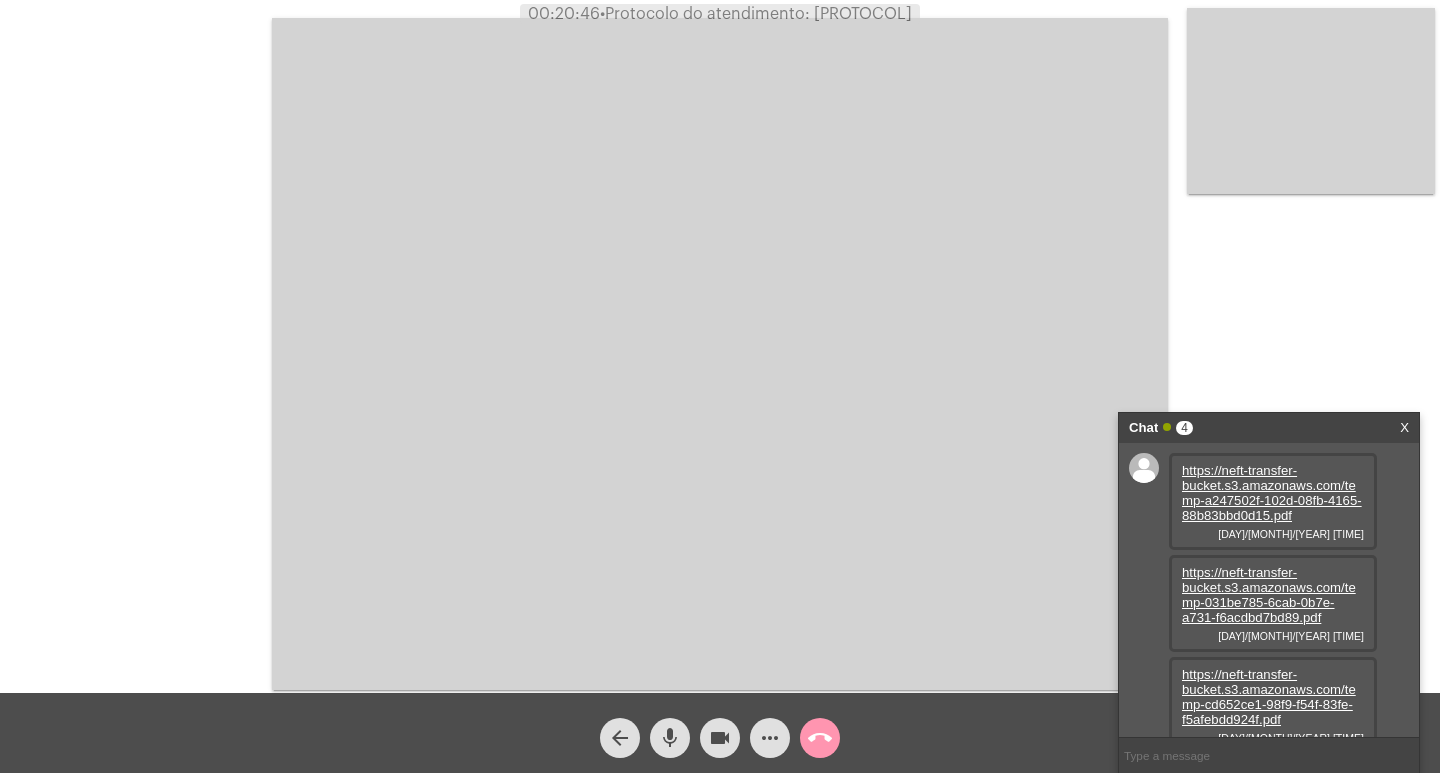 click on "https://neft-transfer-bucket.s3.amazonaws.com/temp-a247502f-102d-08fb-4165-88b83bbd0d15.pdf" at bounding box center [1272, 493] 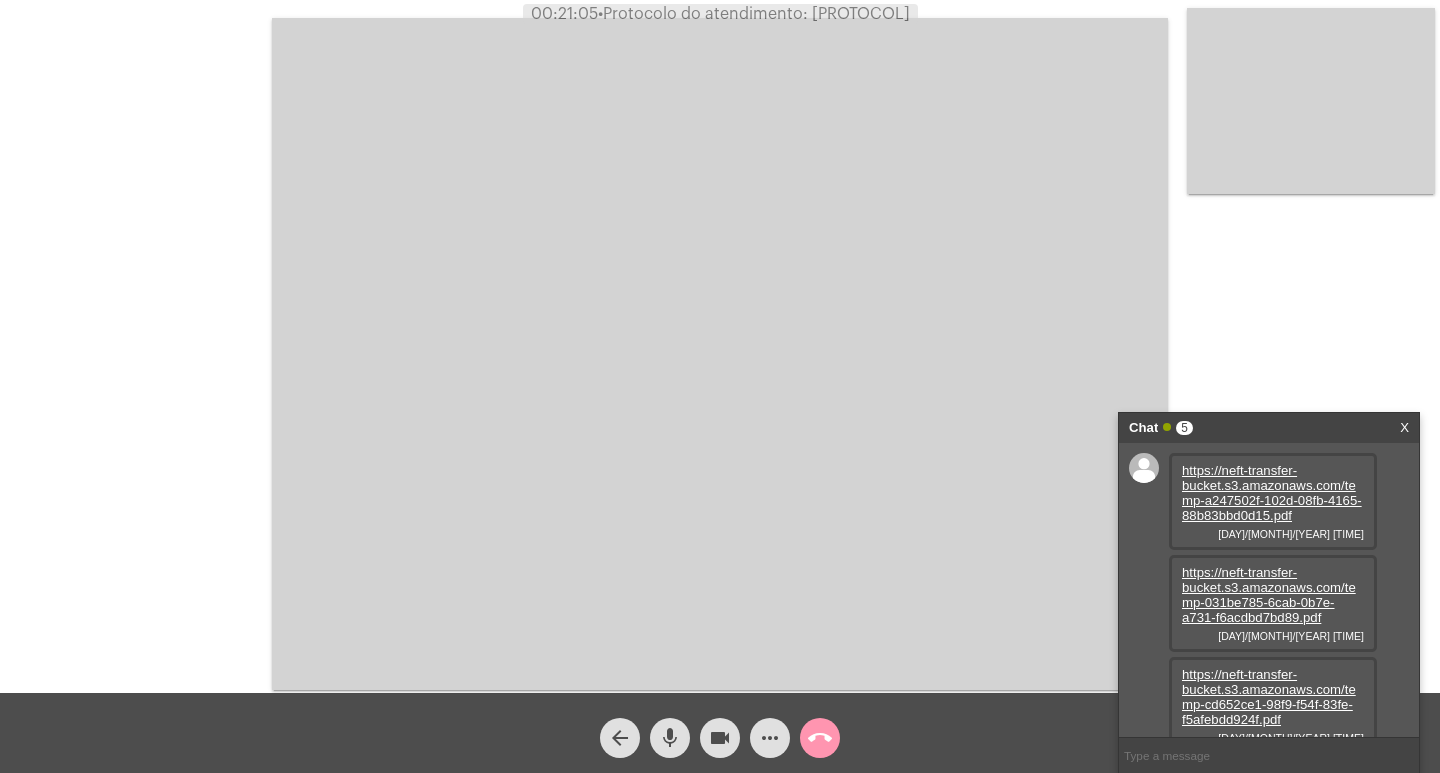 scroll, scrollTop: 119, scrollLeft: 0, axis: vertical 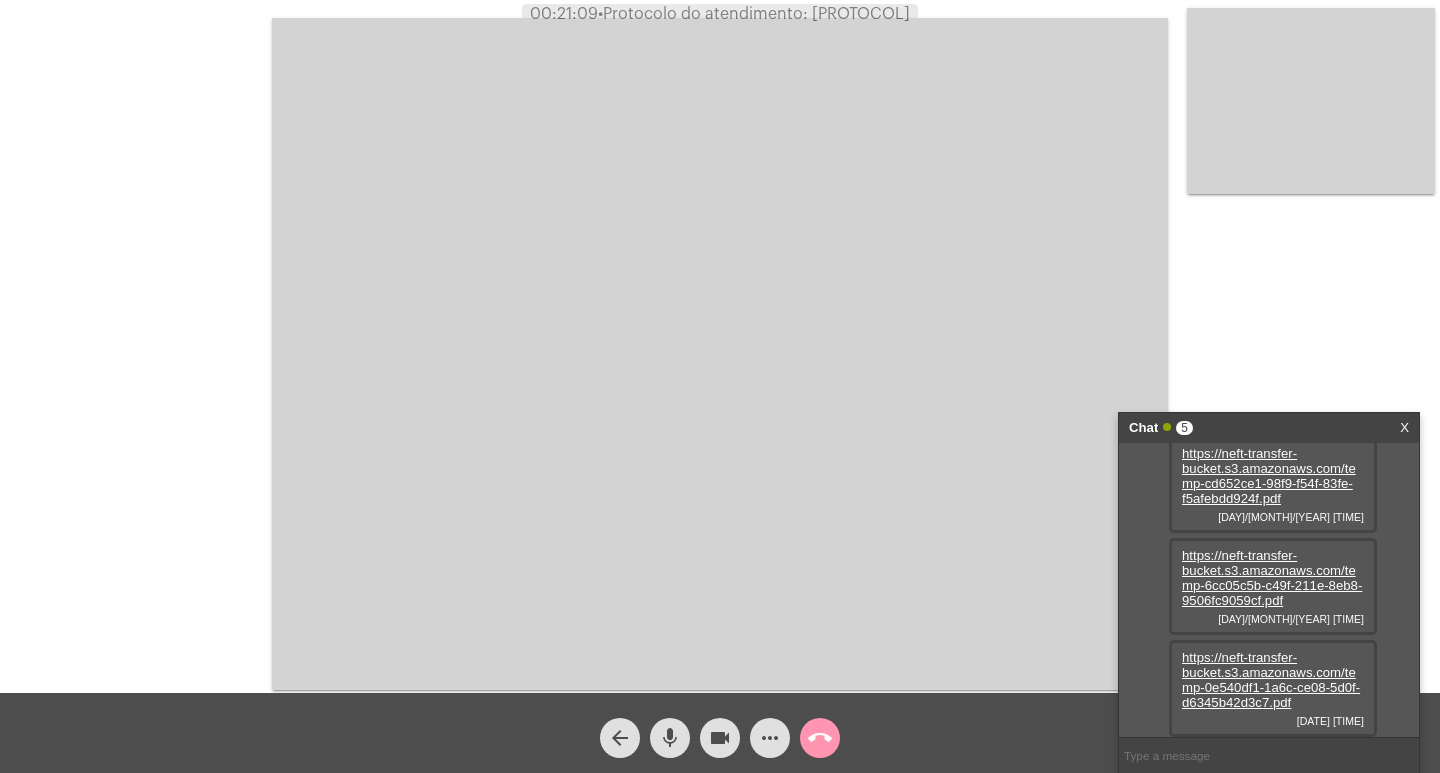 click on "https://neft-transfer-bucket.s3.amazonaws.com/temp-0e540df1-1a6c-ce08-5d0f-d6345b42d3c7.pdf" at bounding box center [1271, 680] 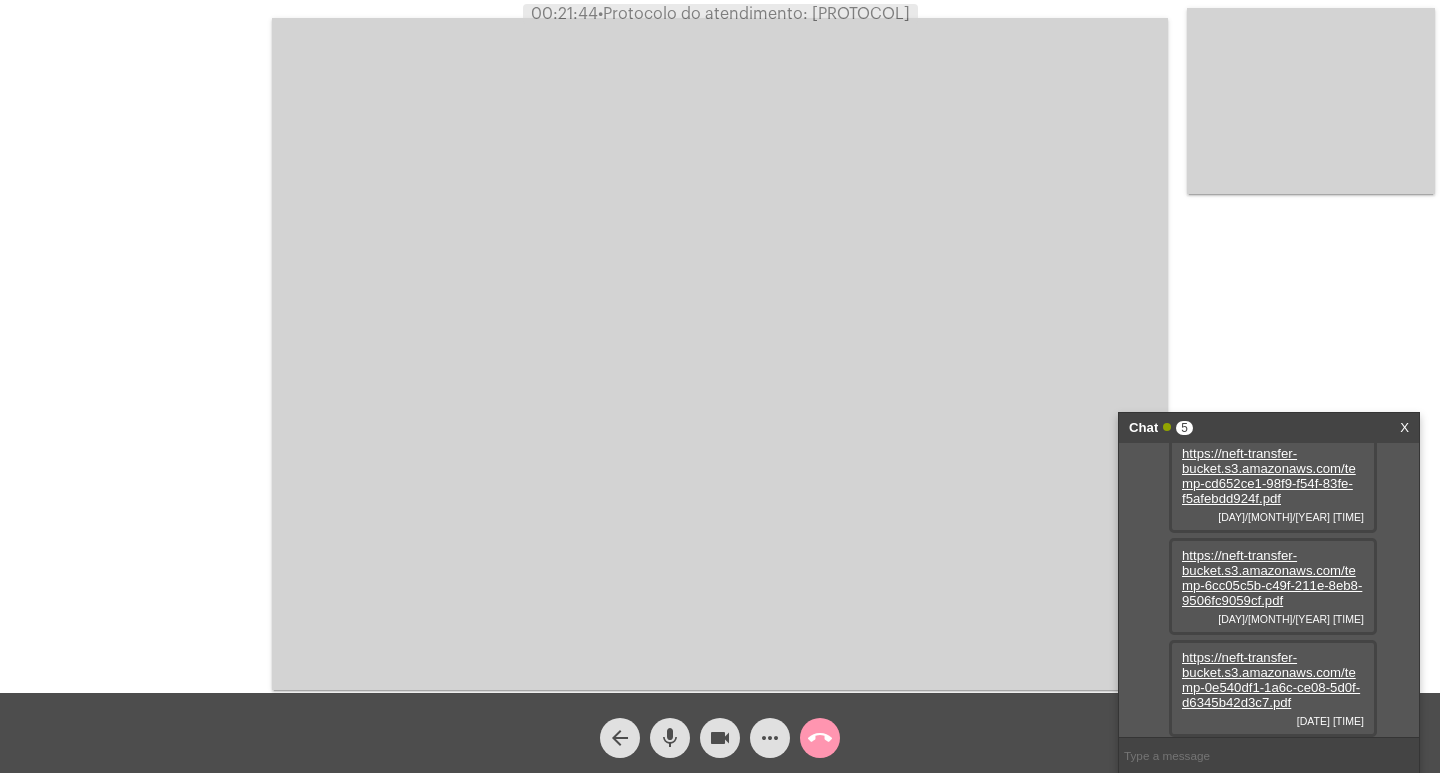 click on "mic" 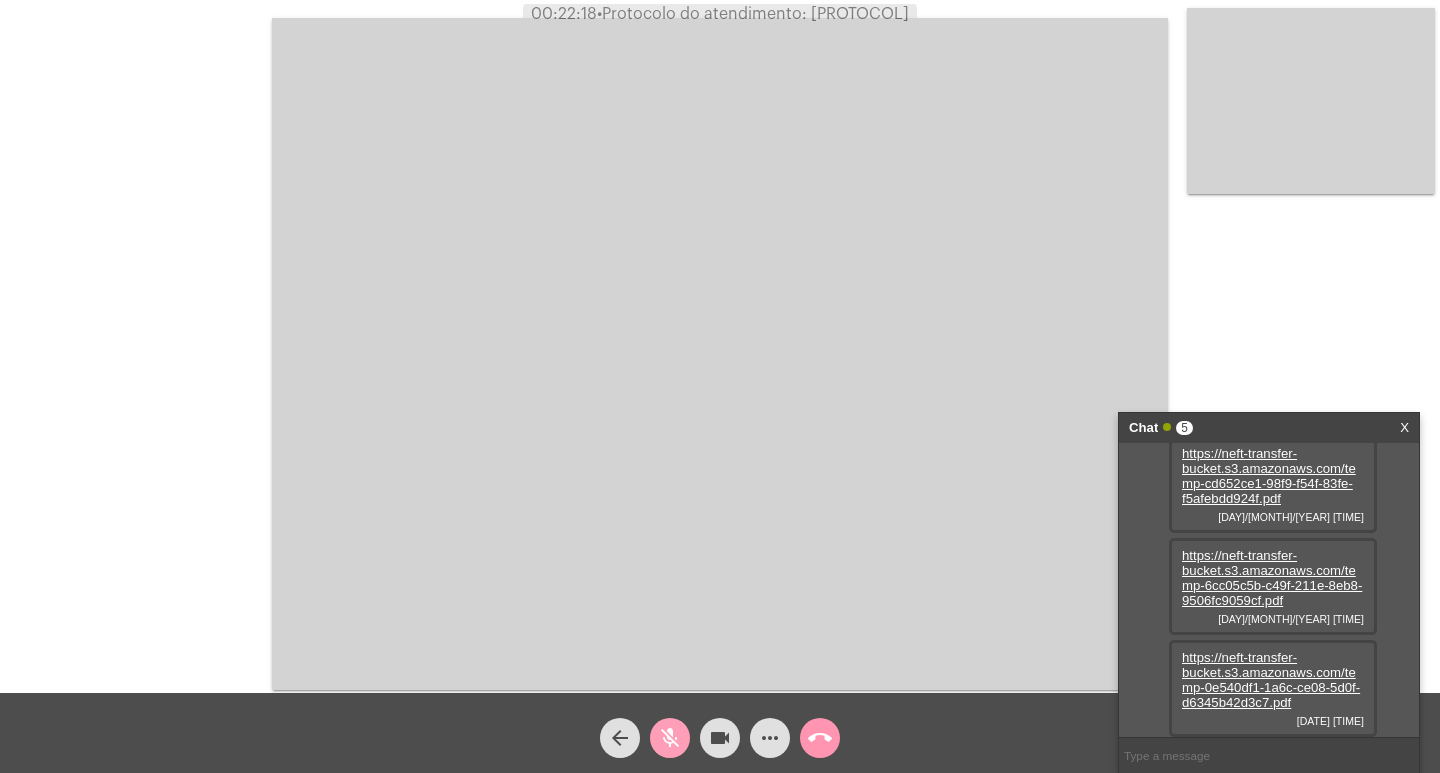 click on "mic_off" 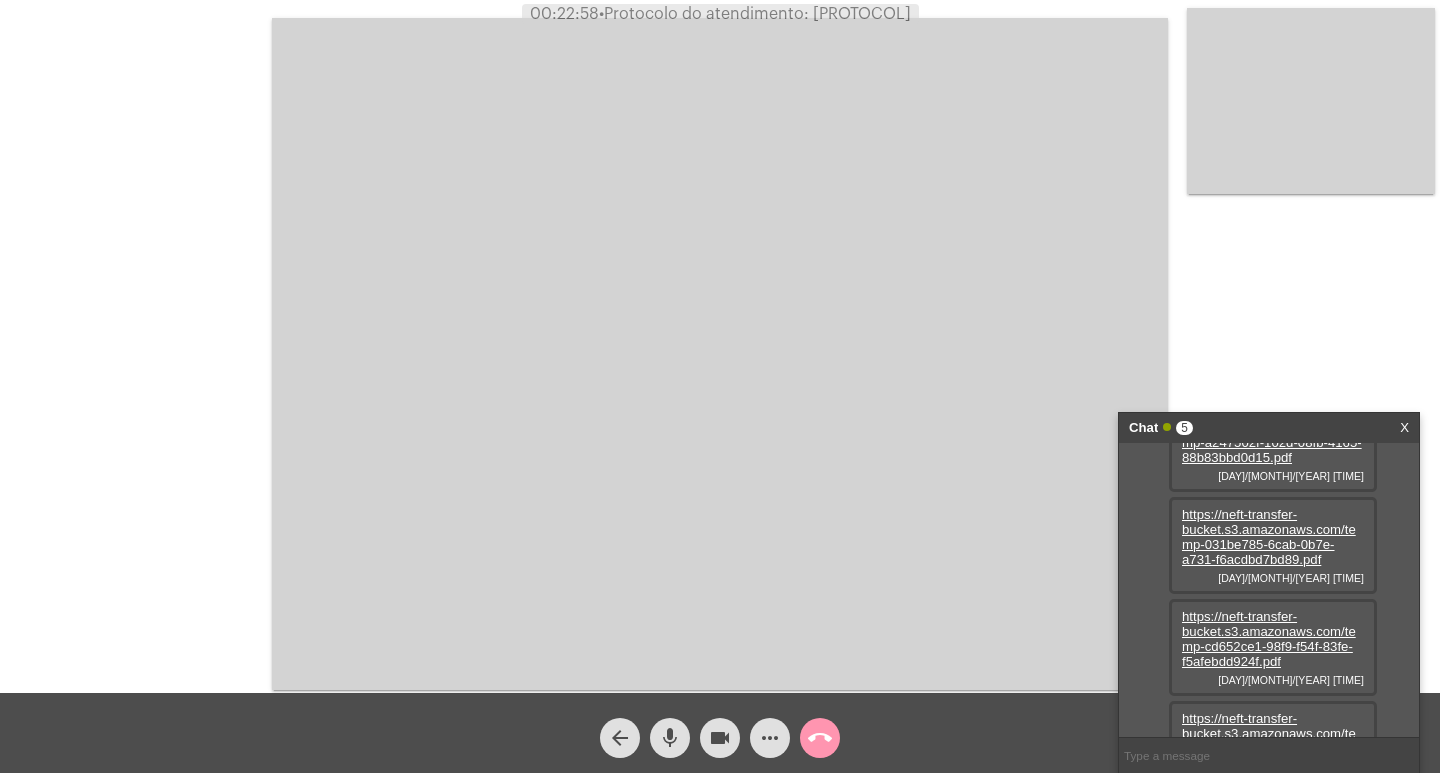 scroll, scrollTop: 0, scrollLeft: 0, axis: both 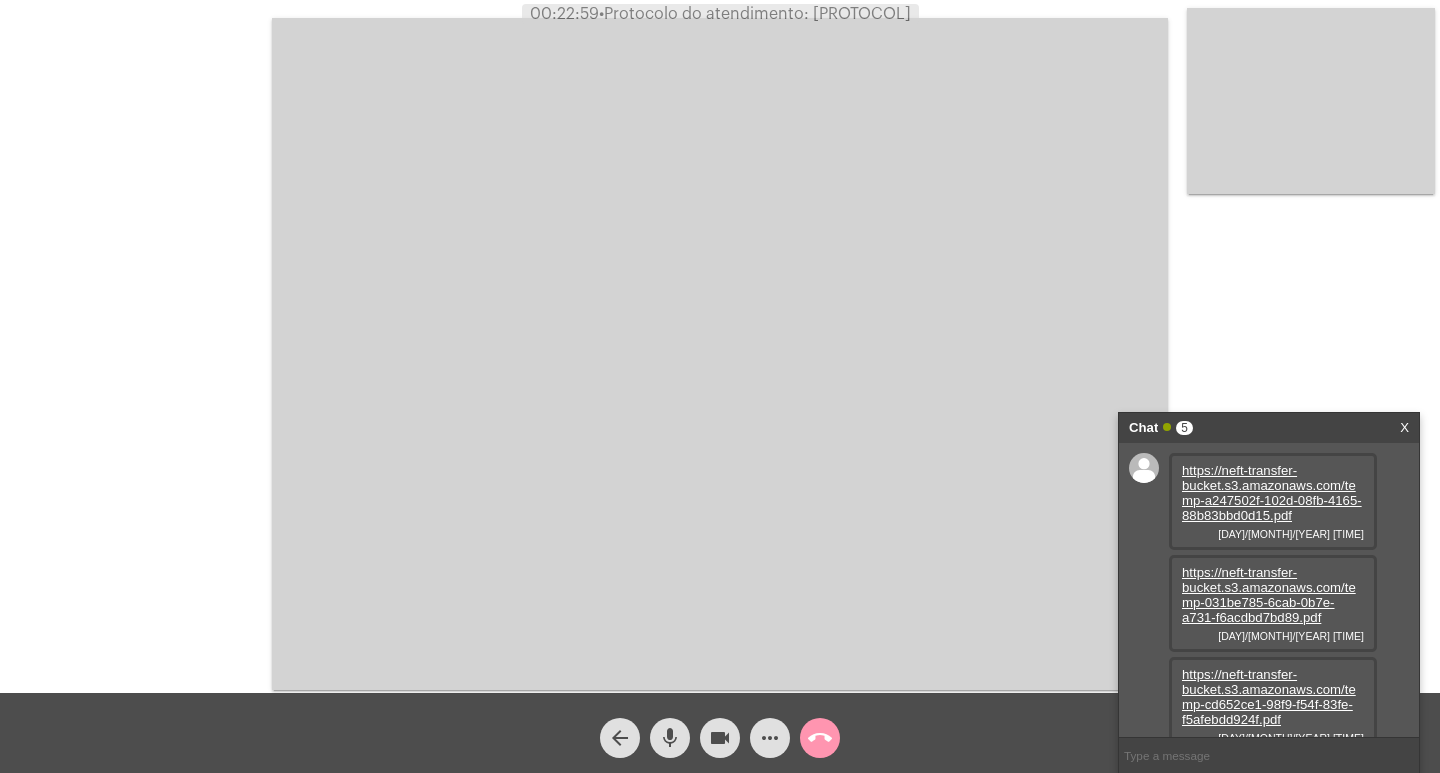 click on "https://neft-transfer-bucket.s3.amazonaws.com/temp-031be785-6cab-0b7e-a731-f6acdbd7bd89.pdf" at bounding box center (1269, 595) 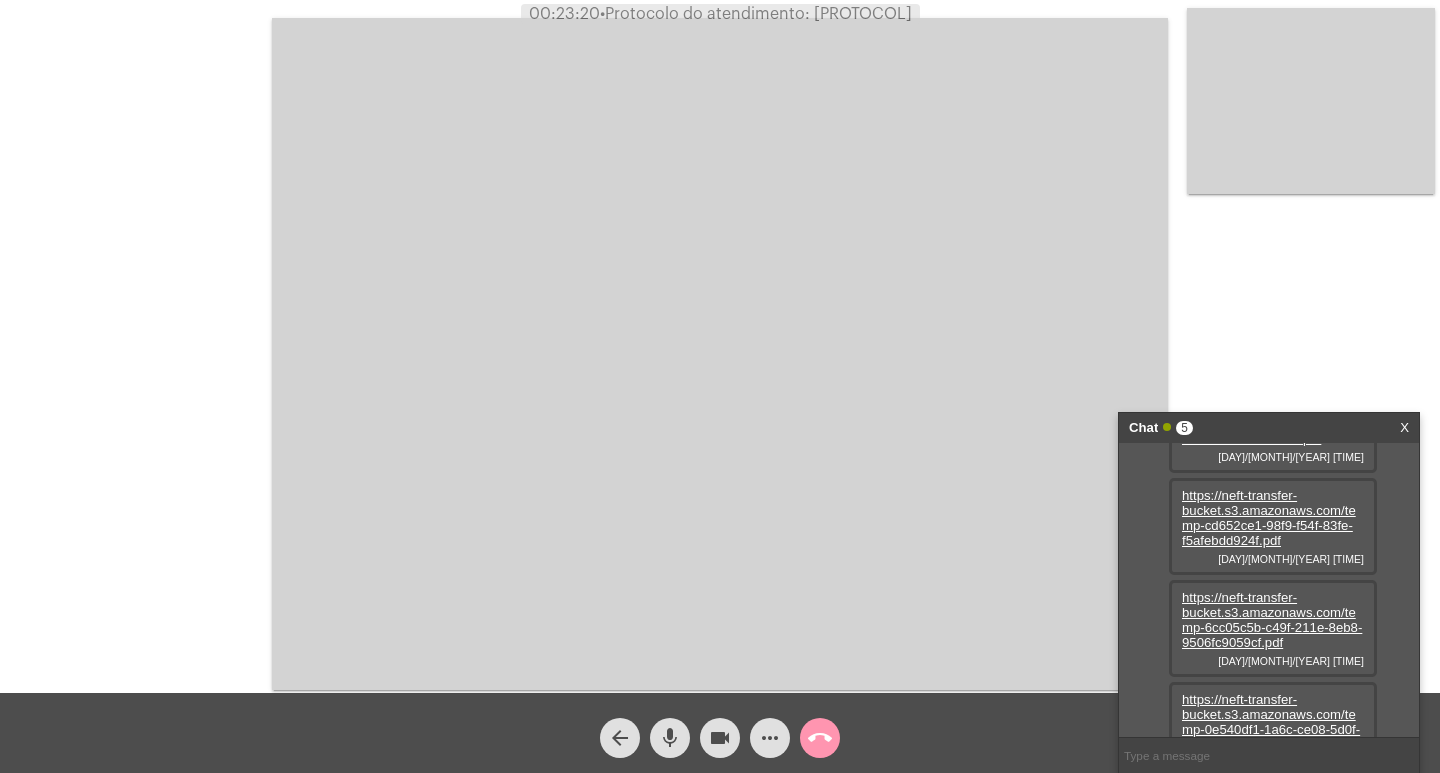 scroll, scrollTop: 221, scrollLeft: 0, axis: vertical 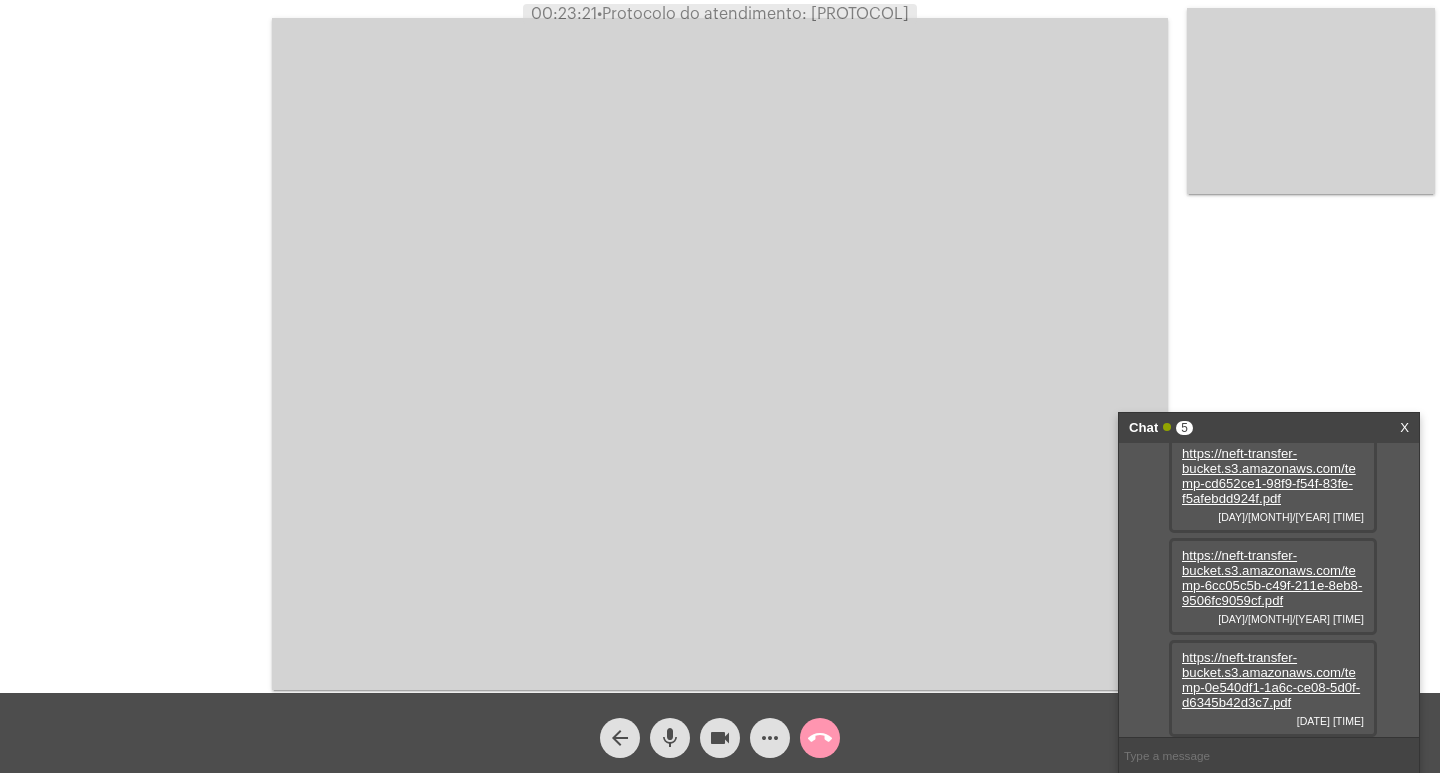 click on "https://neft-transfer-bucket.s3.amazonaws.com/temp-6cc05c5b-c49f-211e-8eb8-9506fc9059cf.pdf" at bounding box center [1272, 578] 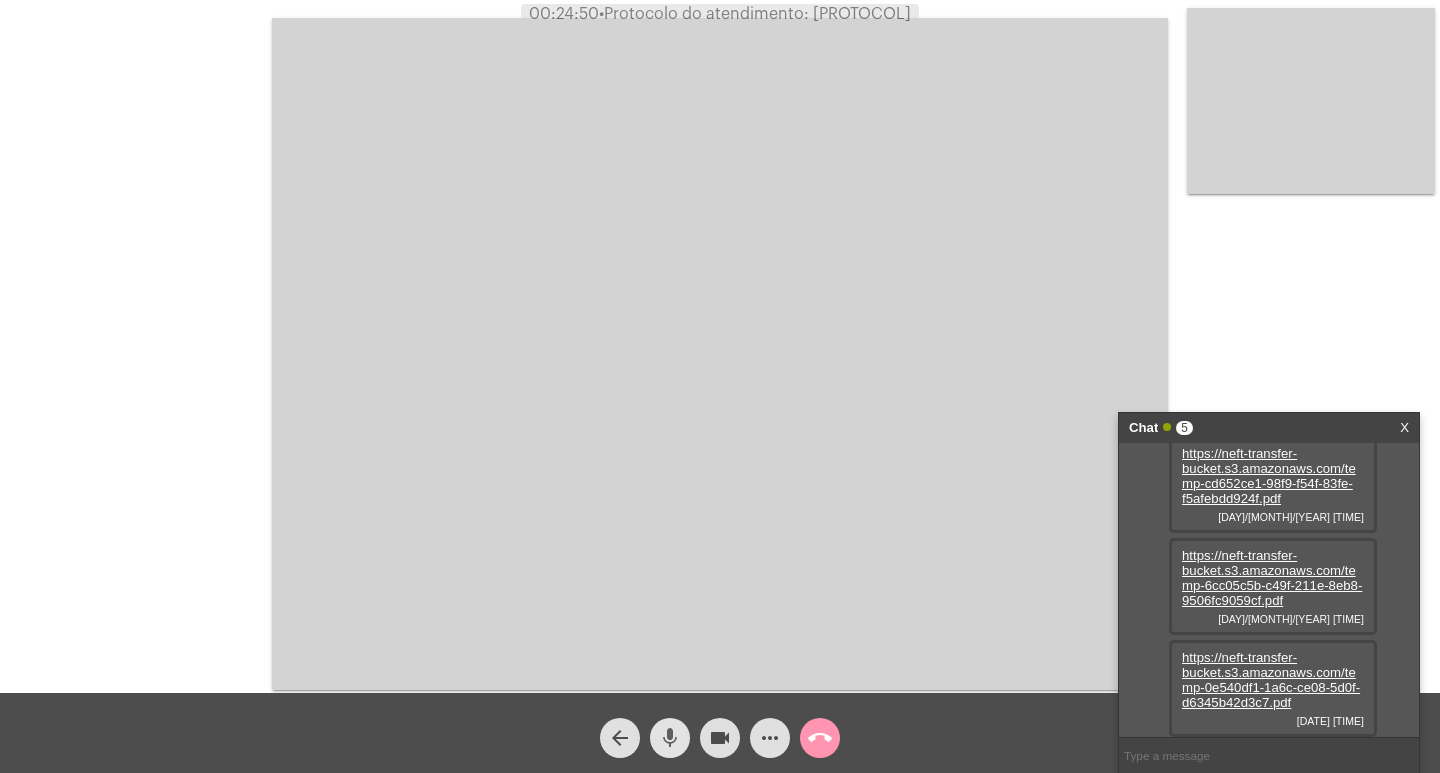 click on "mic" 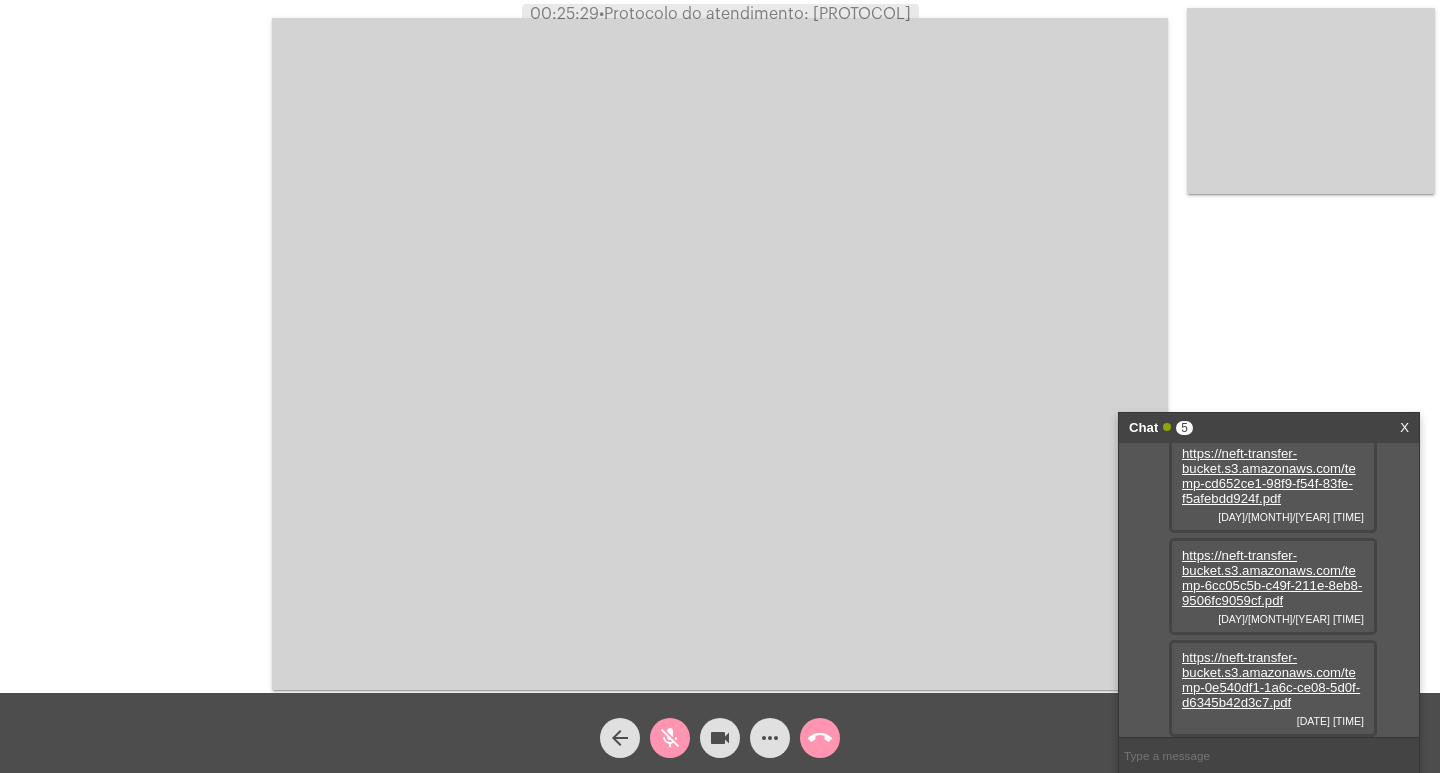 click on "videocam" 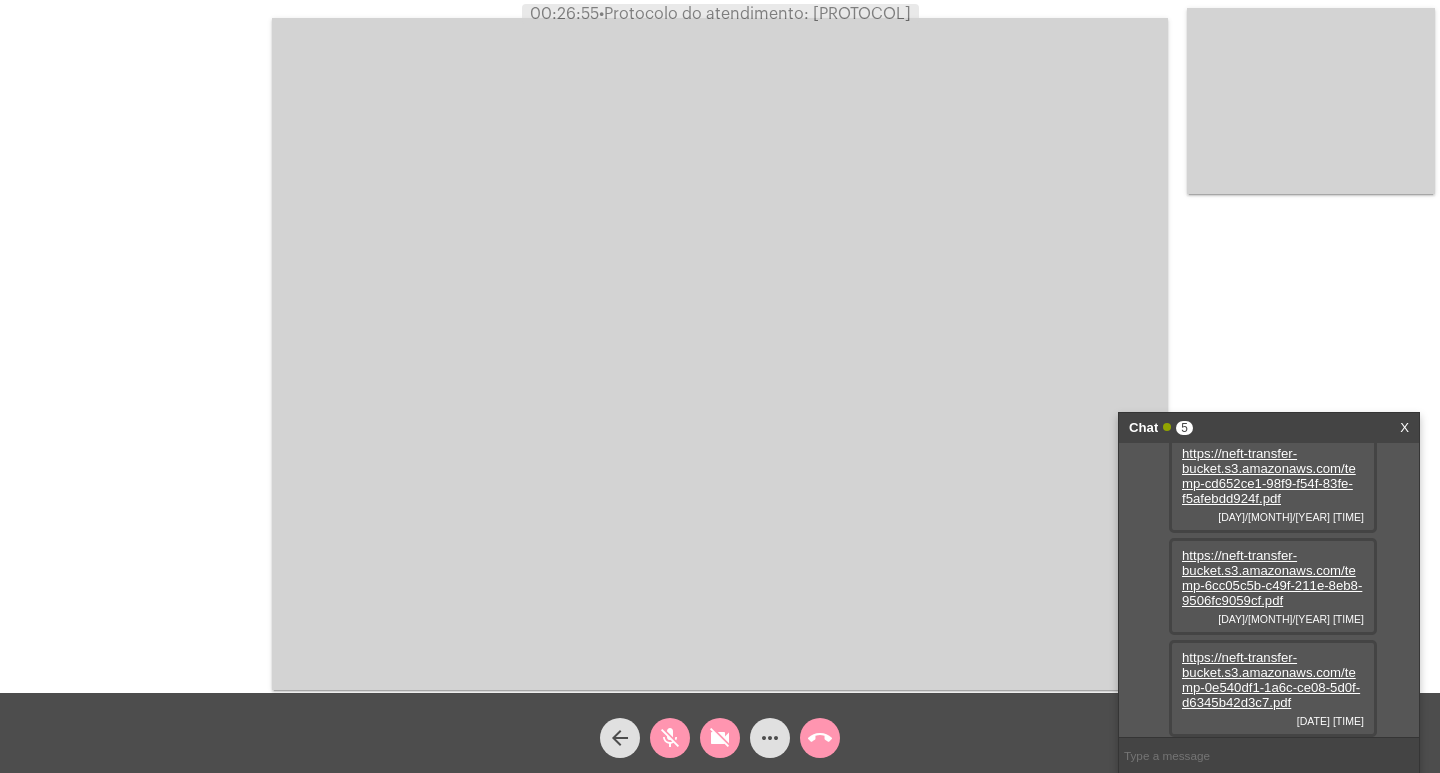 click on "mic_off" 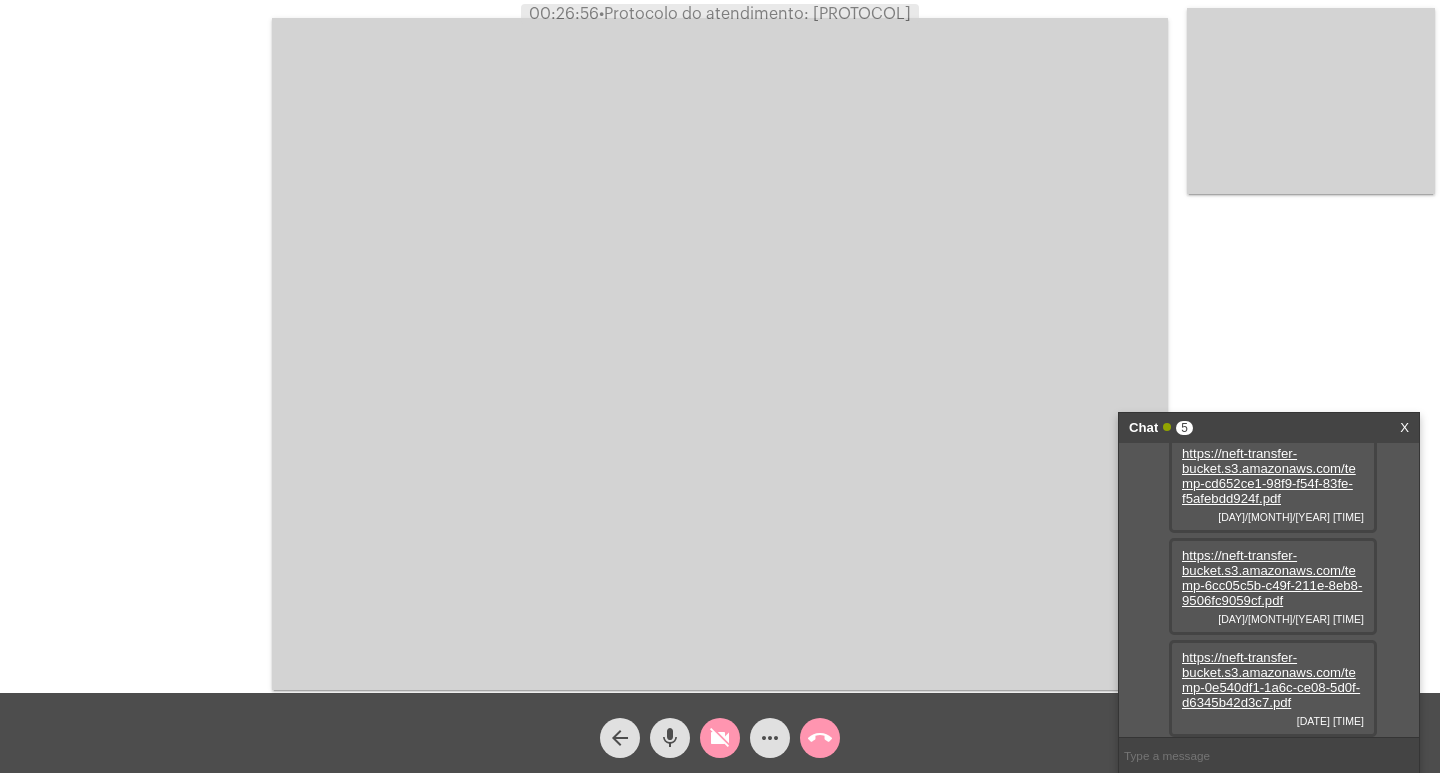 click on "videocam_off" 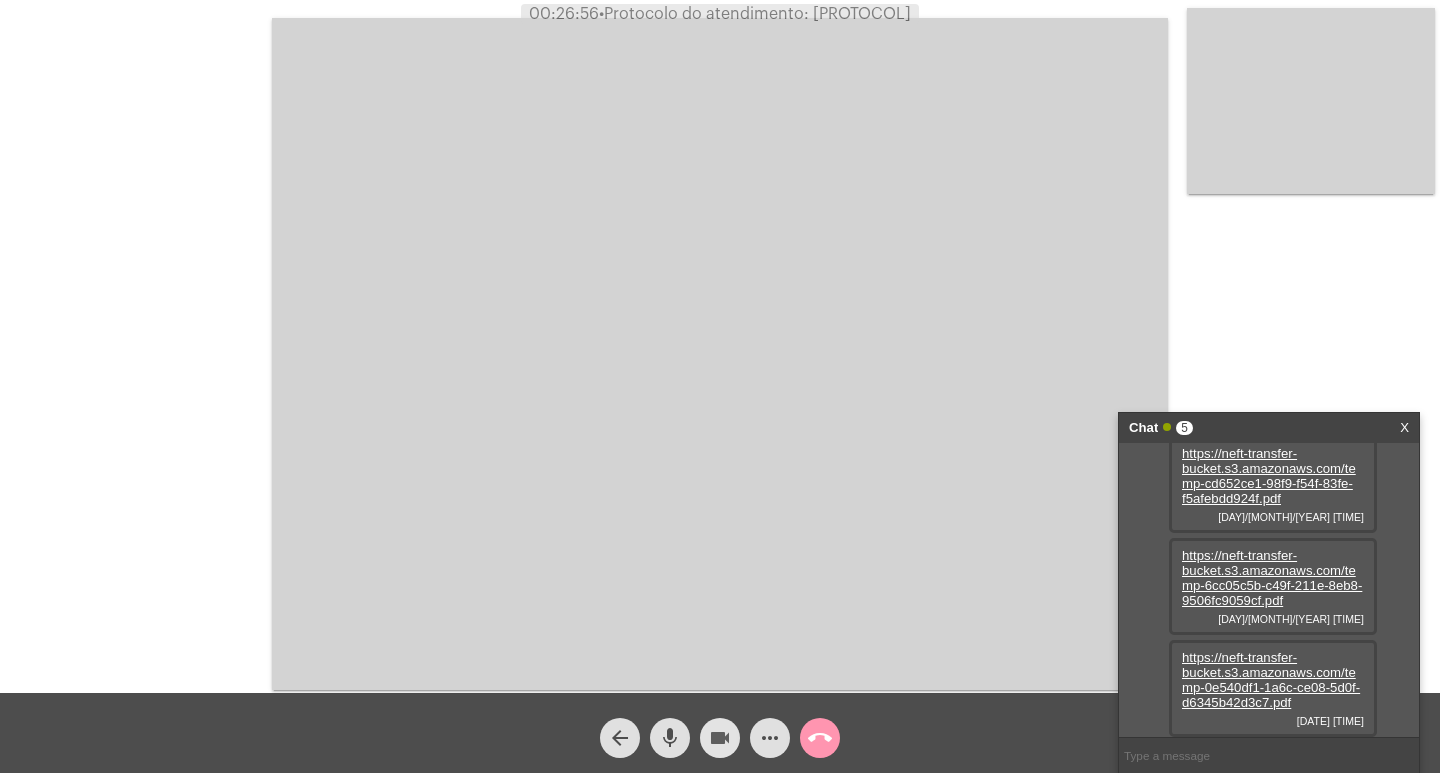 click on "videocam" 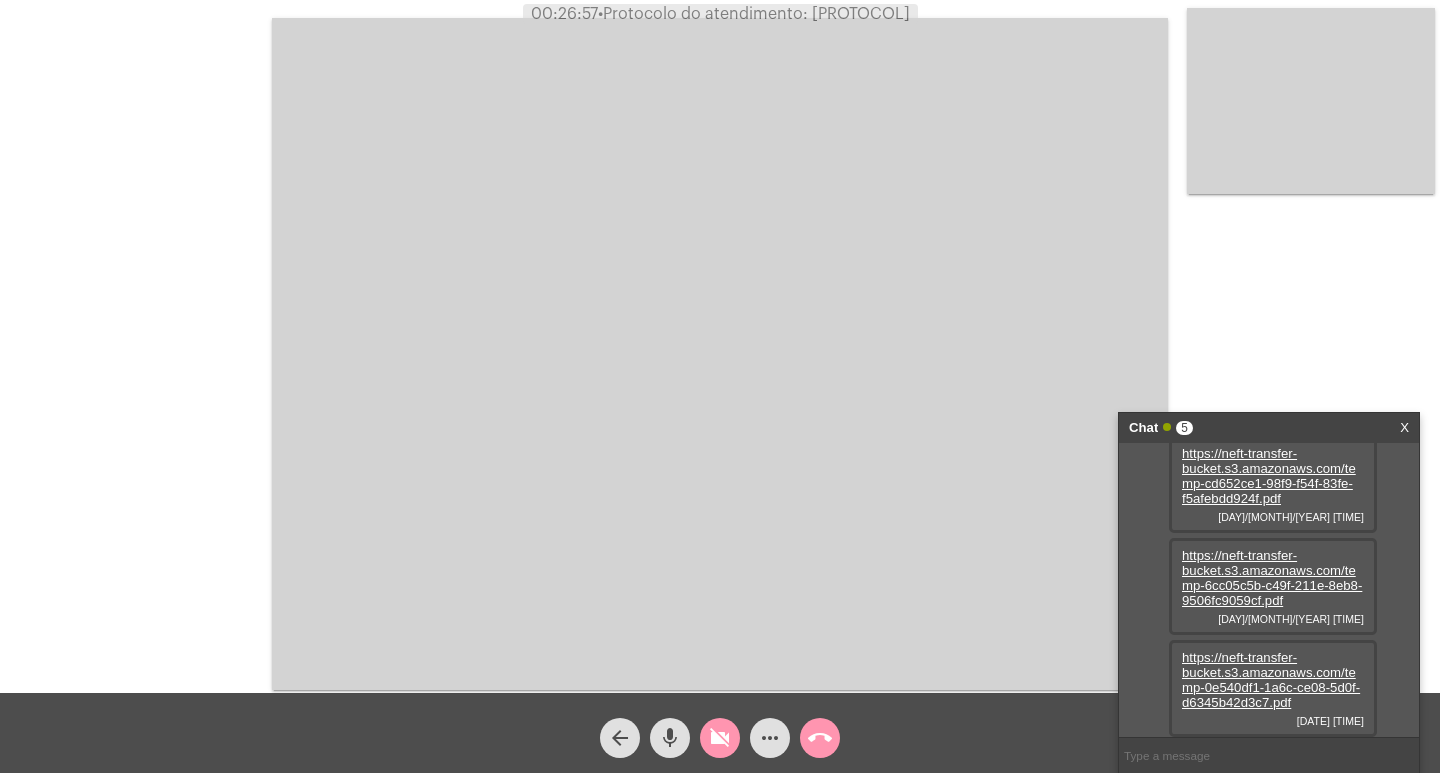 click on "videocam_off" 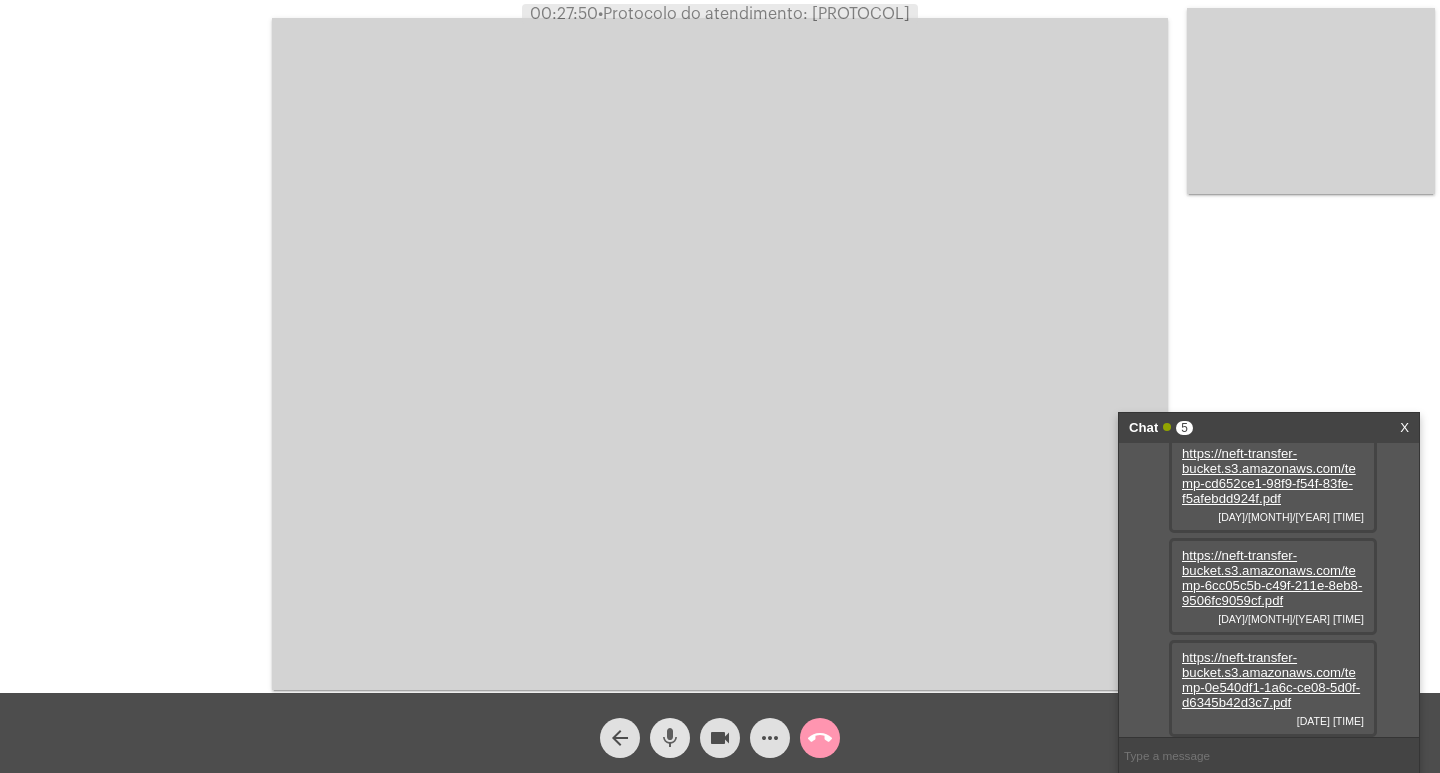 click on "mic" 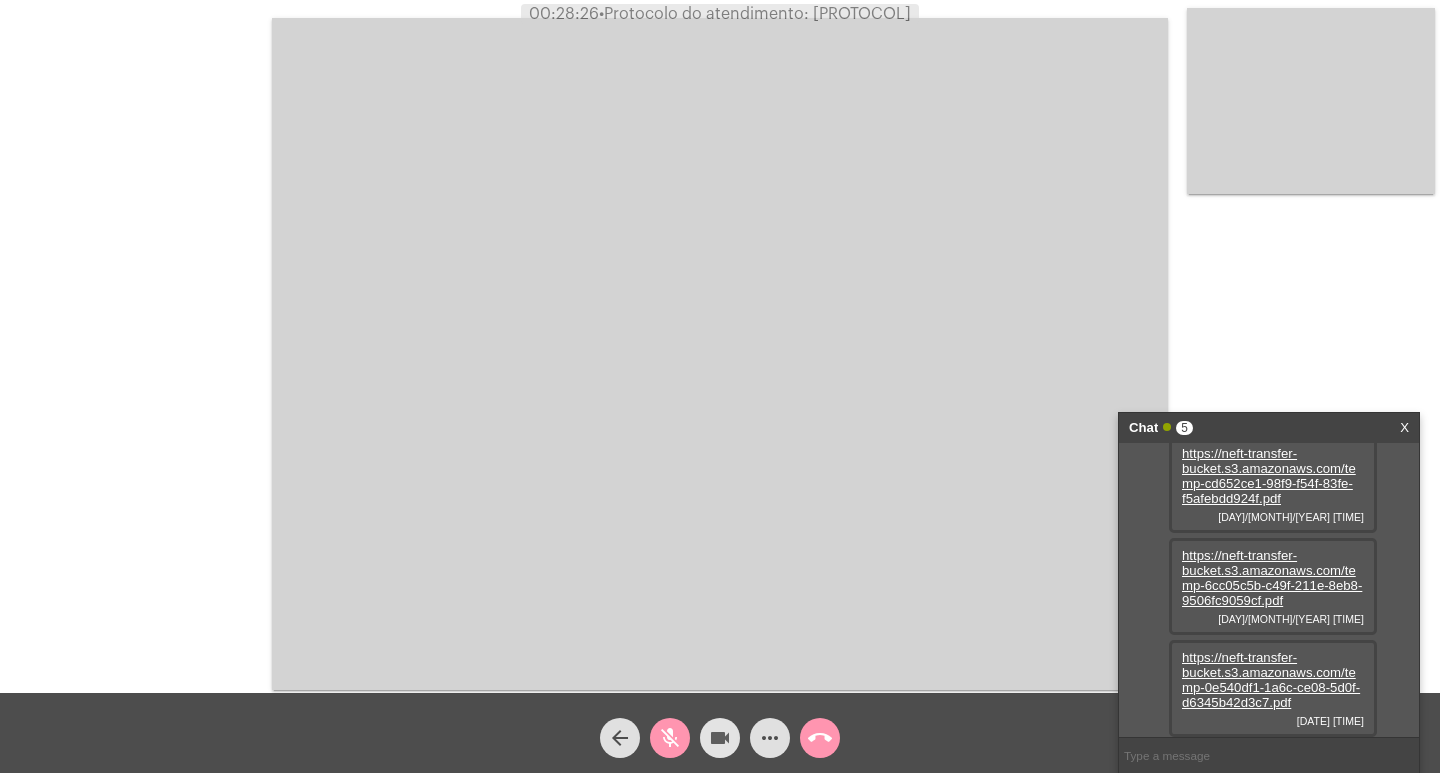 click on "videocam" 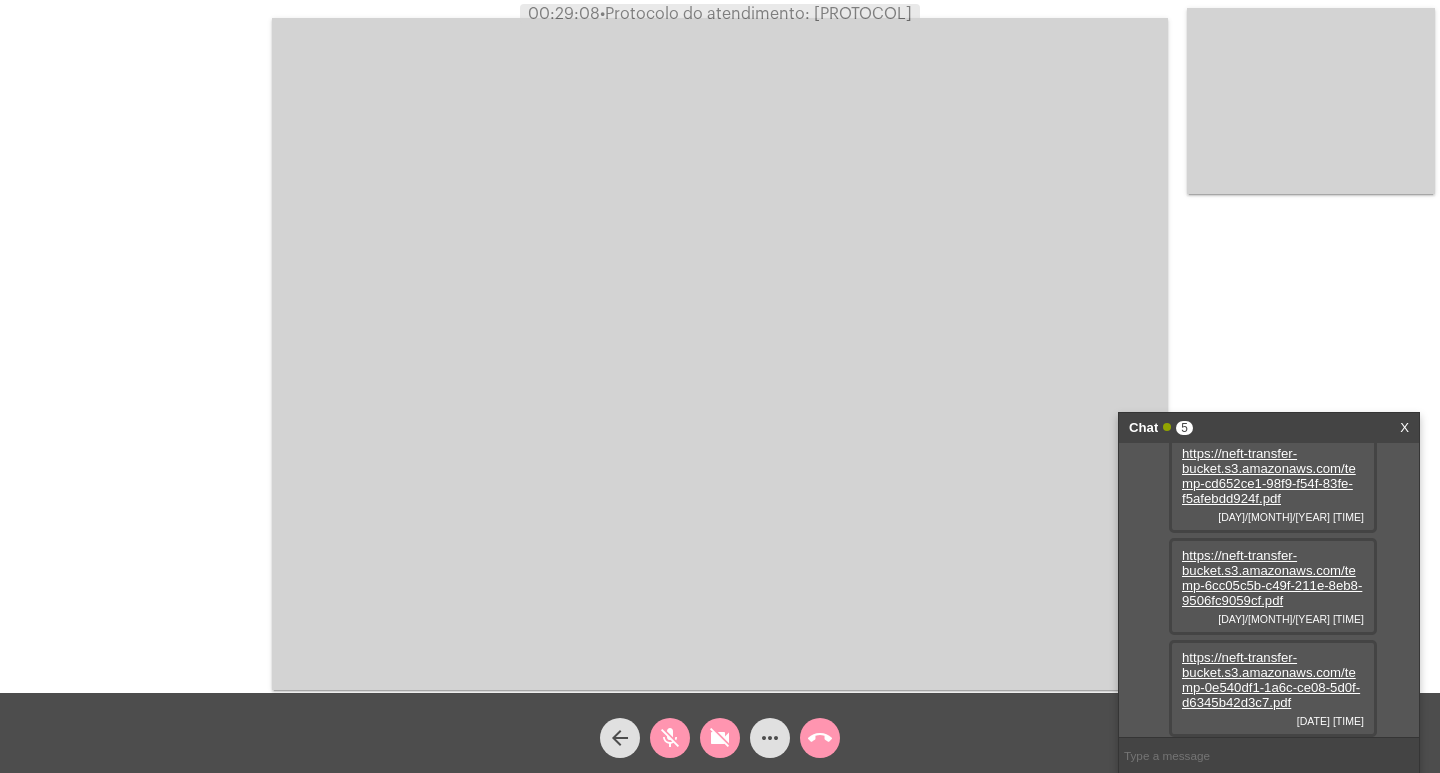 click on "• Protocolo do atendimento: [PROTOCOL]" 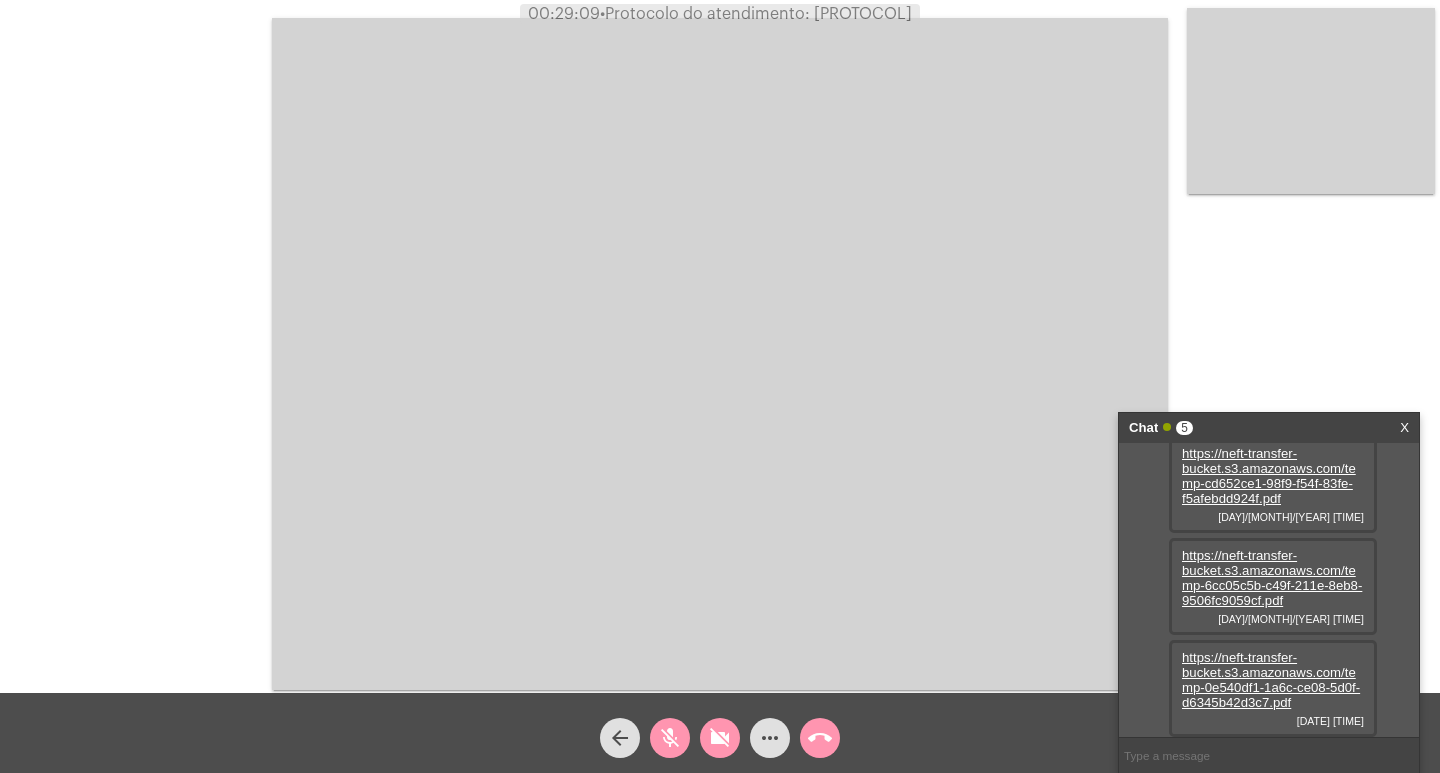 copy on "[PROTOCOL]" 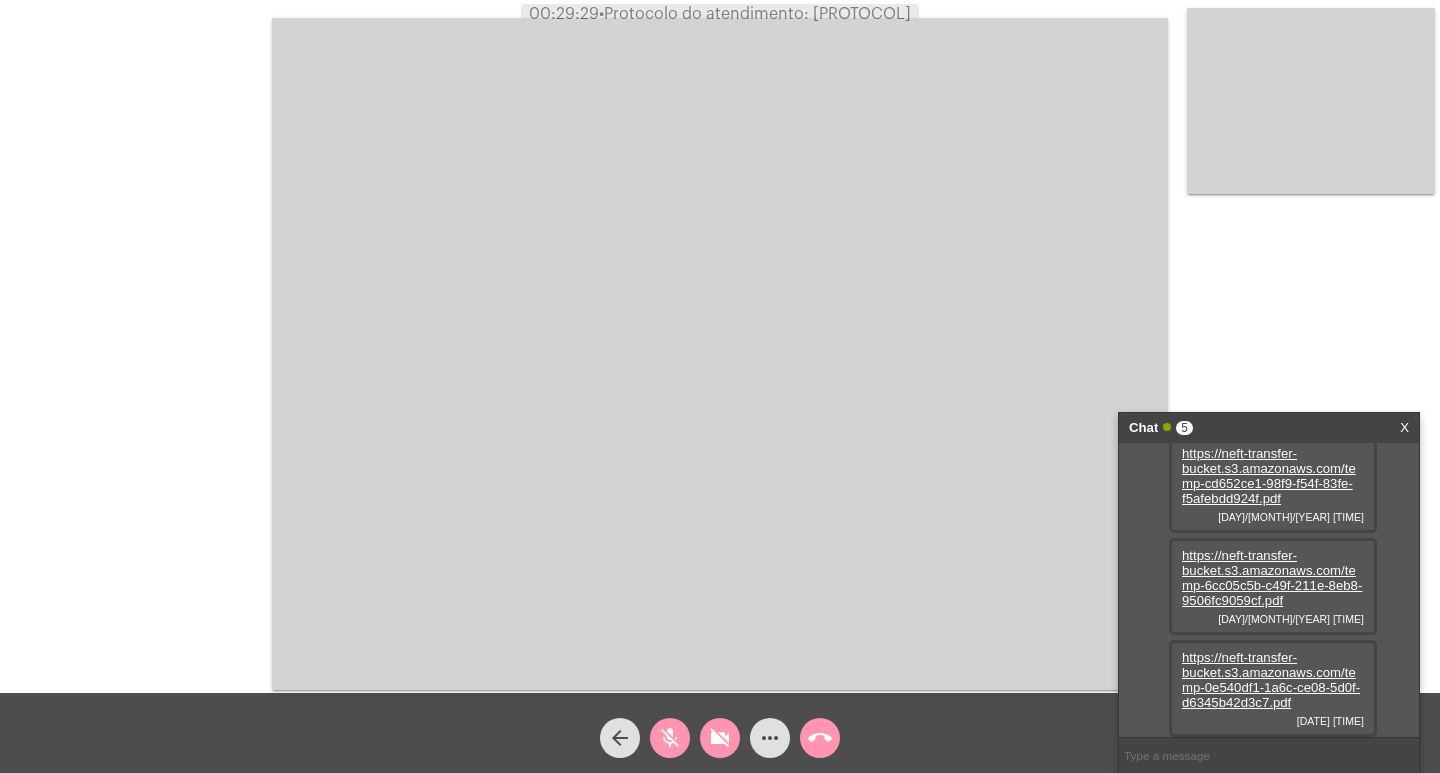 click at bounding box center (720, 354) 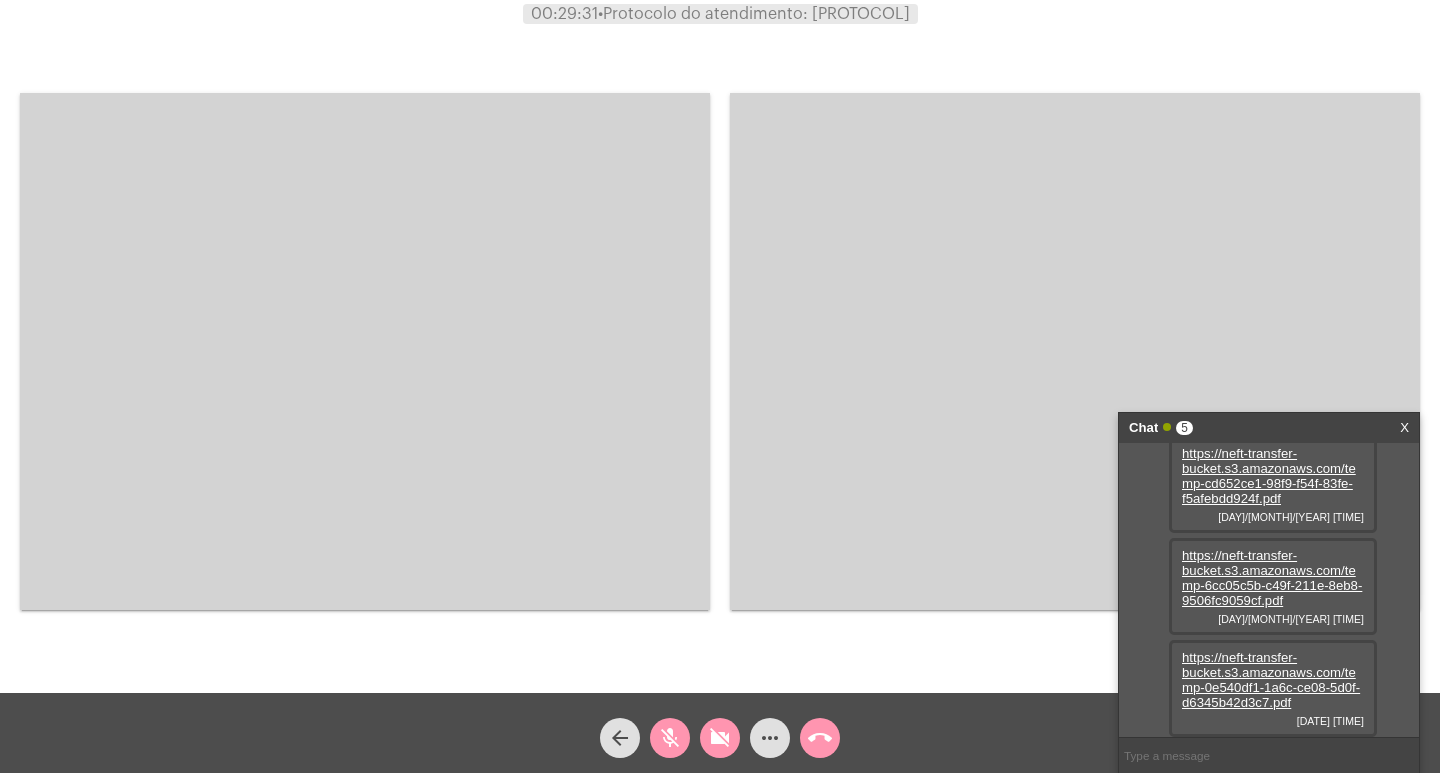 click at bounding box center [365, 351] 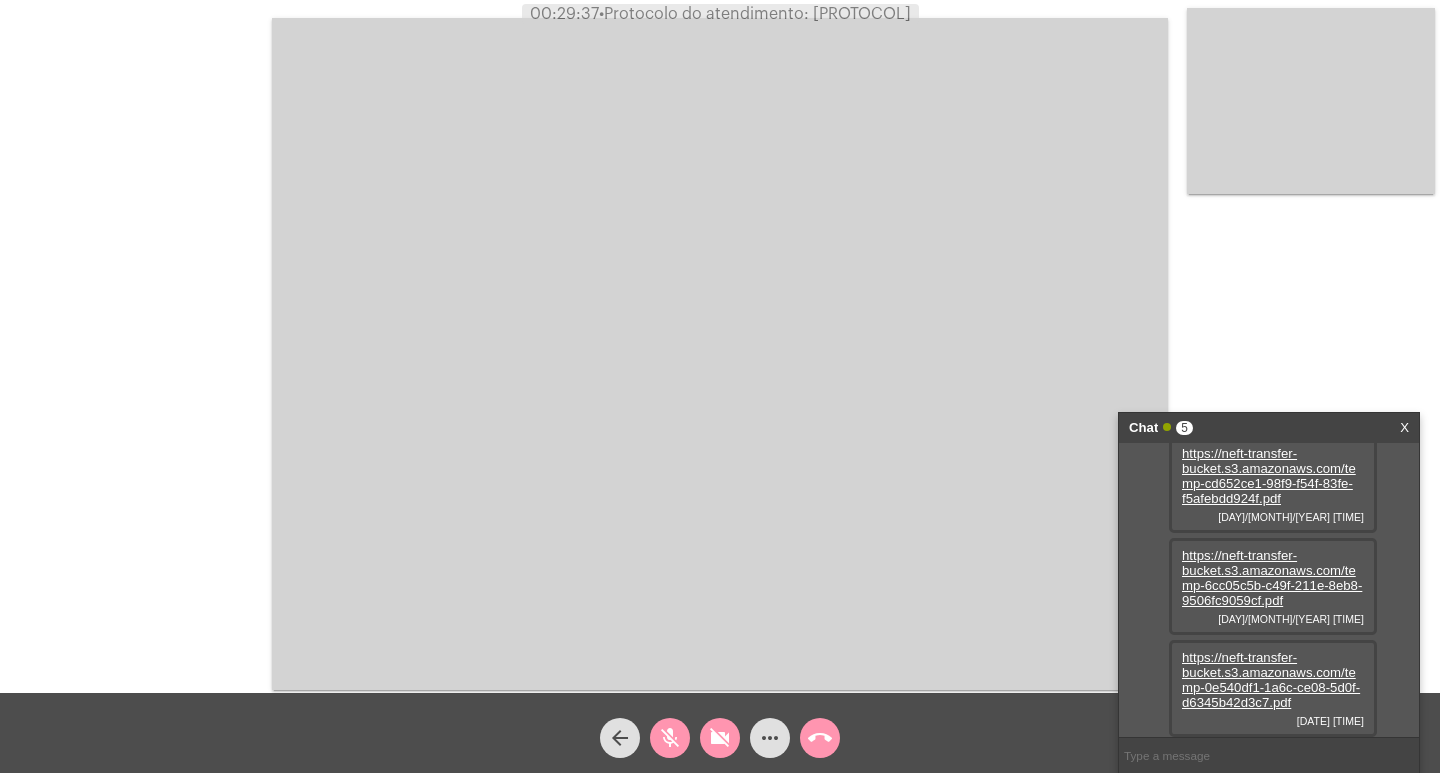 click on "mic_off" 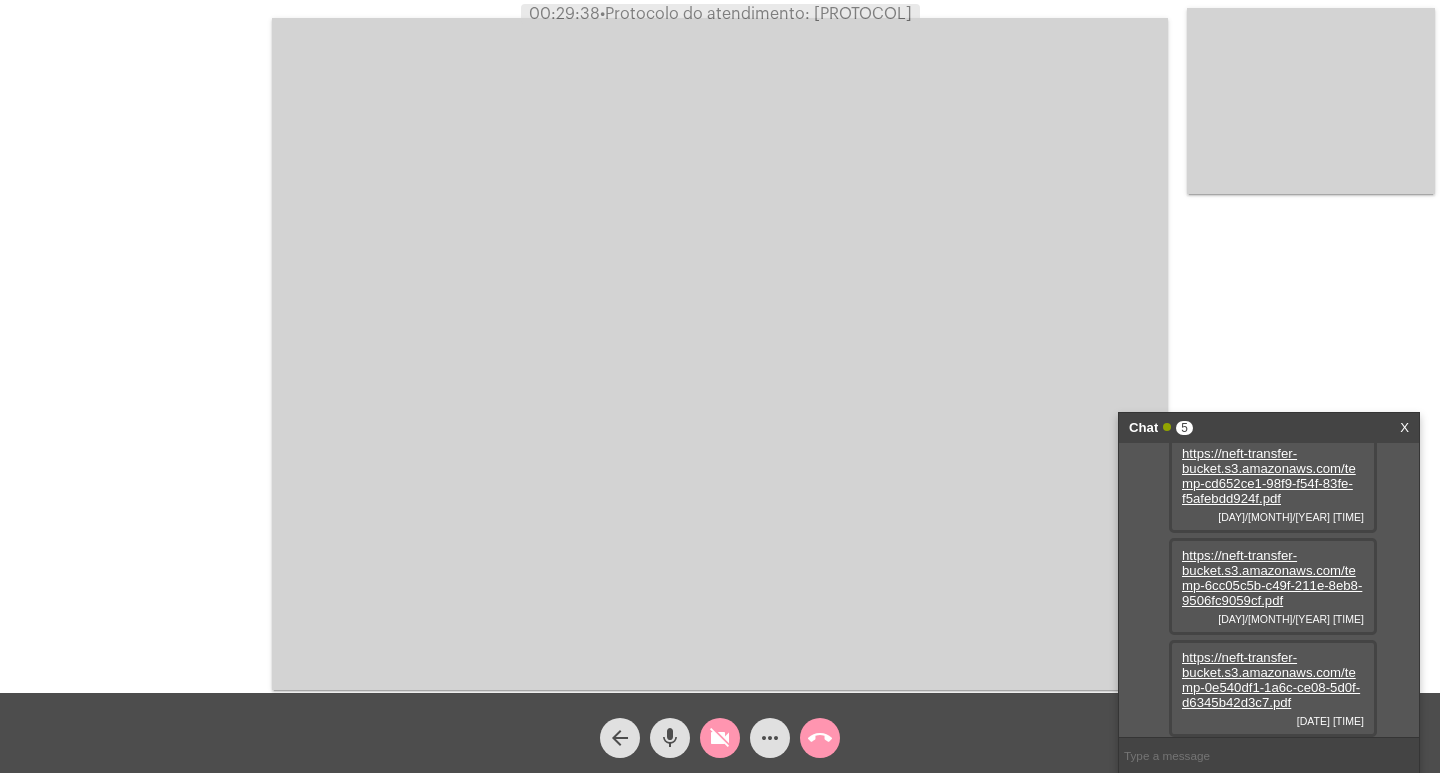 click on "videocam_off" 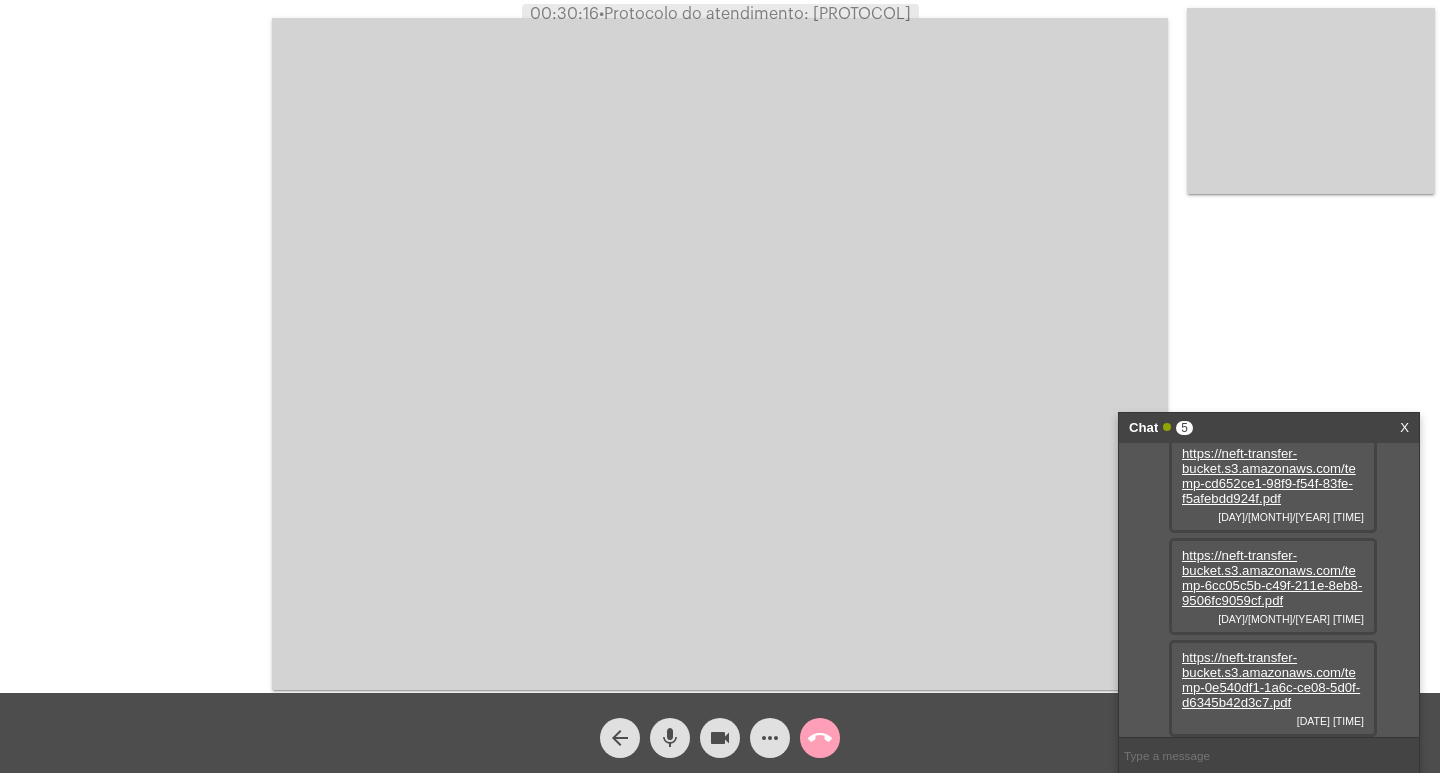 click on "call_end" 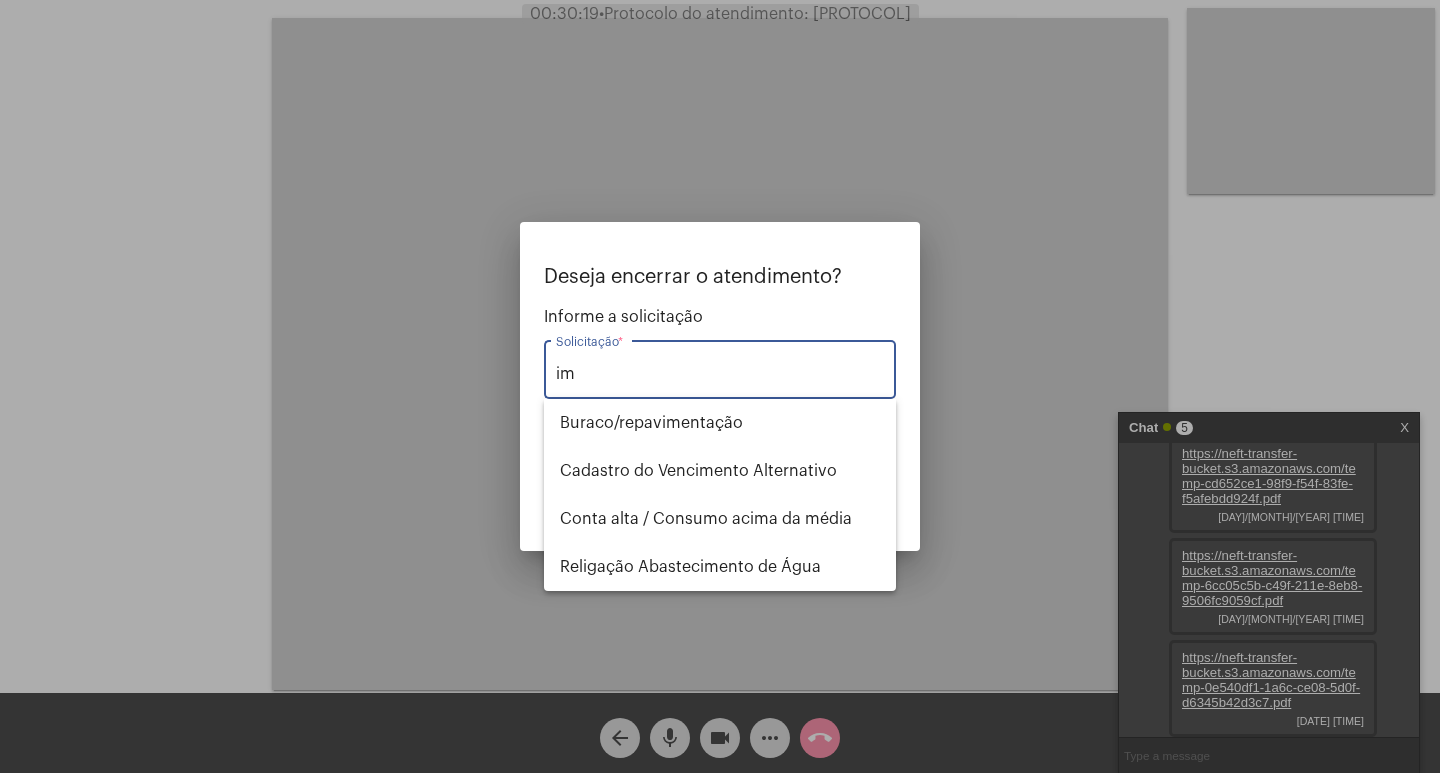 type on "i" 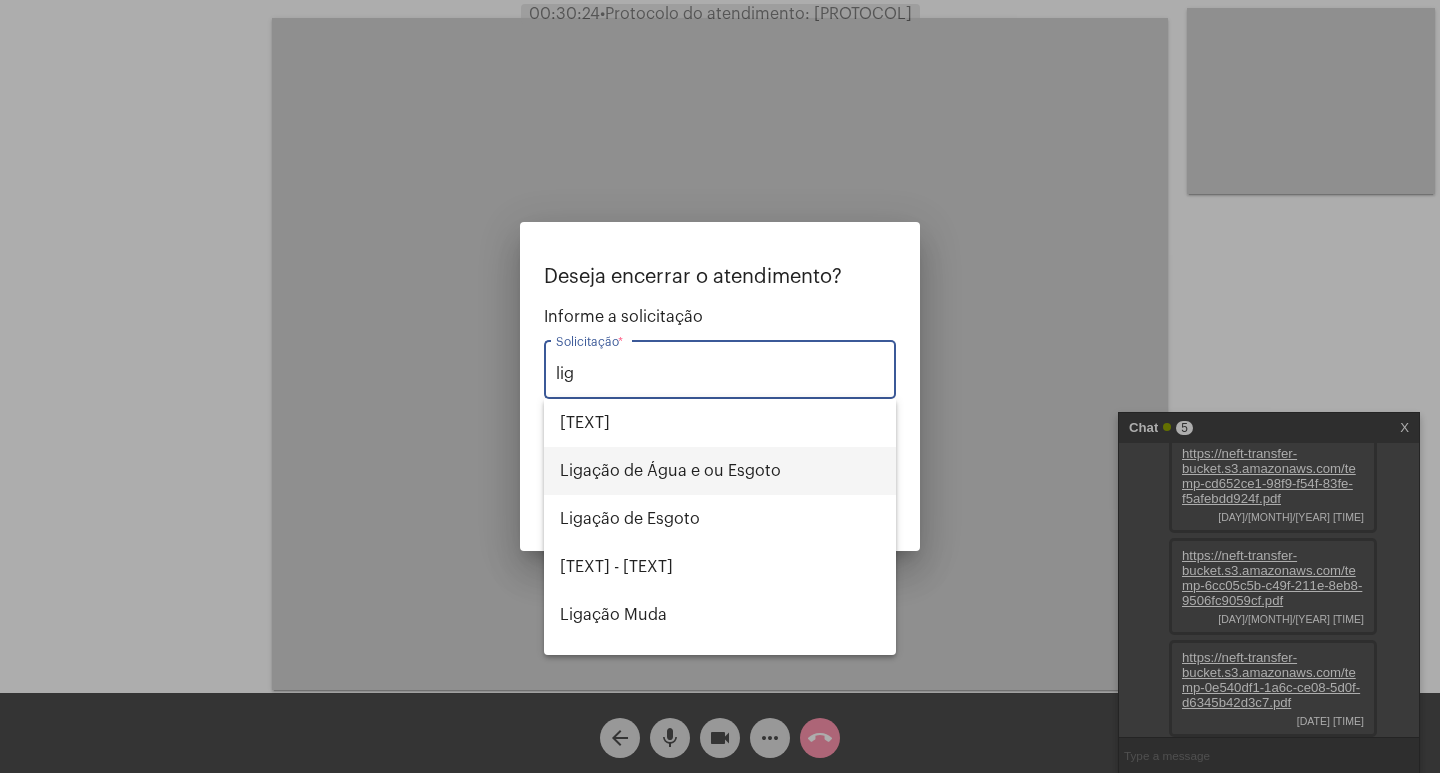 click on "Ligação de Água e ou Esgoto" at bounding box center [720, 471] 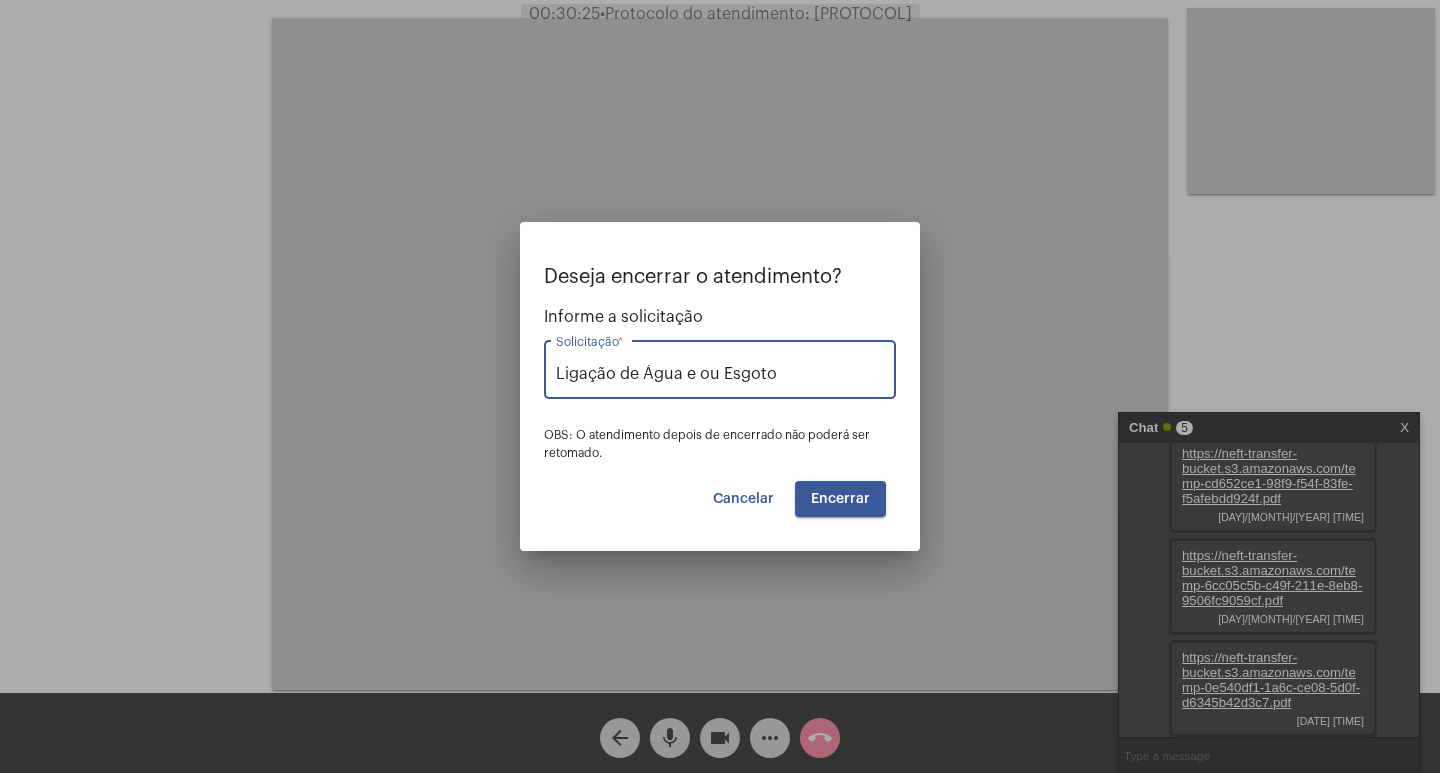 click on "Encerrar" at bounding box center (840, 499) 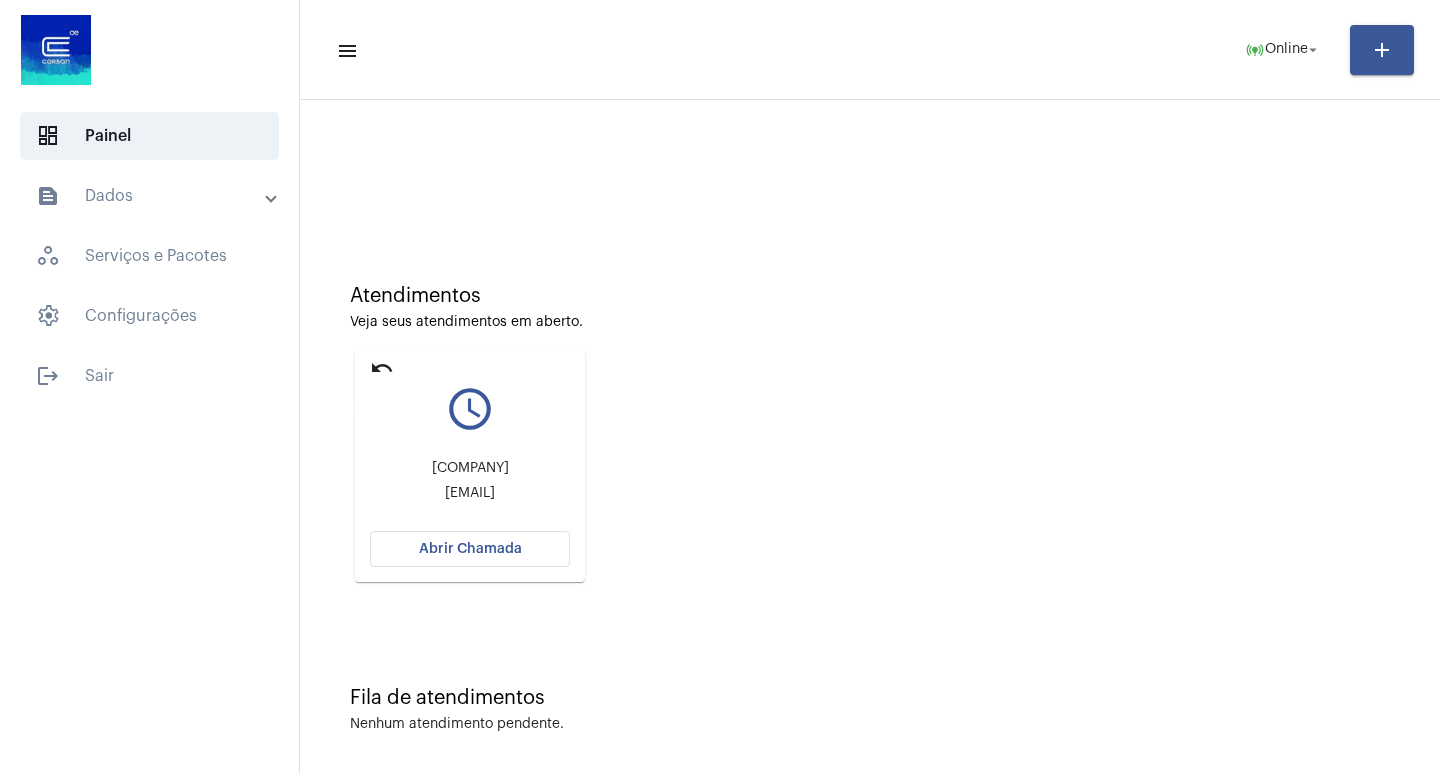 click on "undo" 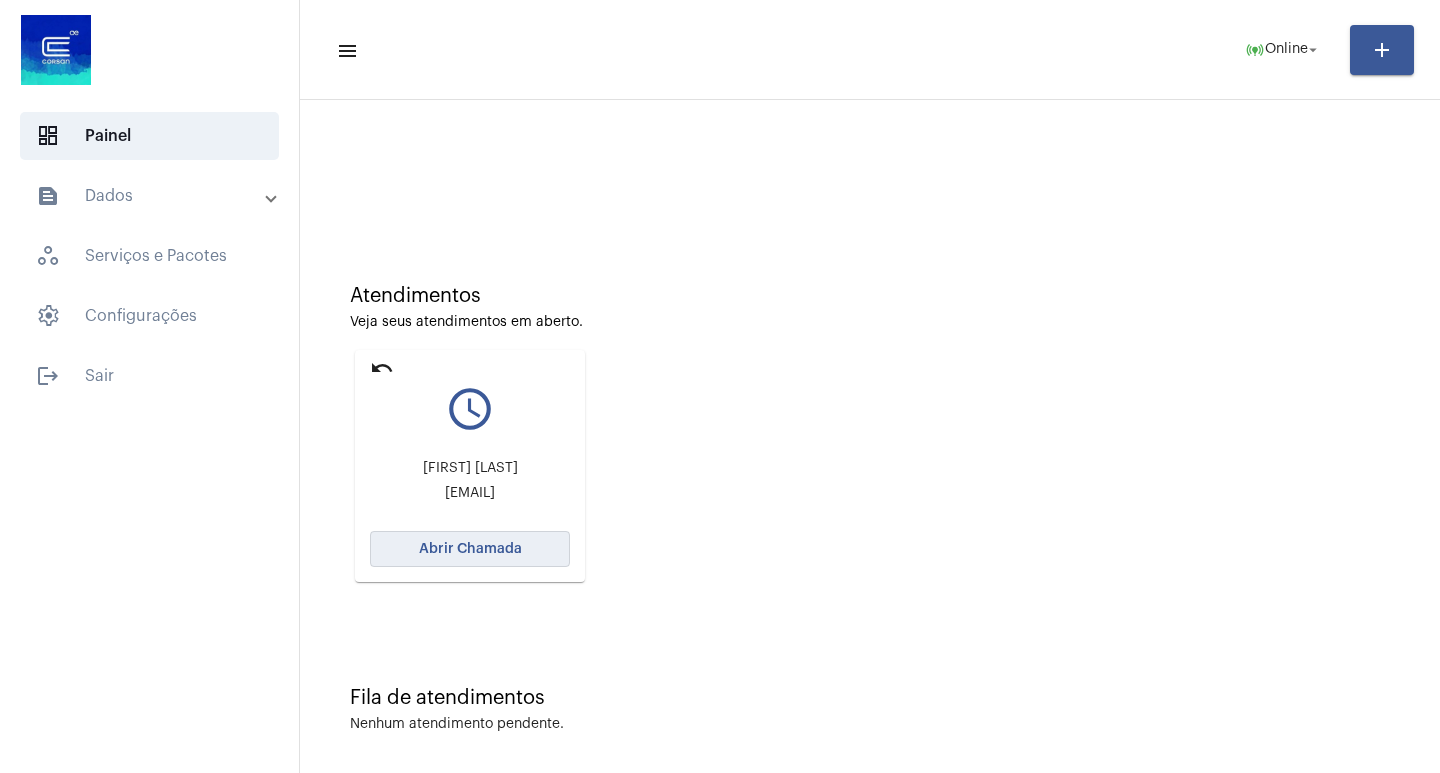 click on "Abrir Chamada" 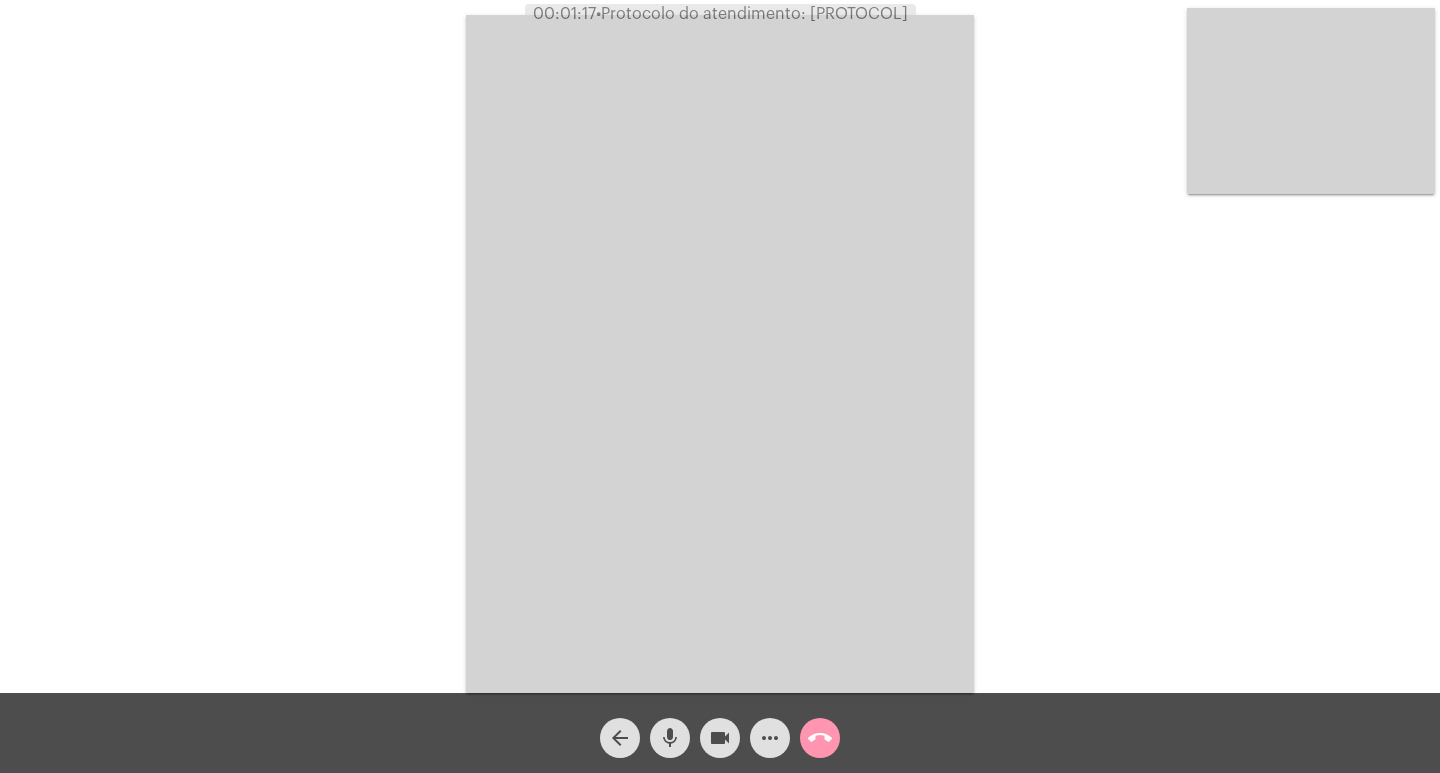 click on "mic" 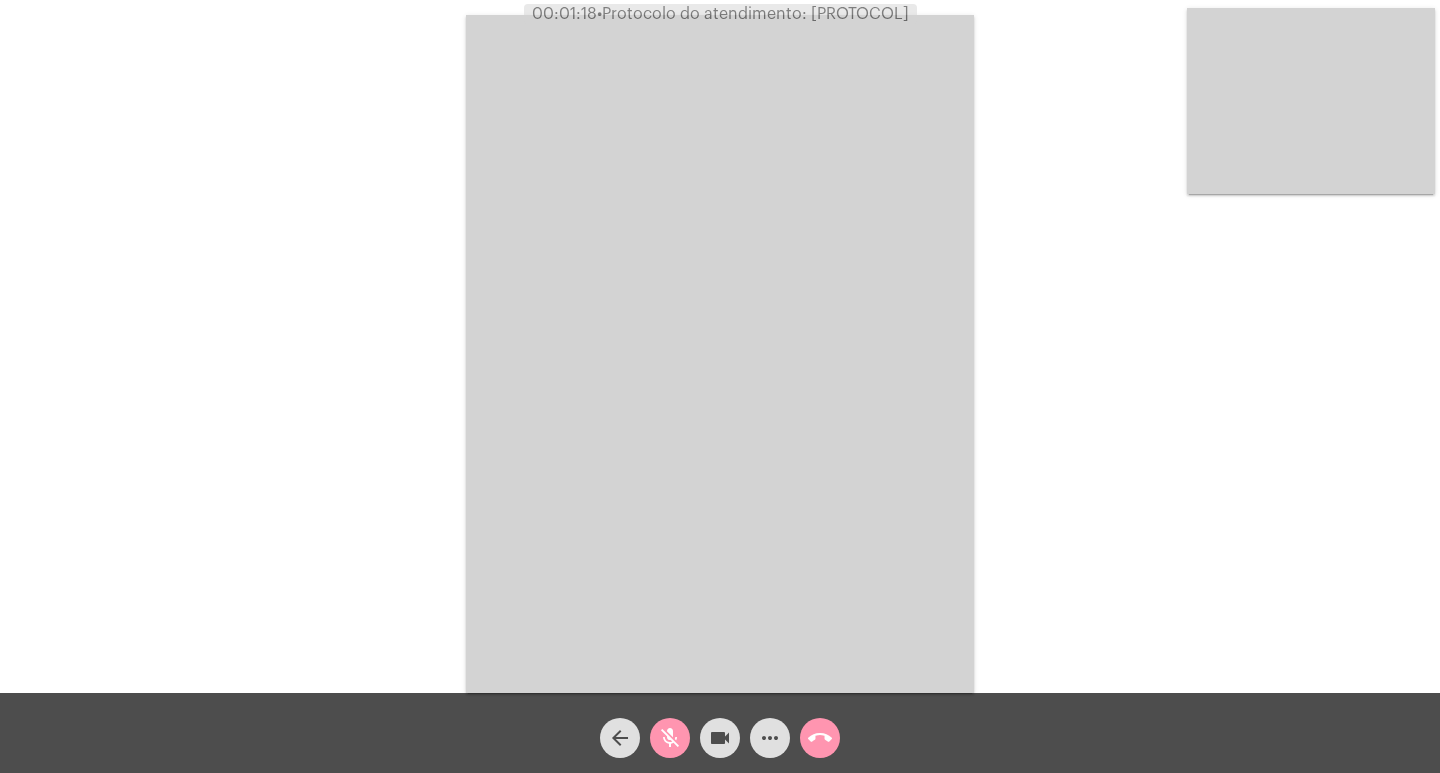 click on "videocam" 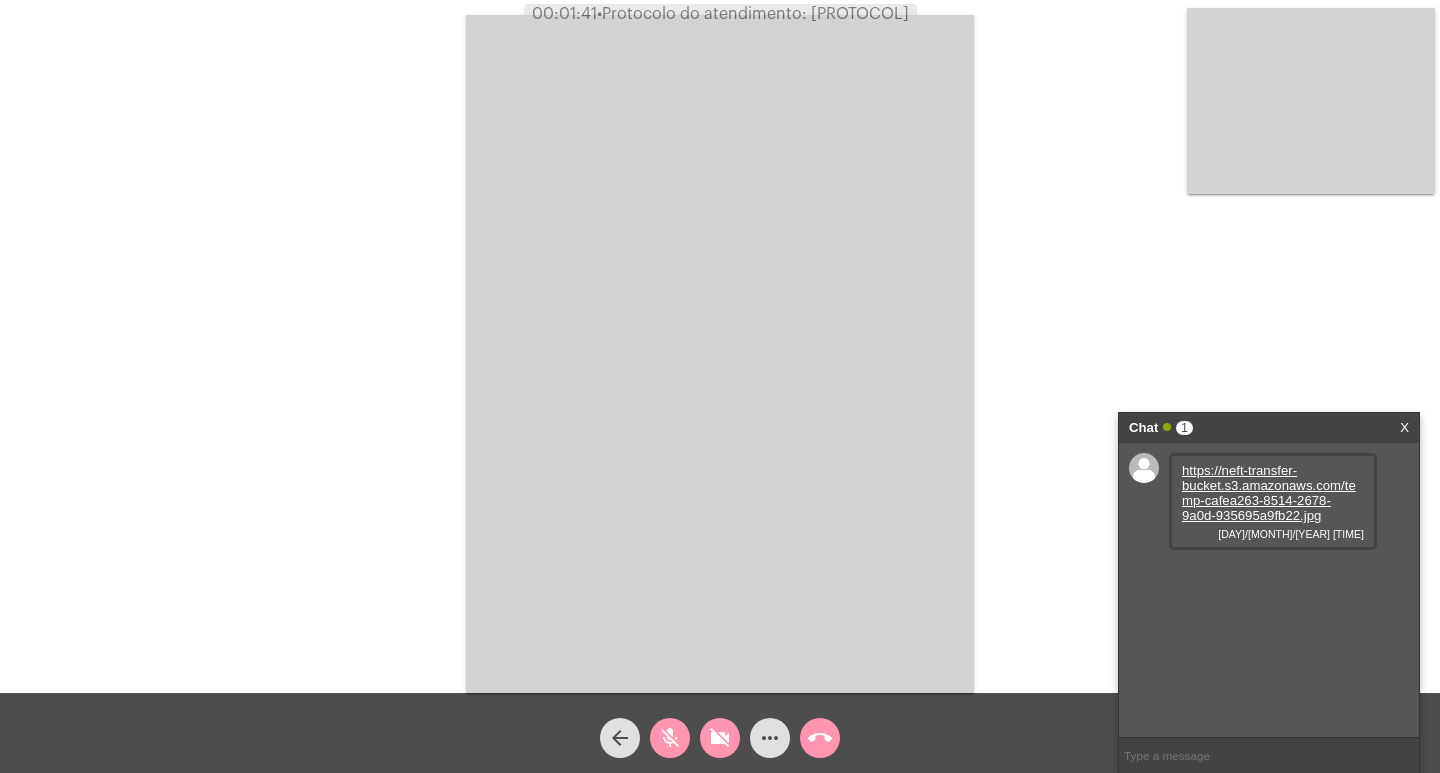 click on "videocam_off" 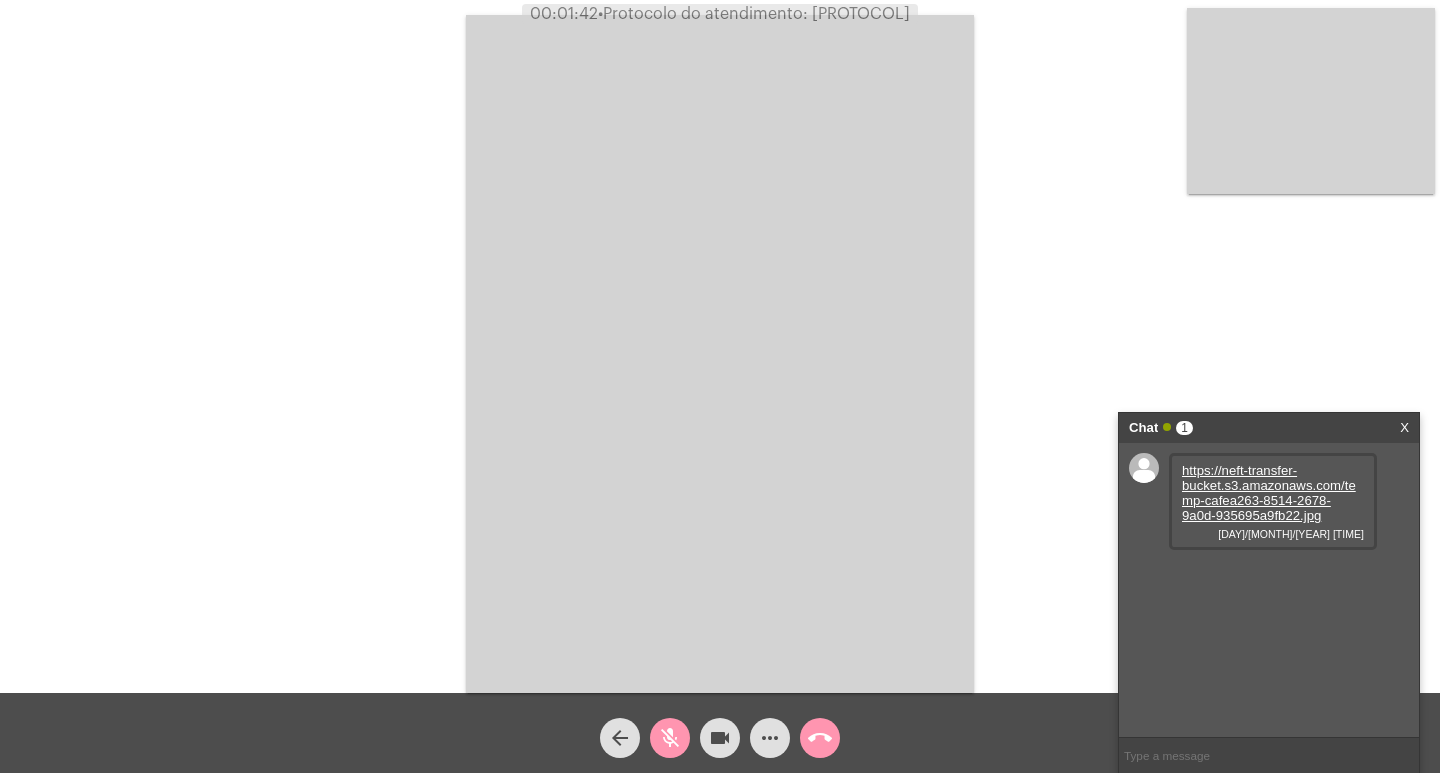 click on "mic_off" 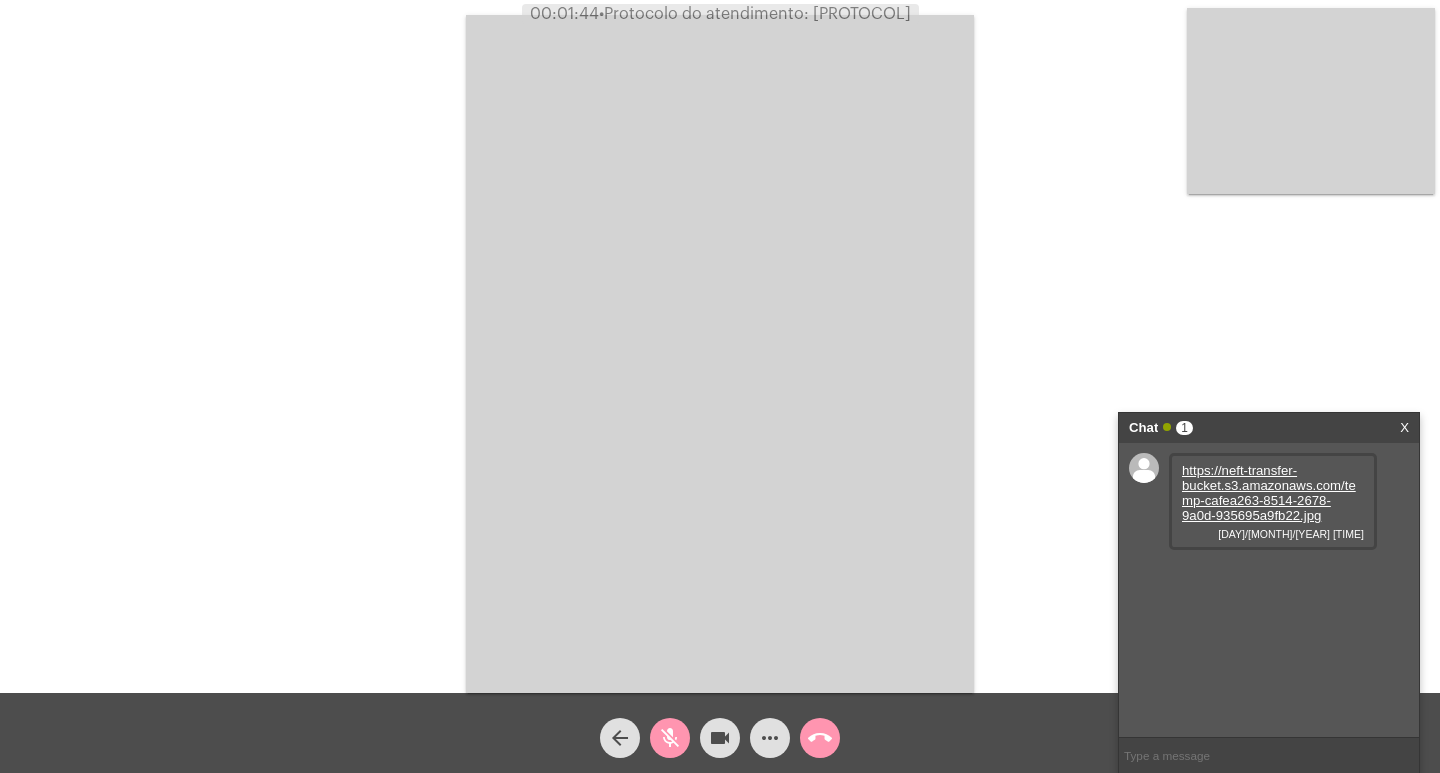click on "https://neft-transfer-bucket.s3.amazonaws.com/temp-cafea263-8514-2678-9a0d-935695a9fb22.jpg" at bounding box center (1269, 493) 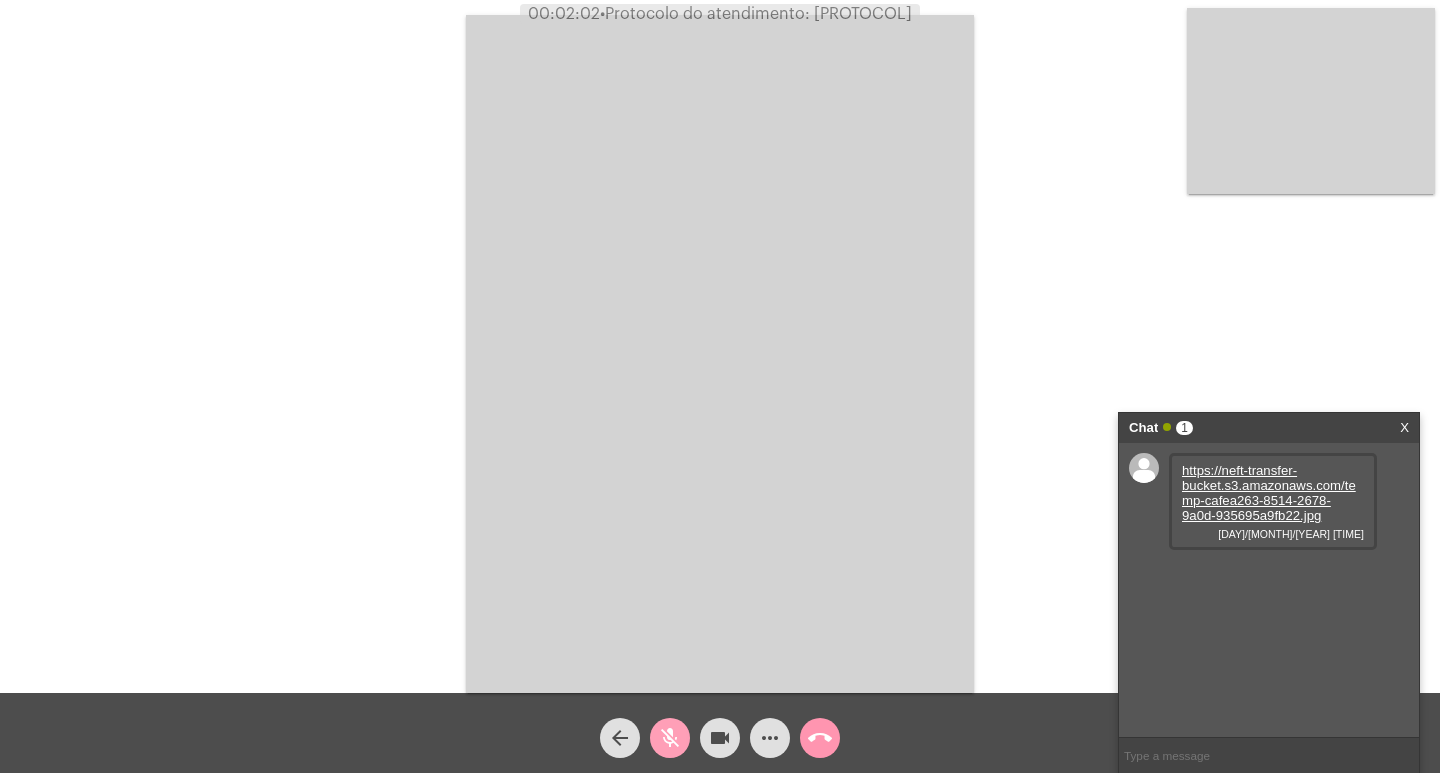 click on "mic_off" 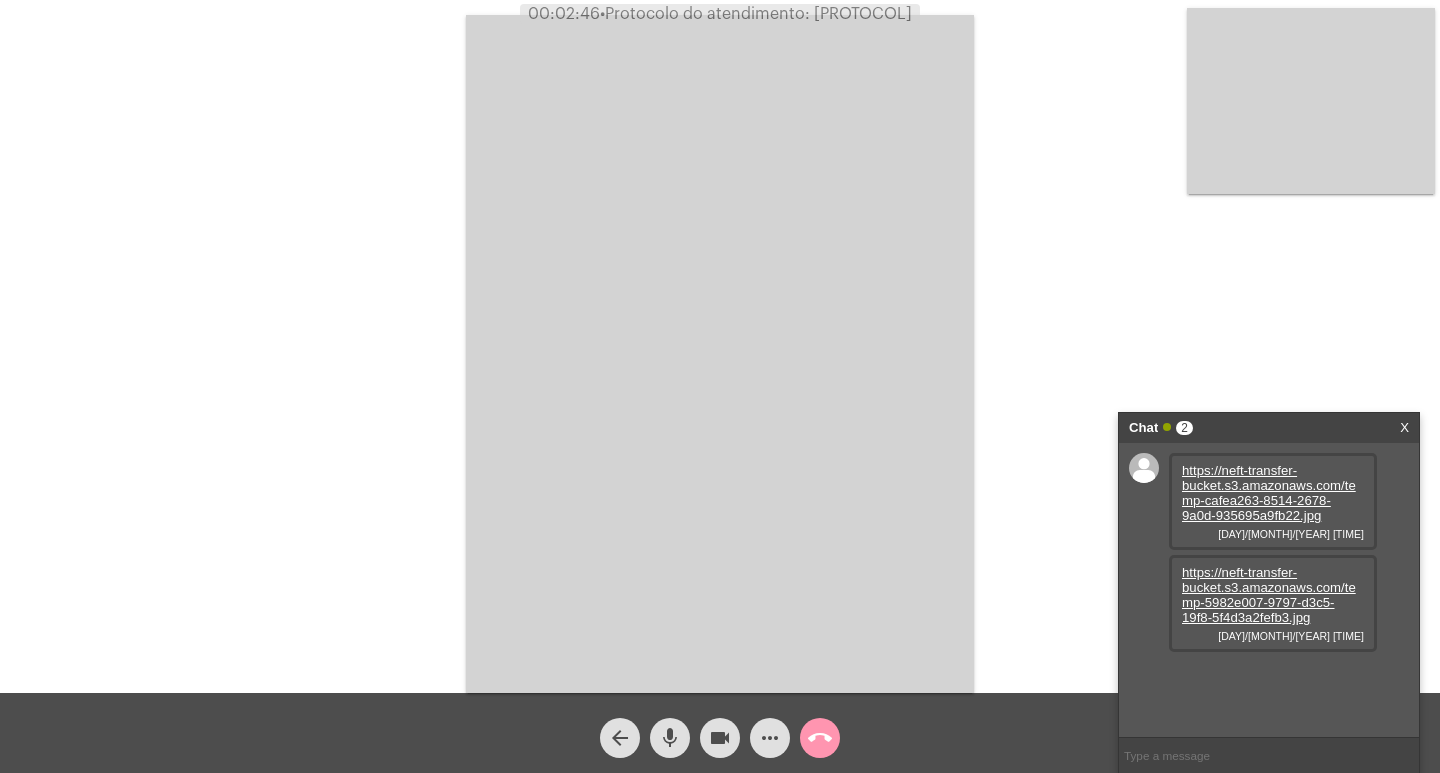 click on "https://neft-transfer-bucket.s3.amazonaws.com/temp-5982e007-9797-d3c5-19f8-5f4d3a2fefb3.jpg" at bounding box center [1269, 595] 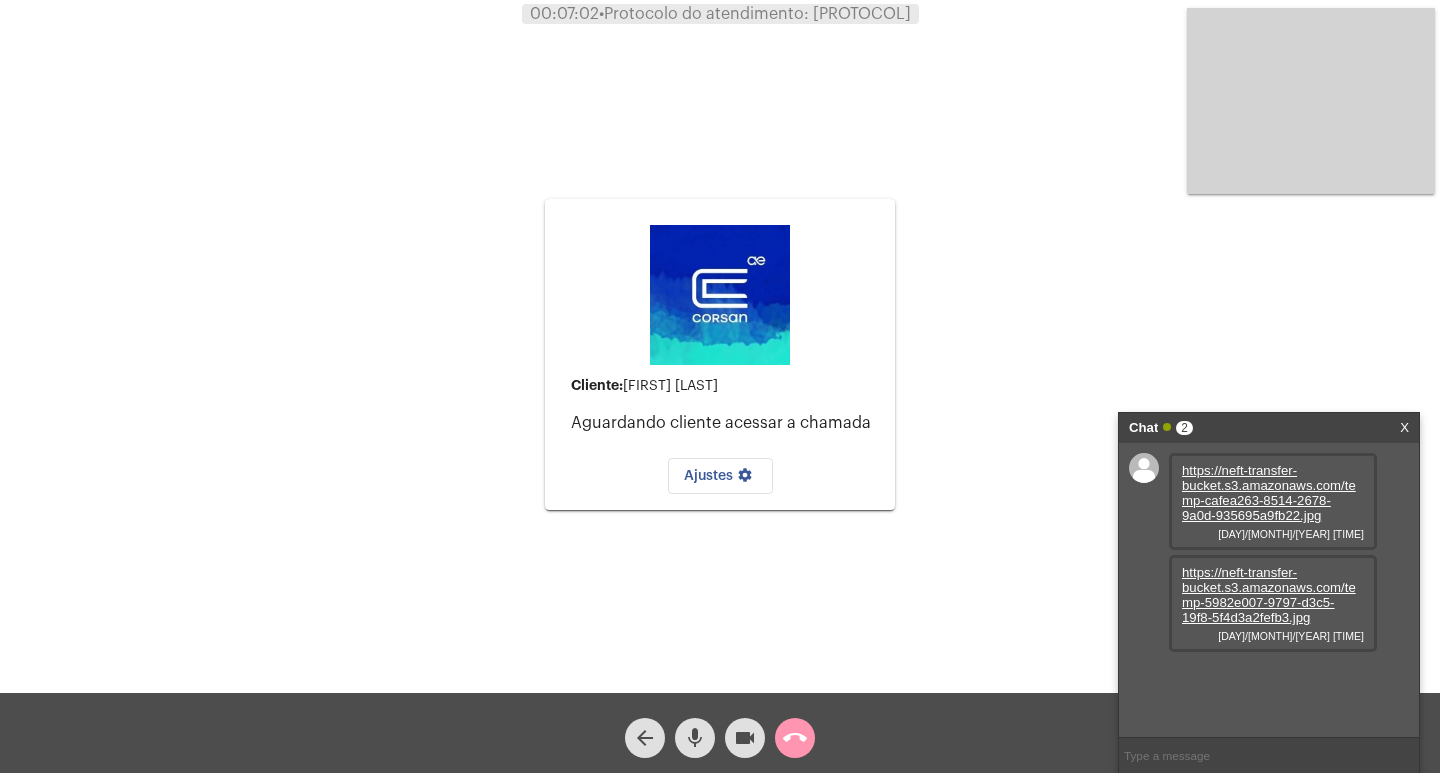 click on "X" at bounding box center (1404, 428) 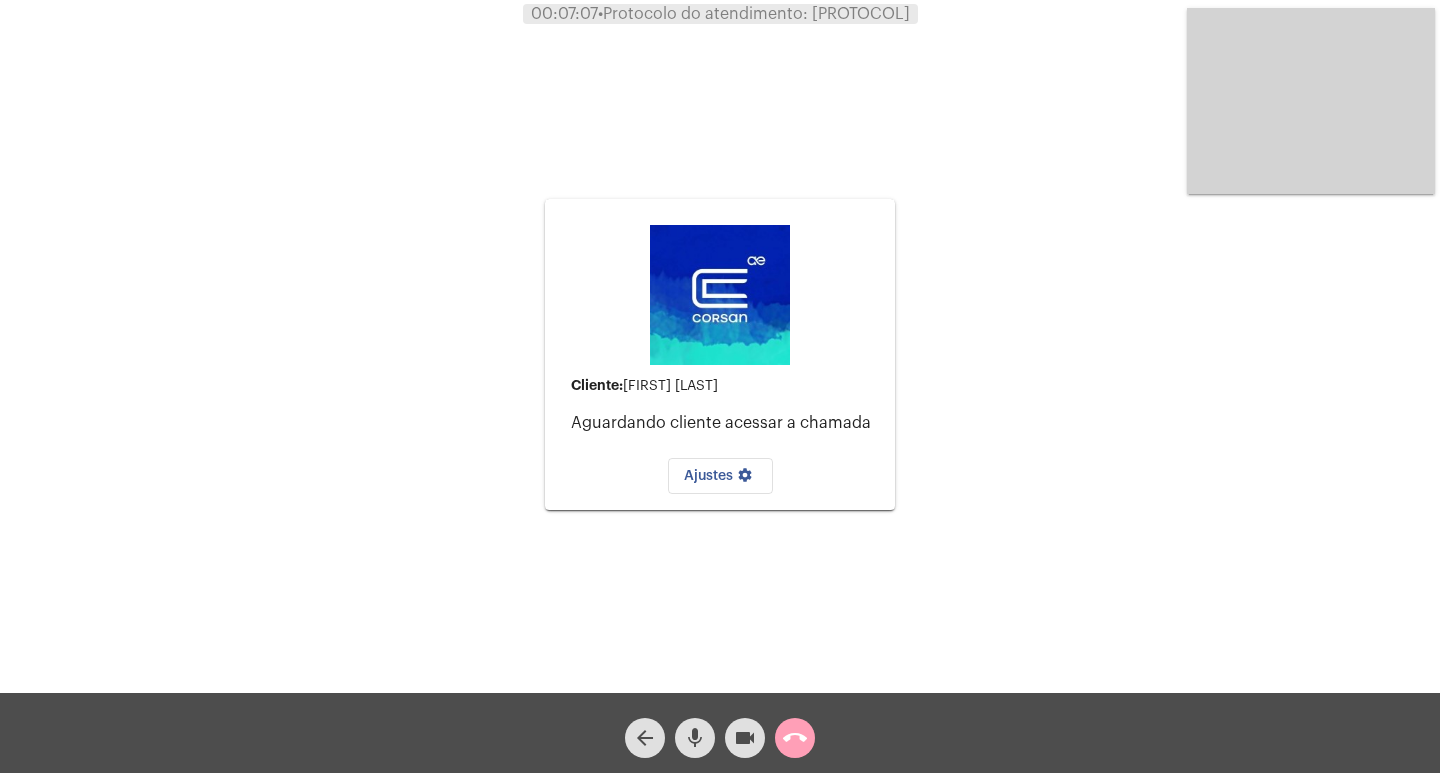 click on "call_end" 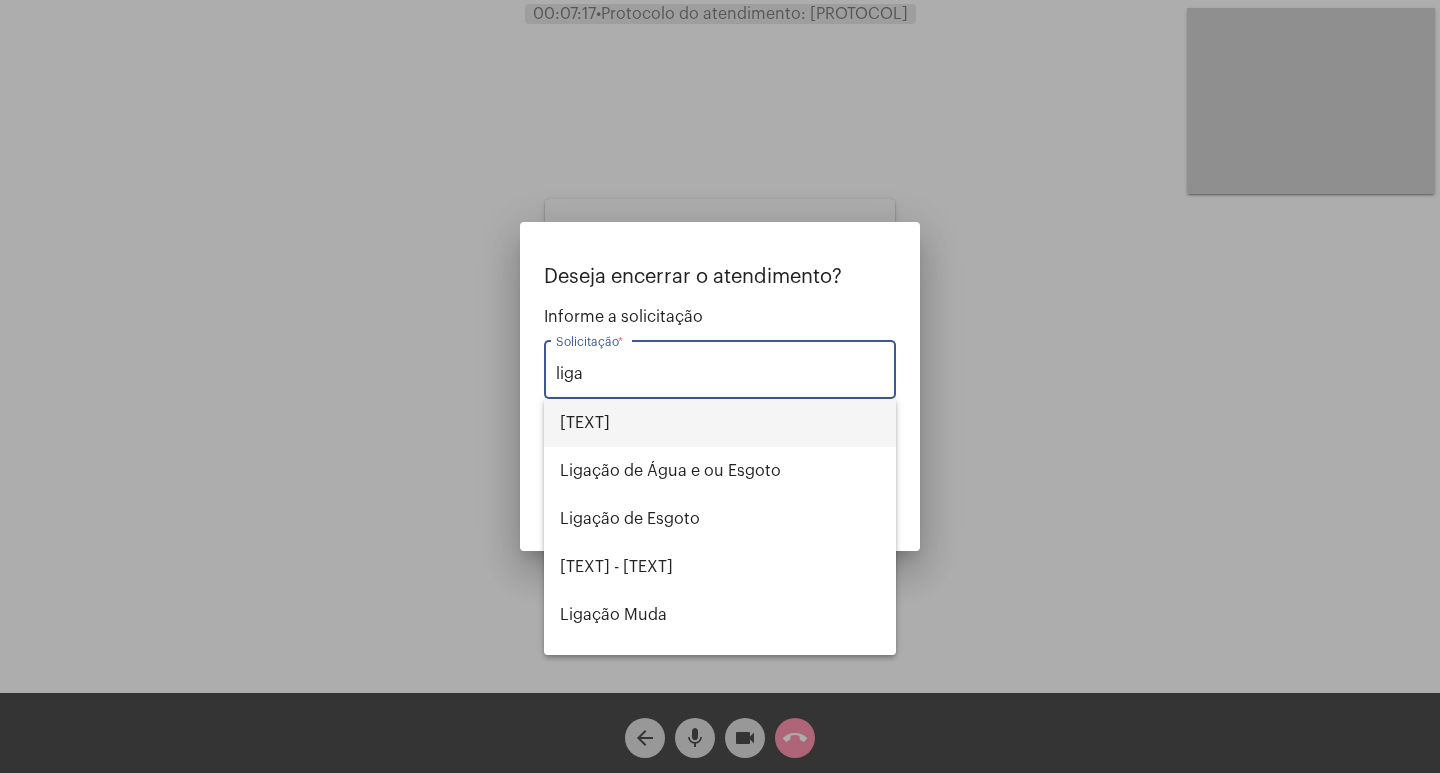 click on "[TEXT]" at bounding box center (720, 423) 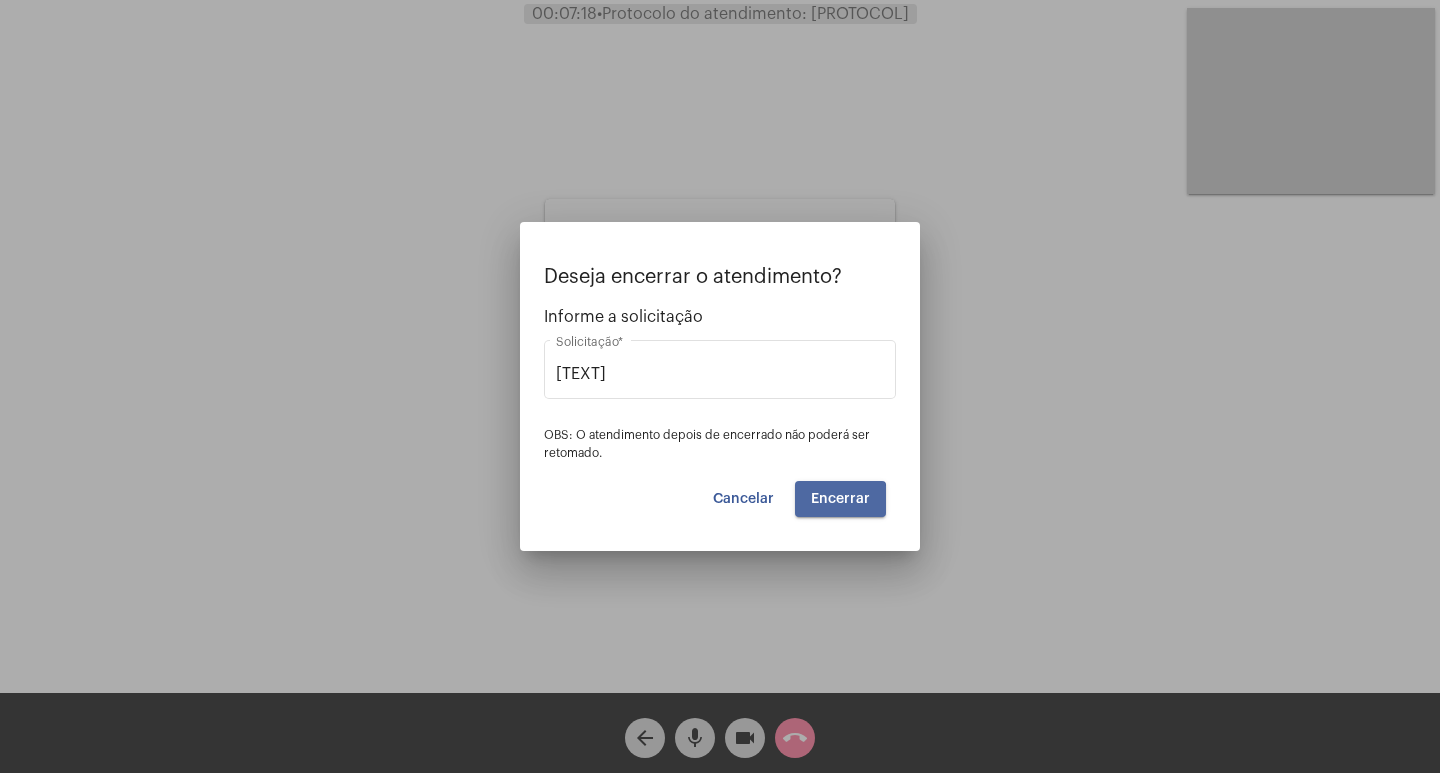 click on "Encerrar" at bounding box center (840, 499) 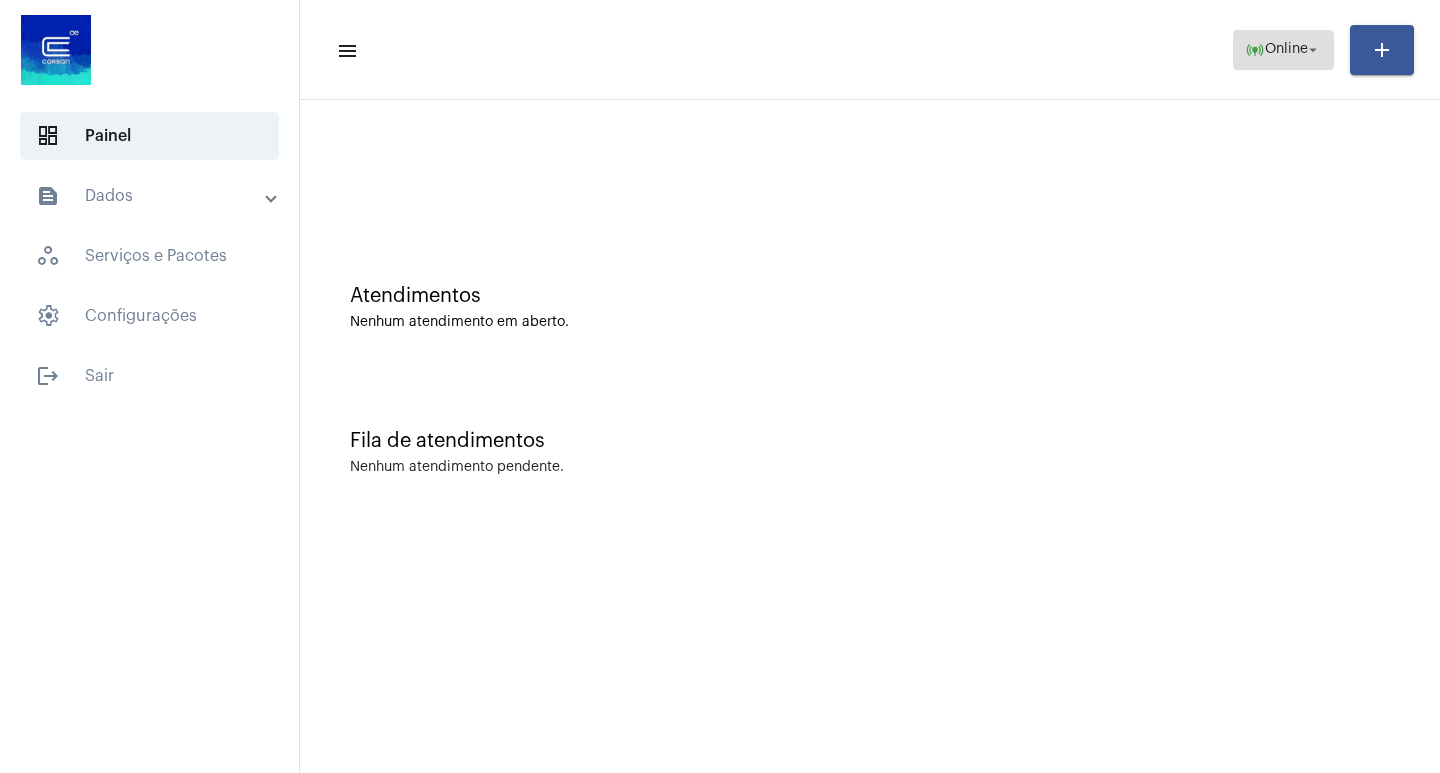 click on "online_prediction  Online arrow_drop_down" 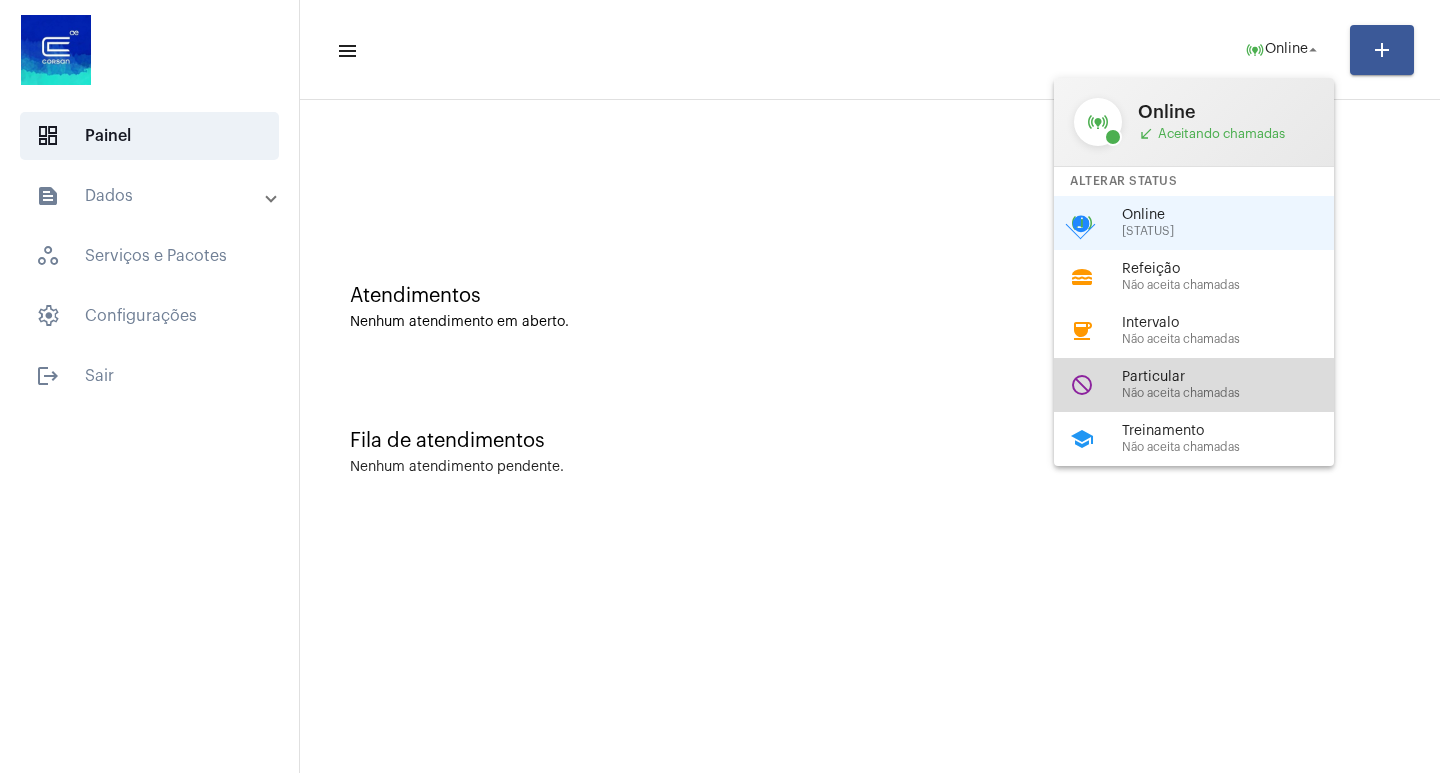 click on "Particular" at bounding box center (1236, 377) 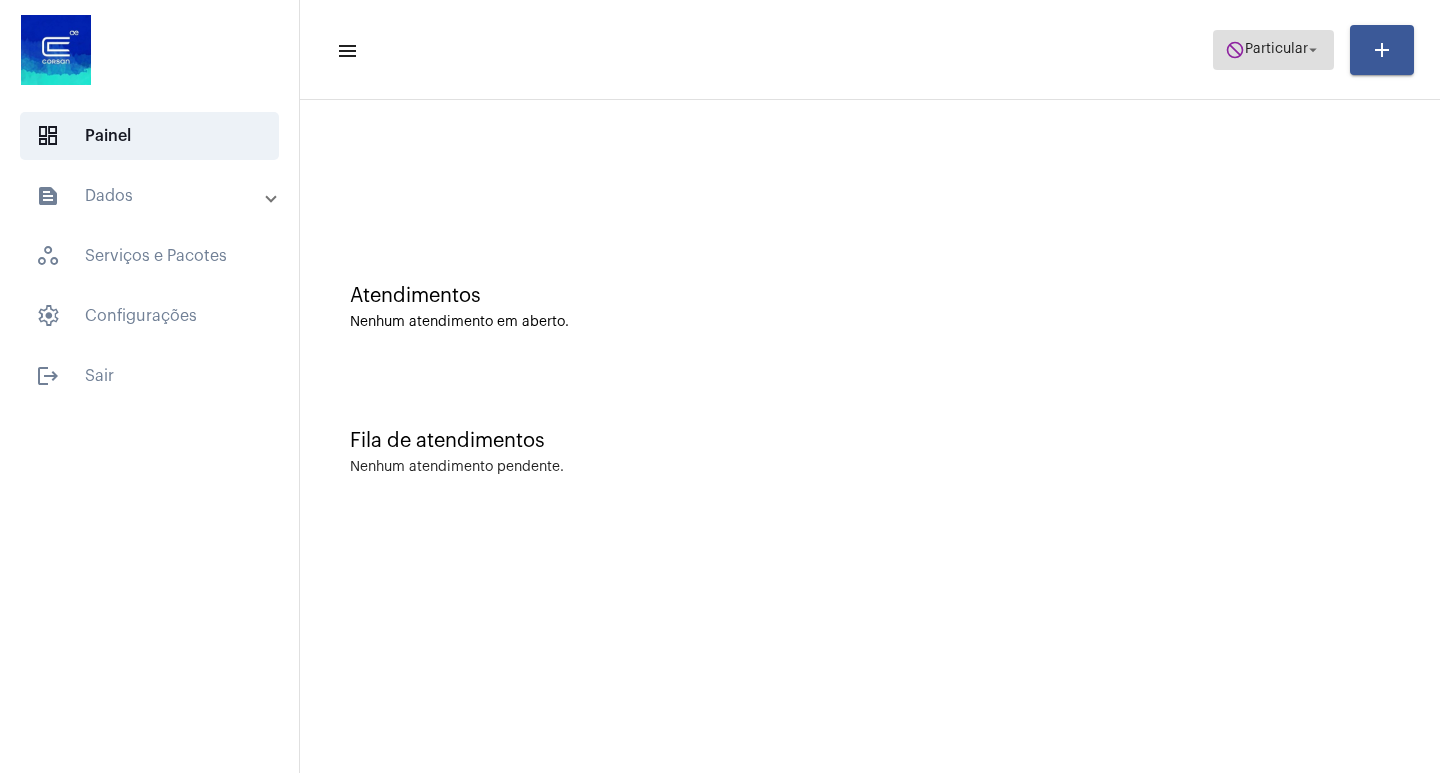 click on "do_not_disturb  Particular arrow_drop_down" 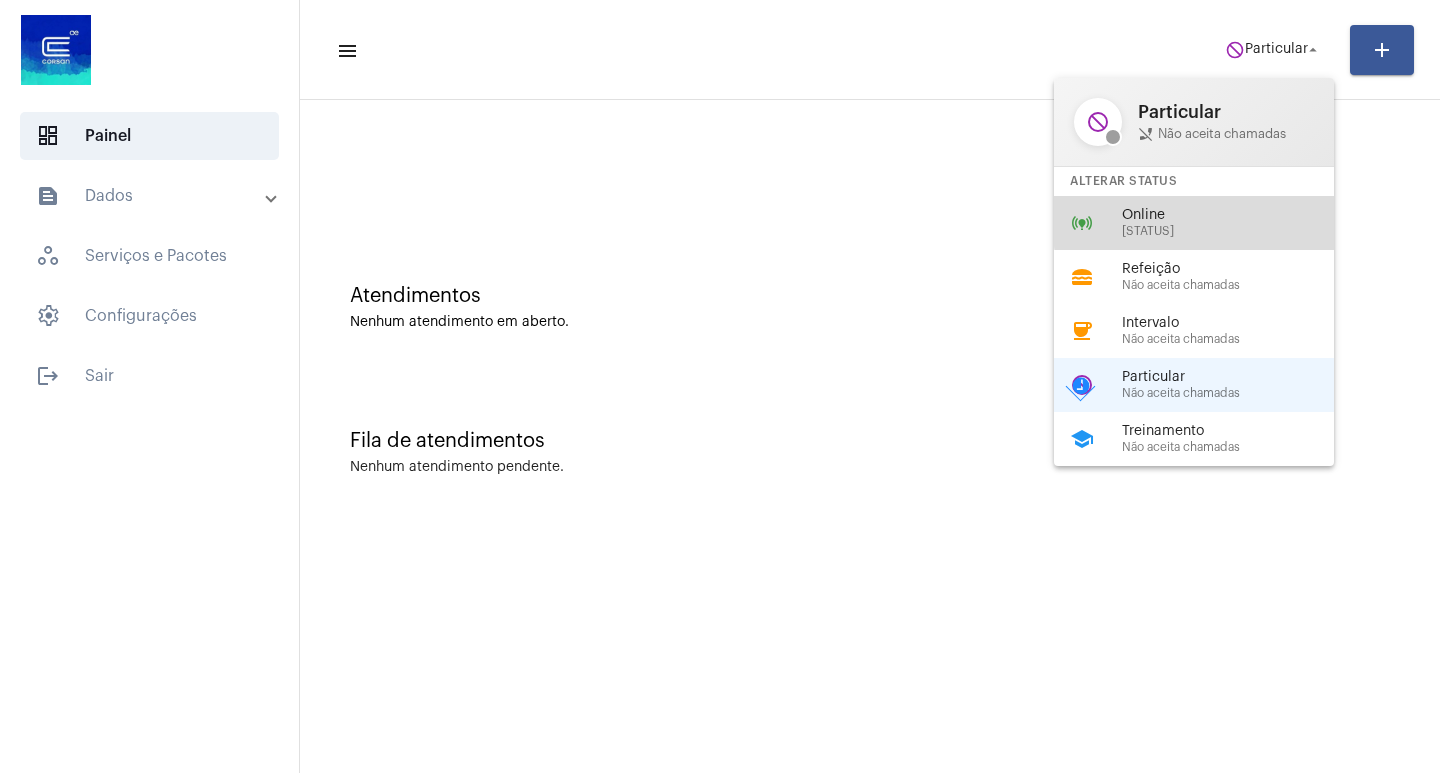 click on "Online" at bounding box center [1236, 215] 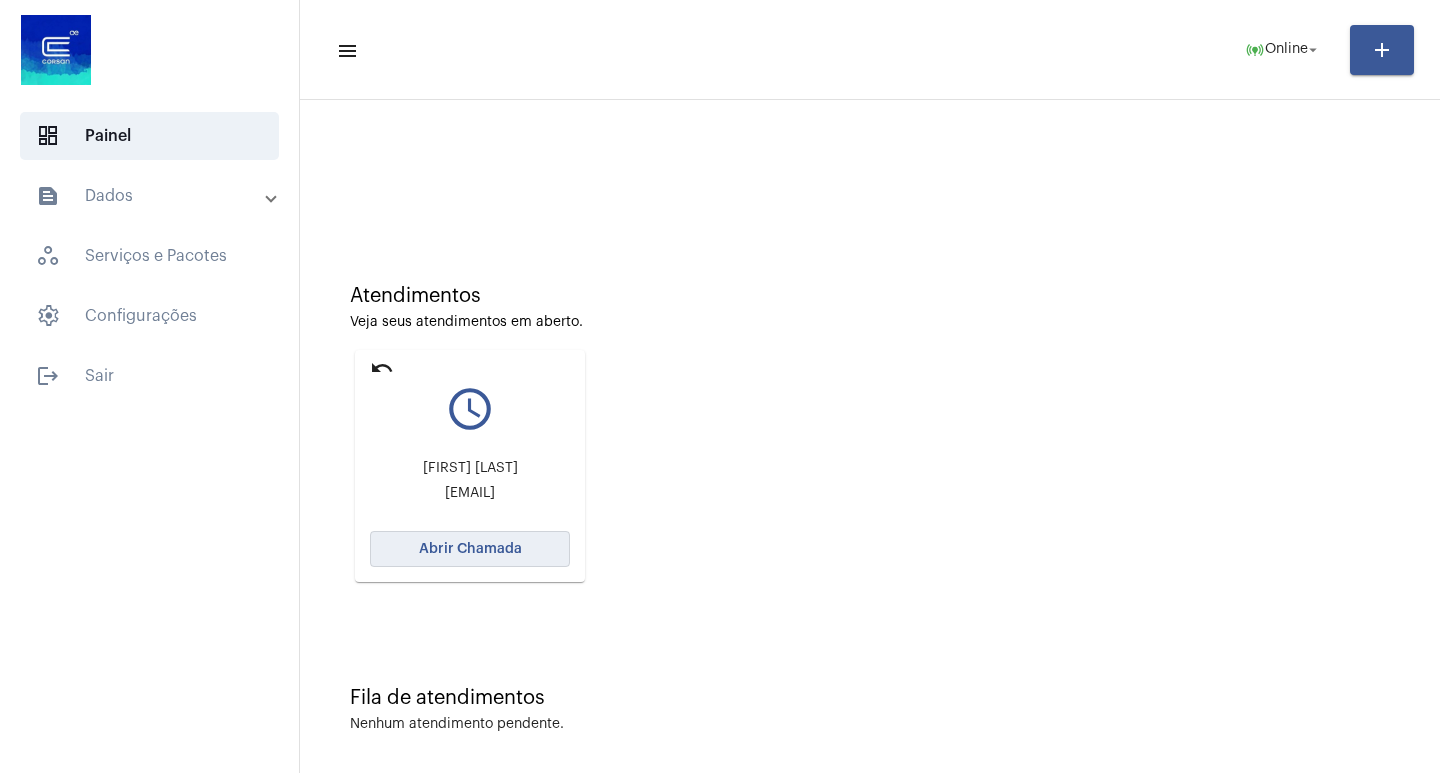 click on "Abrir Chamada" 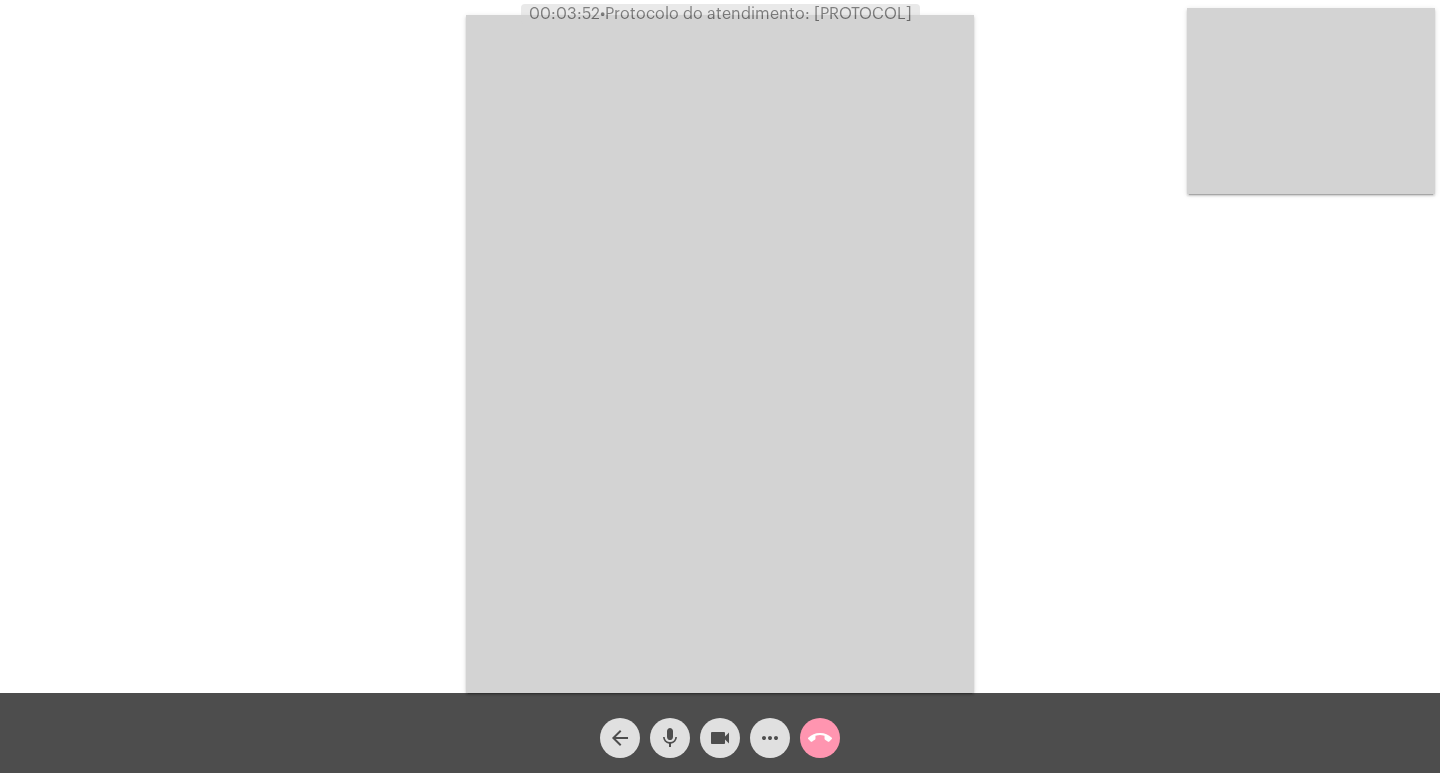 click at bounding box center [720, 354] 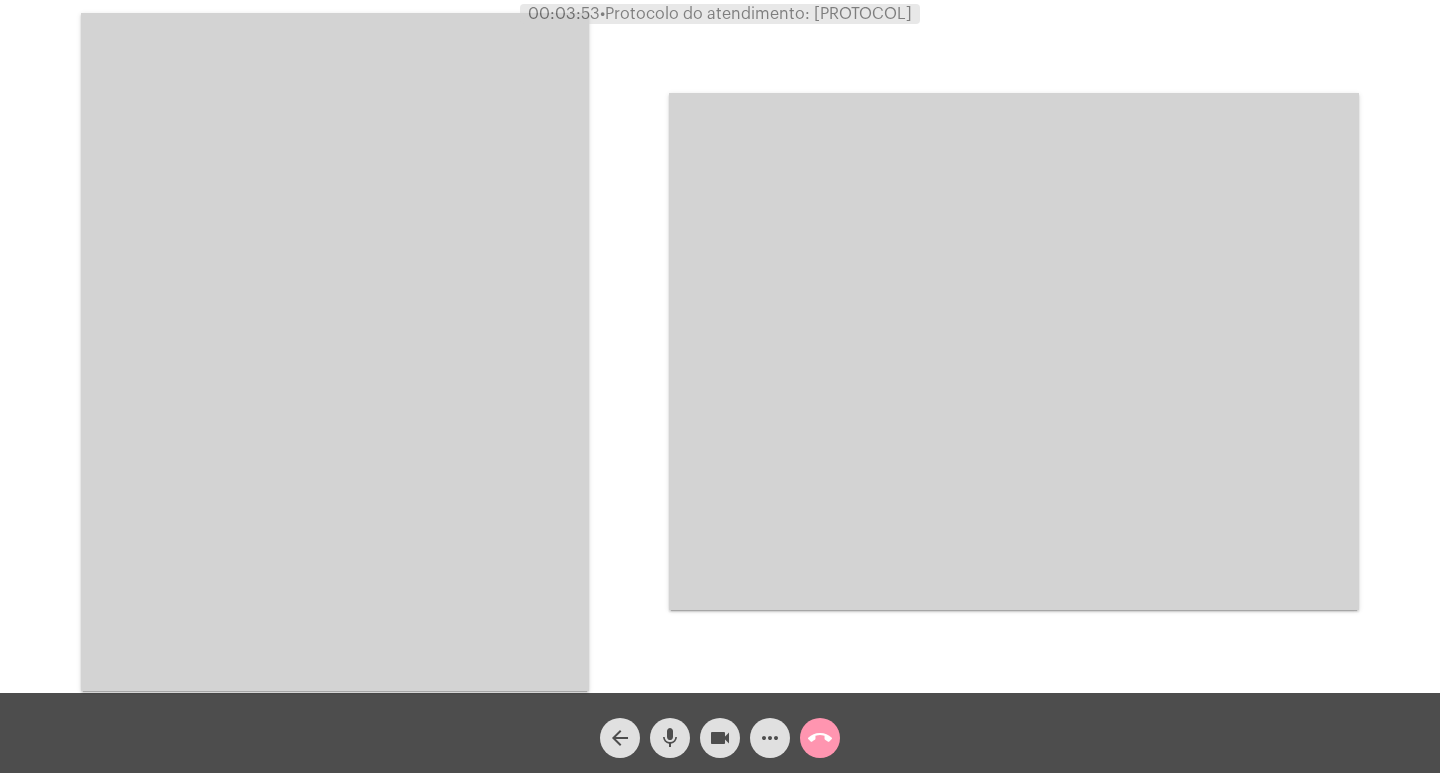 click at bounding box center [335, 352] 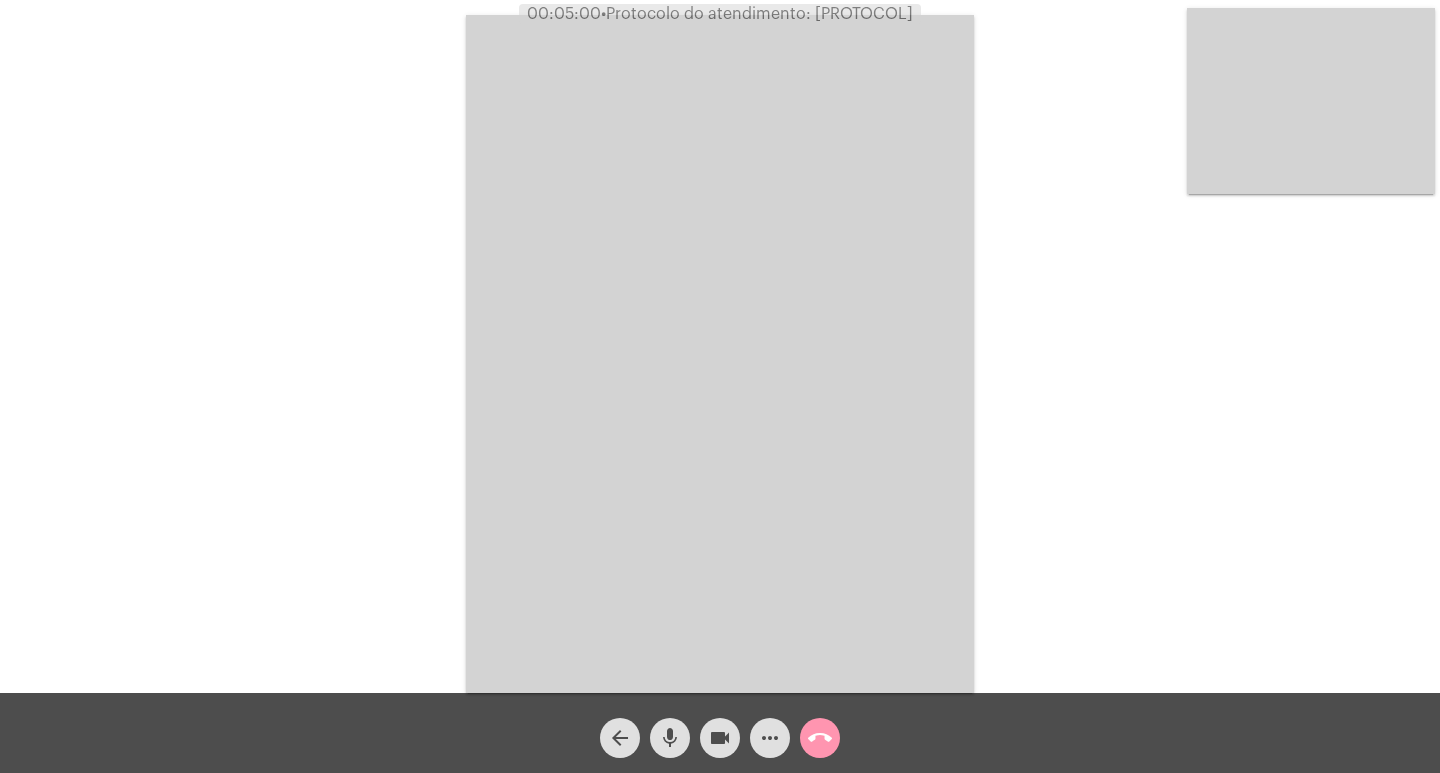 click on "Acessando Câmera e Microfone..." 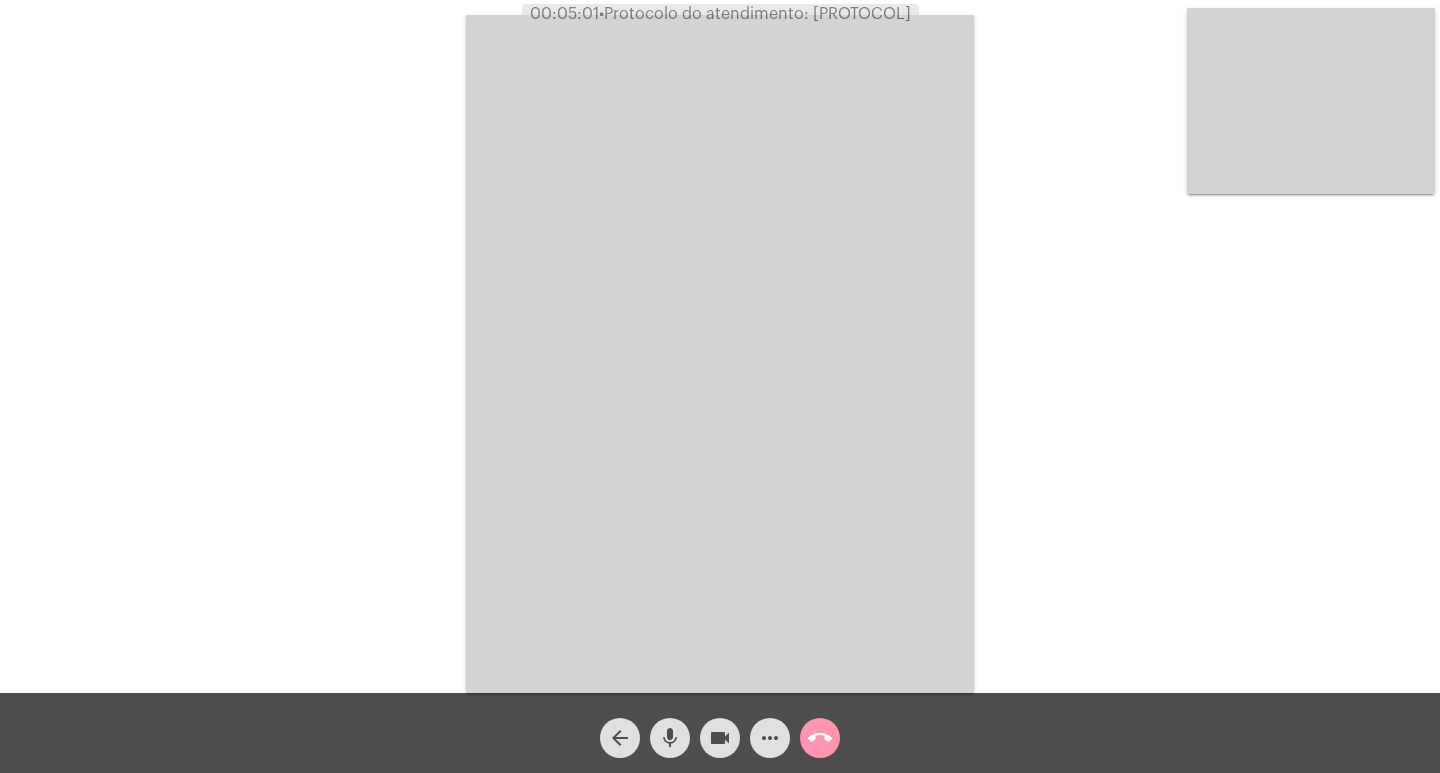 click on "• Protocolo do atendimento: [PROTOCOL]" 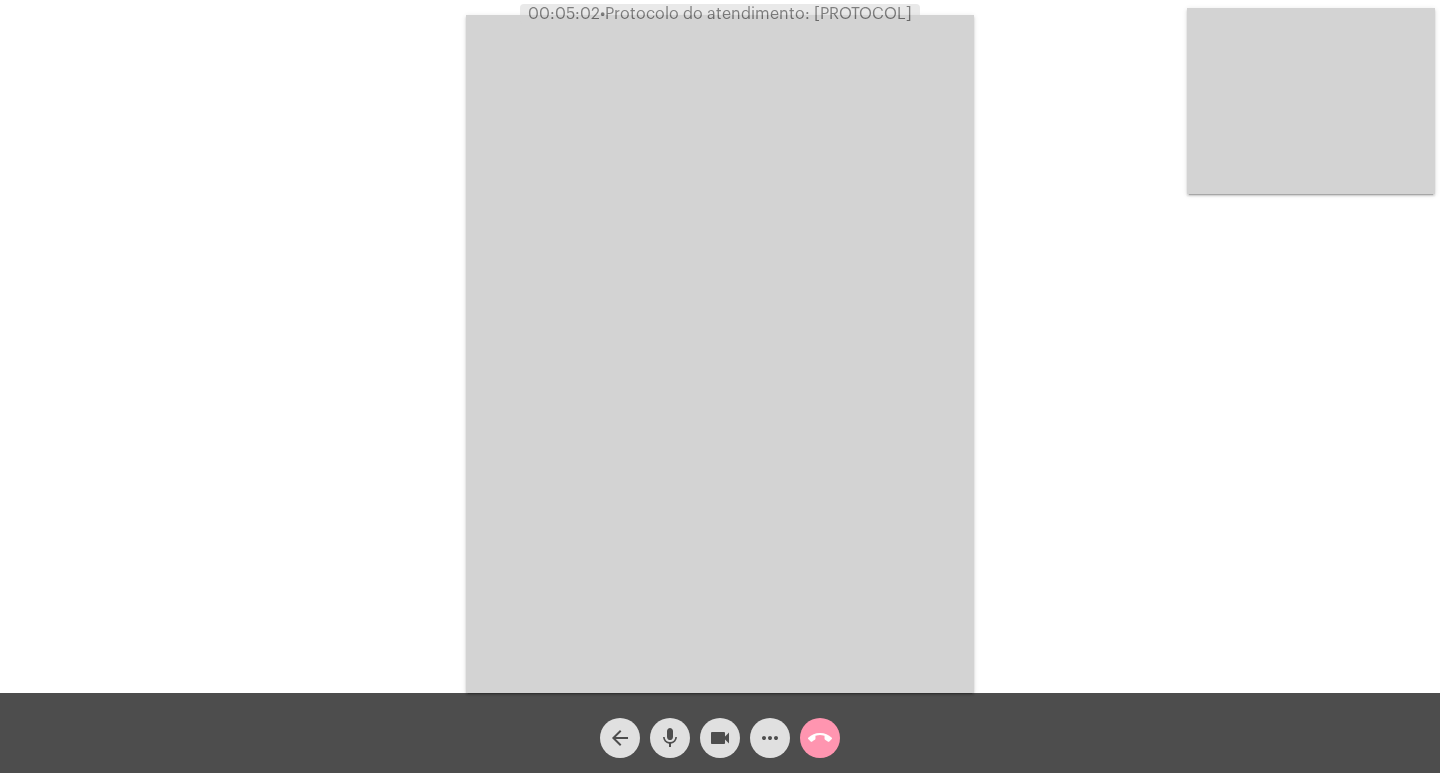 drag, startPoint x: 857, startPoint y: 12, endPoint x: 830, endPoint y: 9, distance: 27.166155 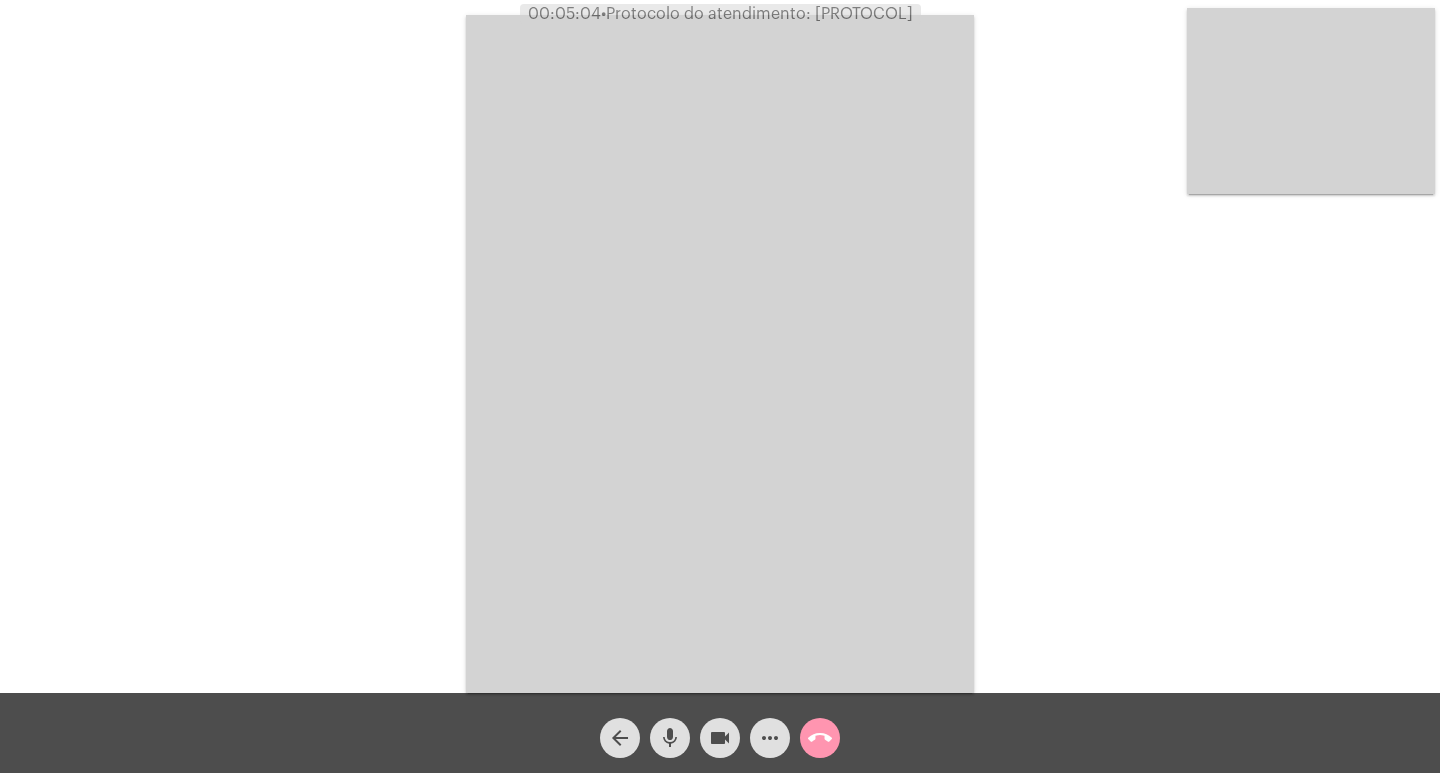 copy on "[PROTOCOL]" 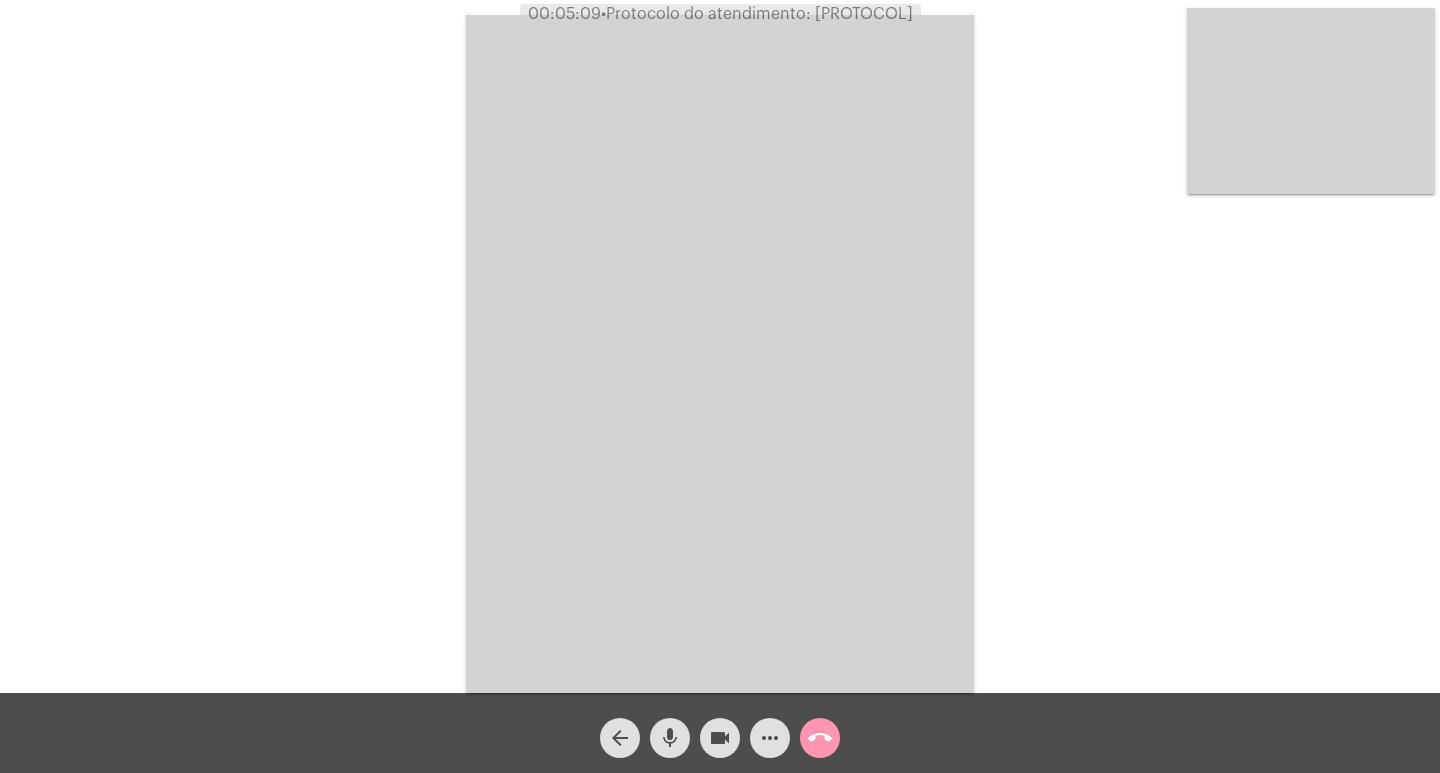 drag, startPoint x: 663, startPoint y: 367, endPoint x: 629, endPoint y: 381, distance: 36.769554 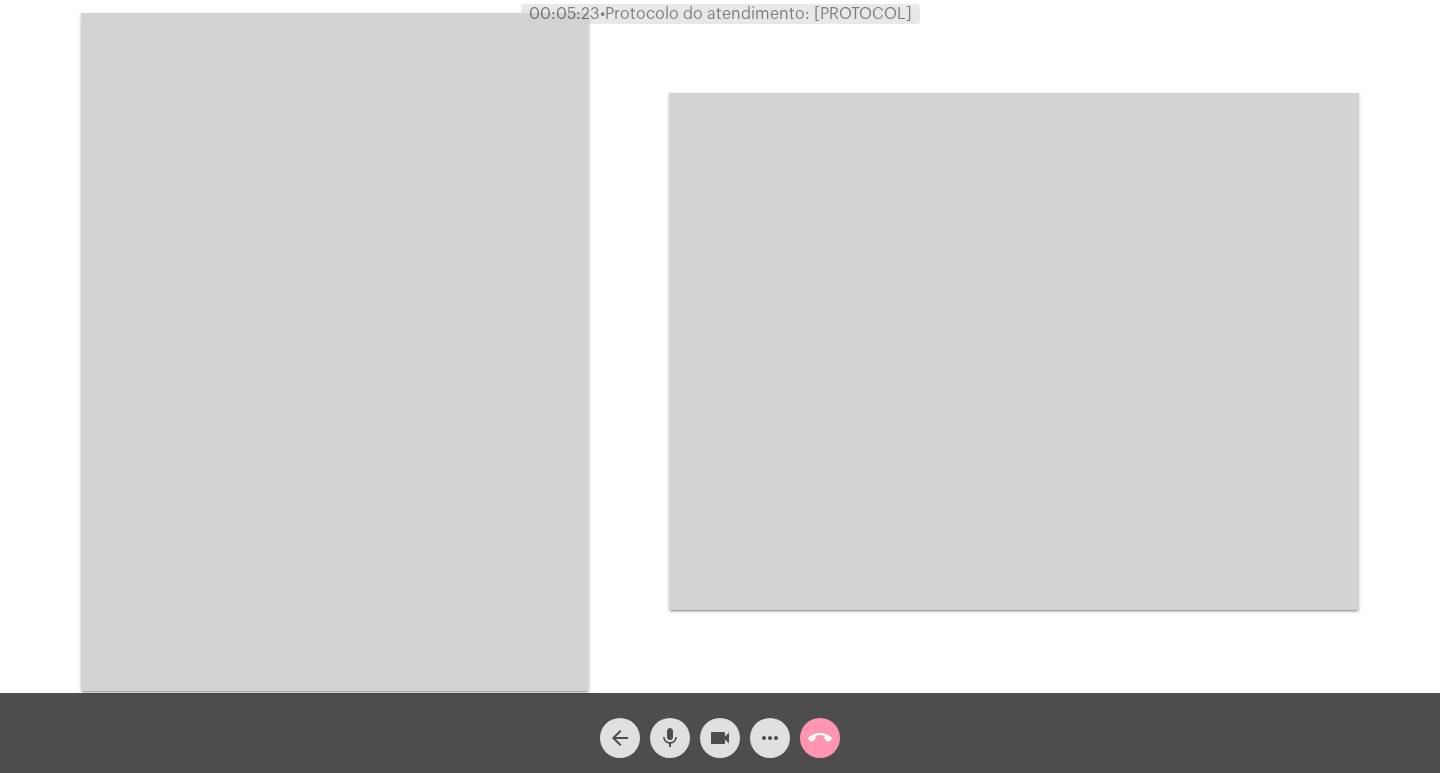 click on "Acessando Câmera e Microfone..." 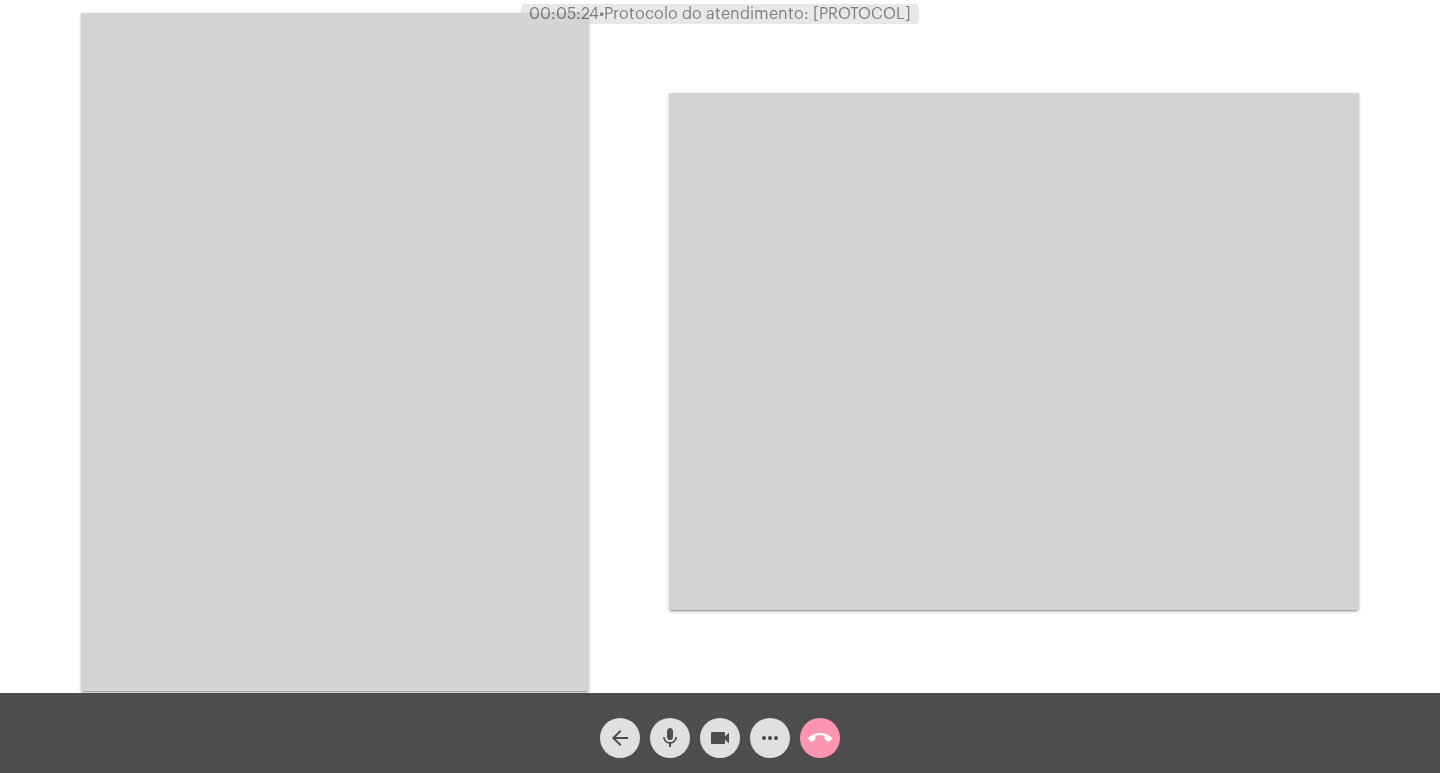 click at bounding box center (335, 352) 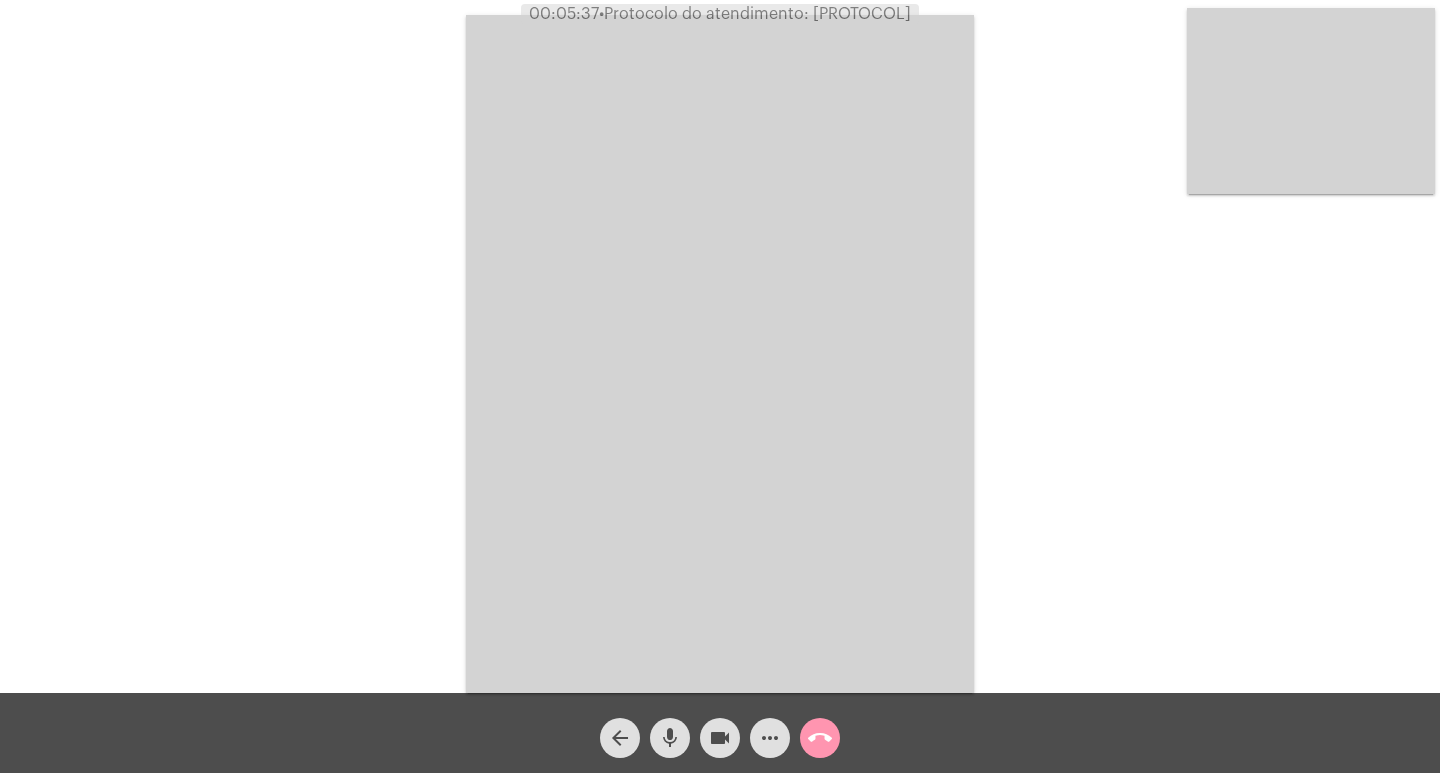 click on "call_end" 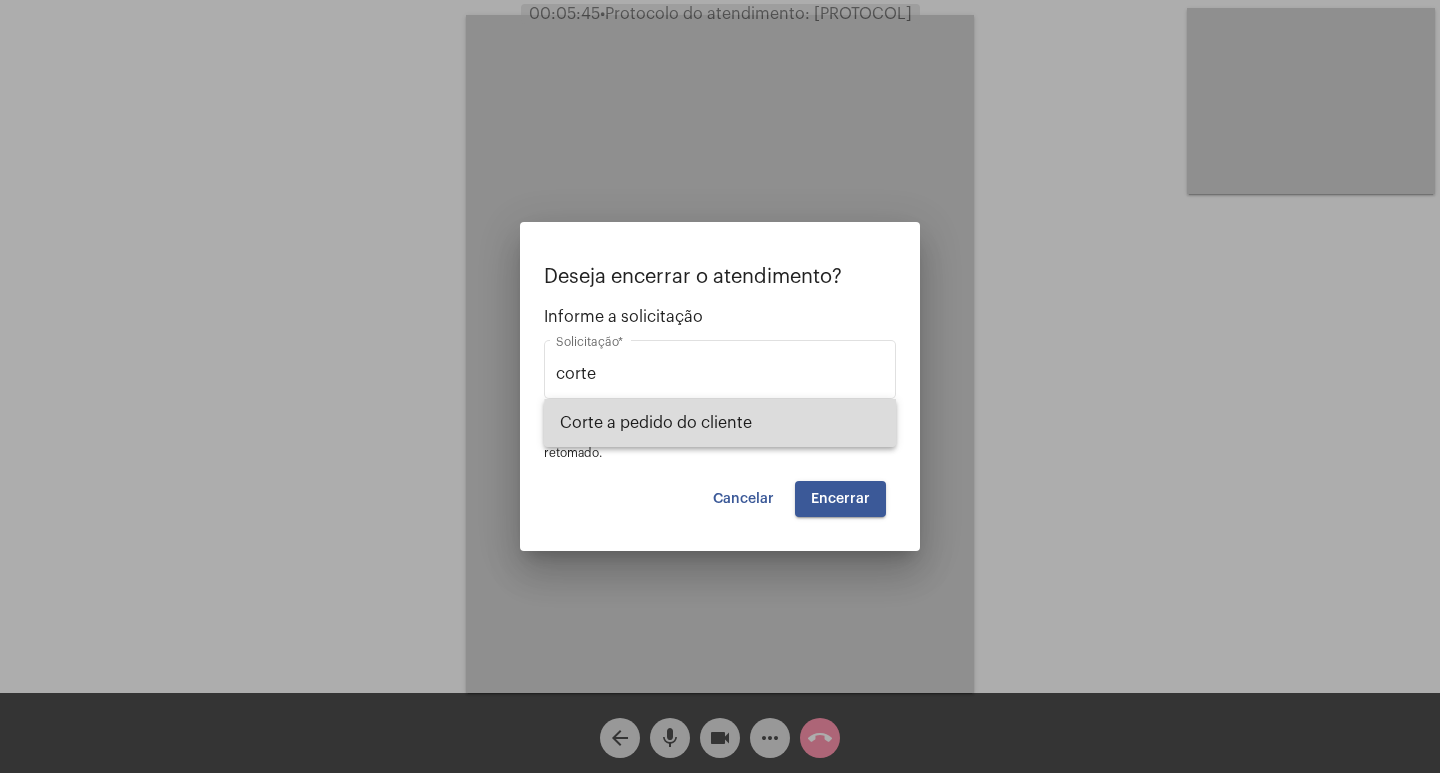 click on "Corte a pedido do cliente" at bounding box center [720, 423] 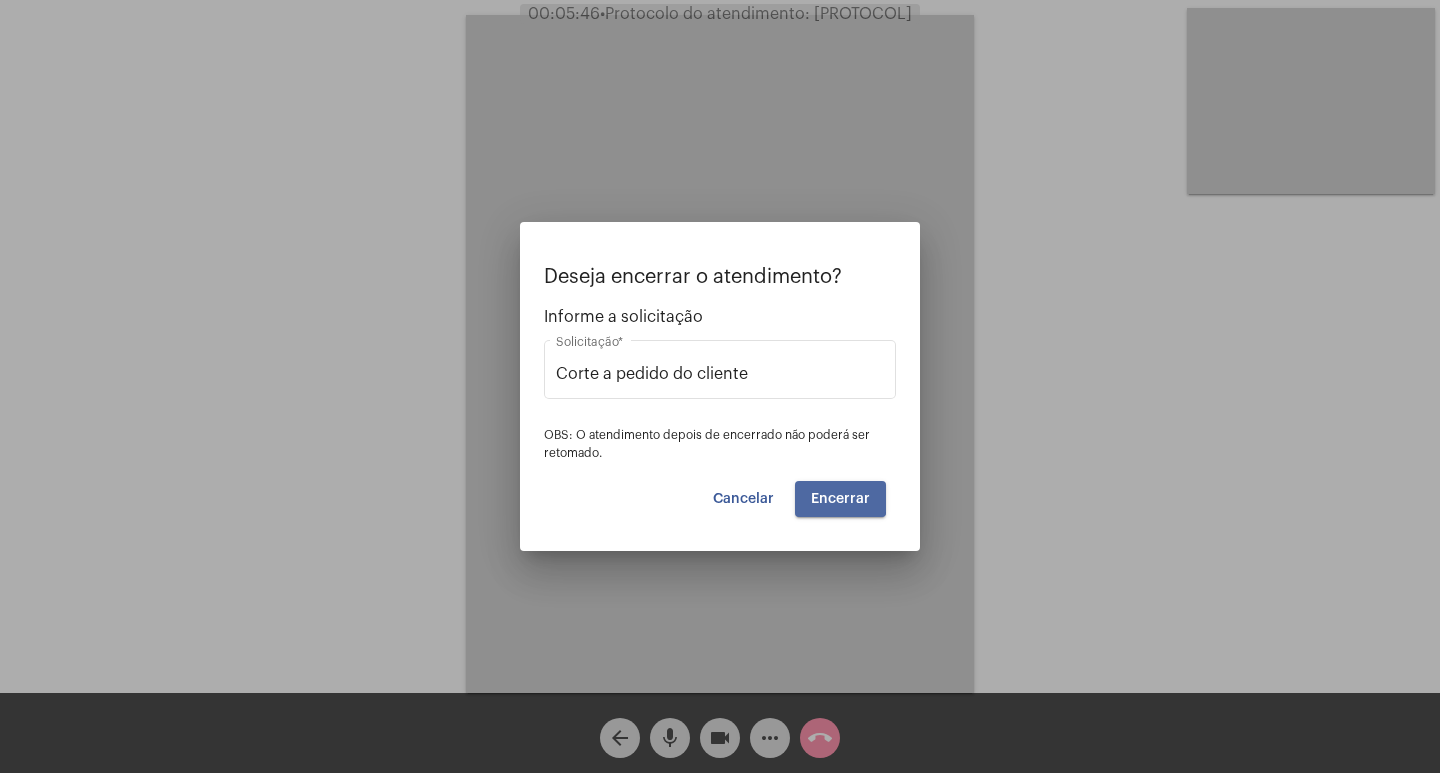 click on "Encerrar" at bounding box center (840, 499) 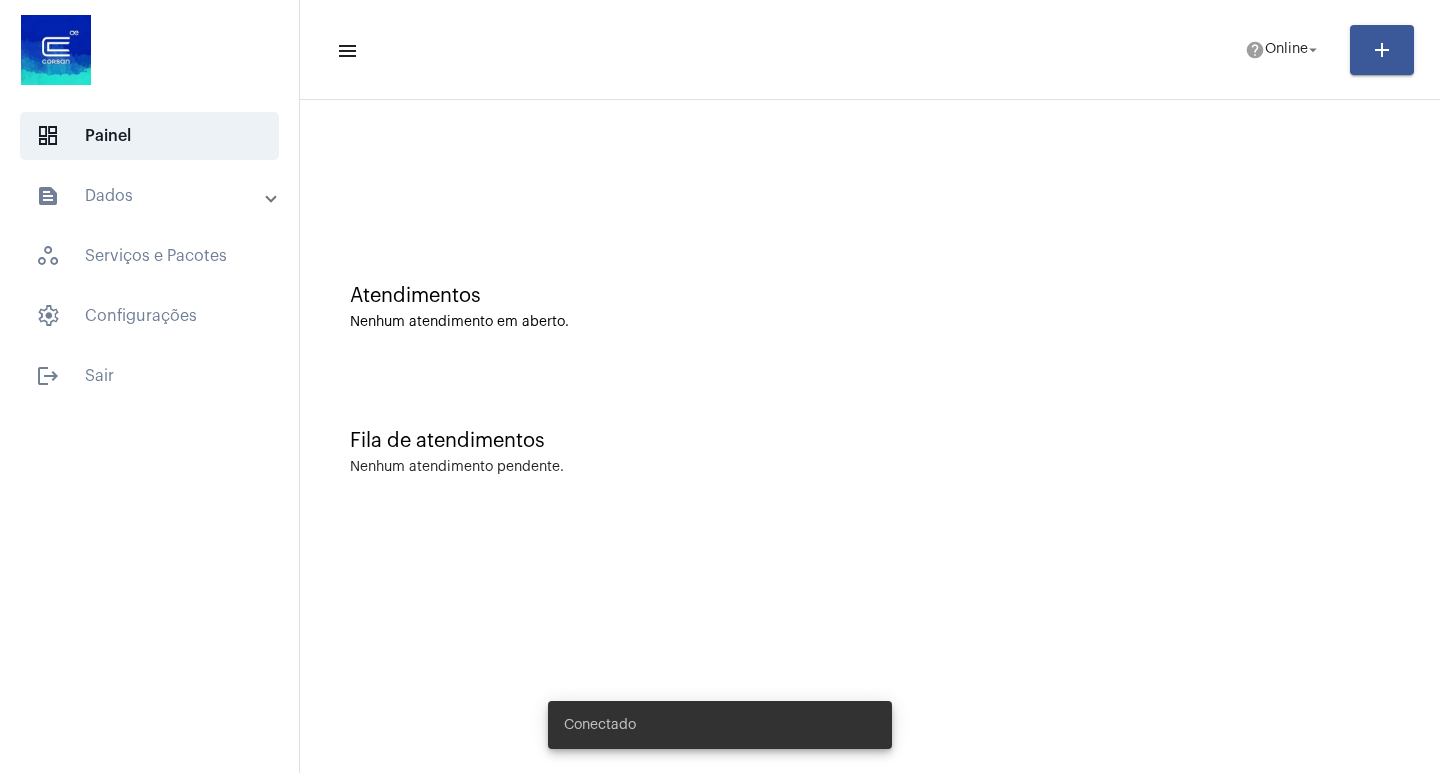 scroll, scrollTop: 0, scrollLeft: 0, axis: both 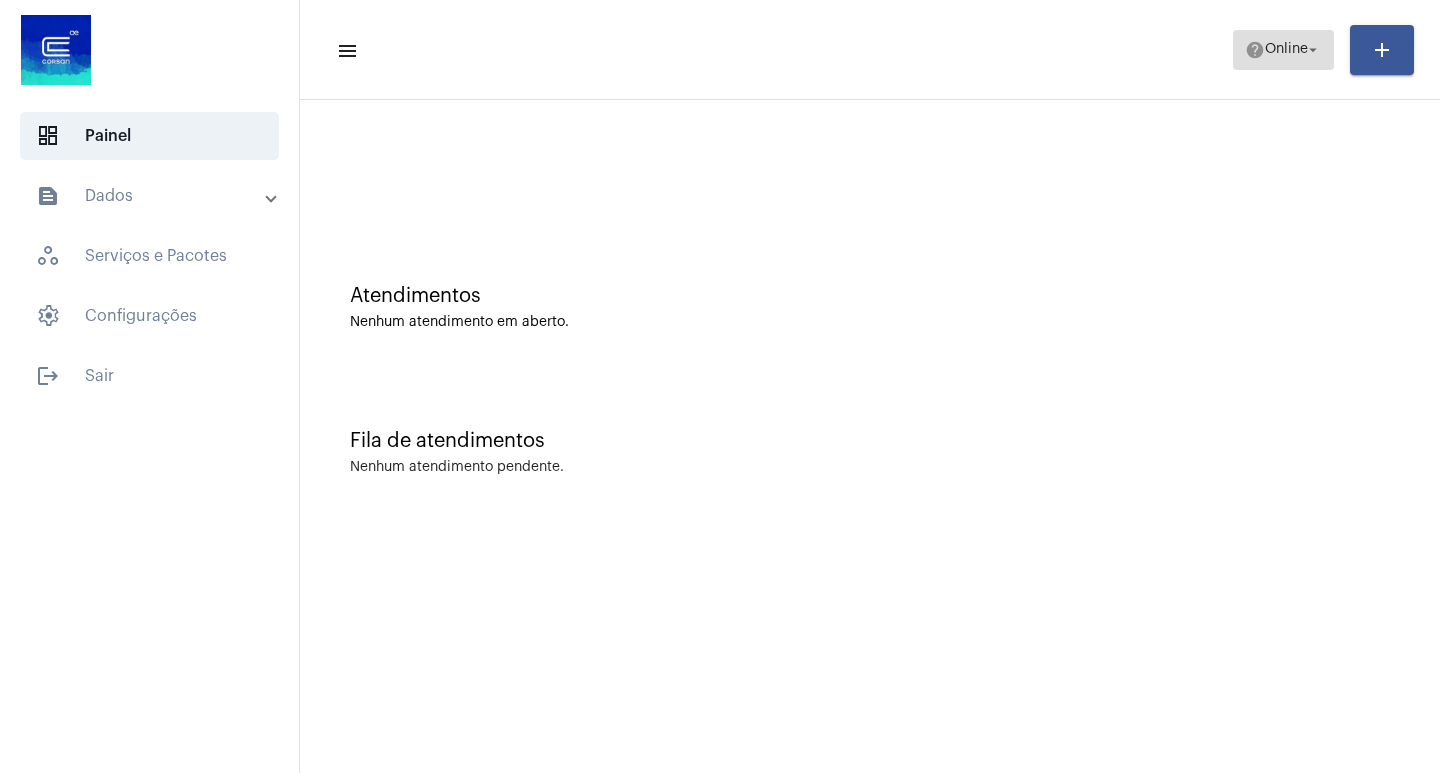 click on "help  Online arrow_drop_down" 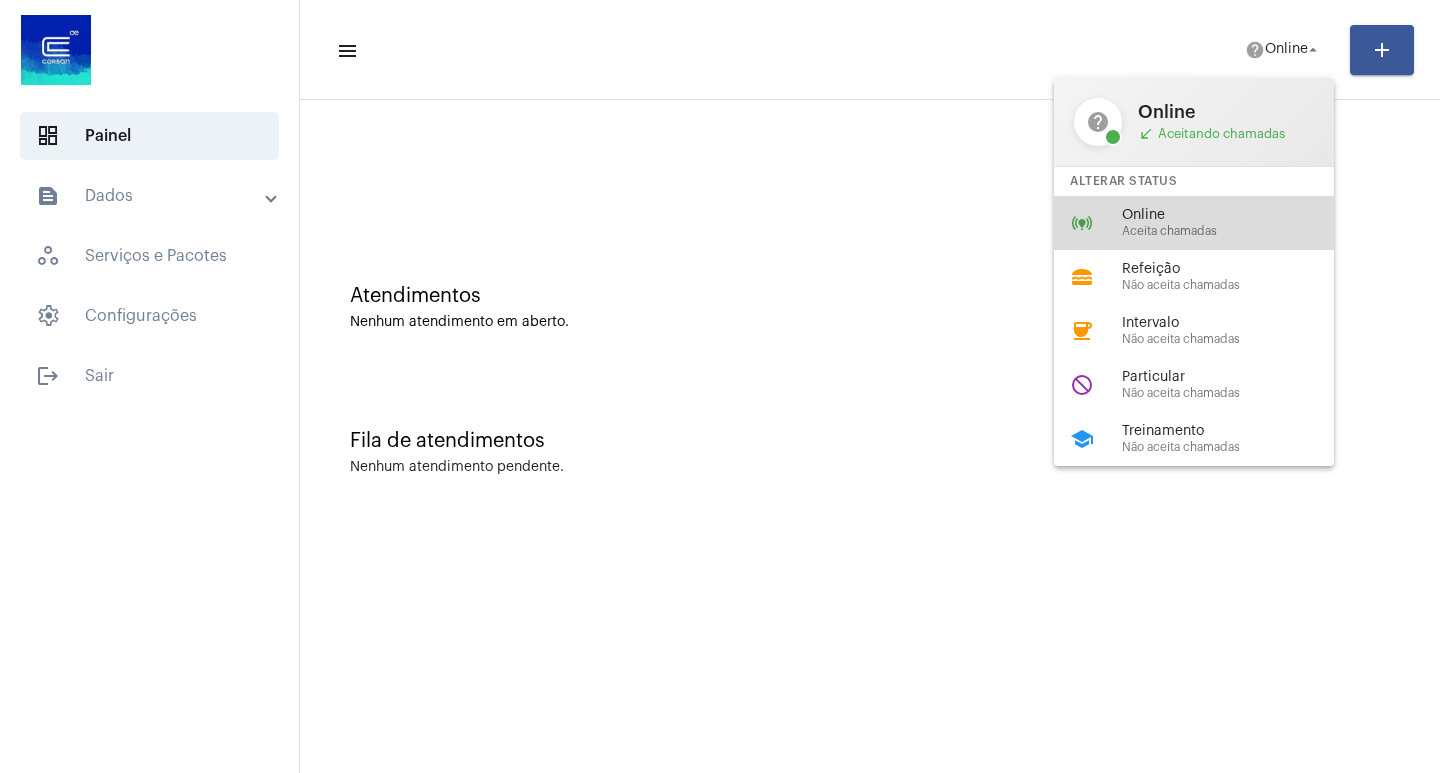 click on "online_prediction  Online Aceita chamadas" at bounding box center (1210, 223) 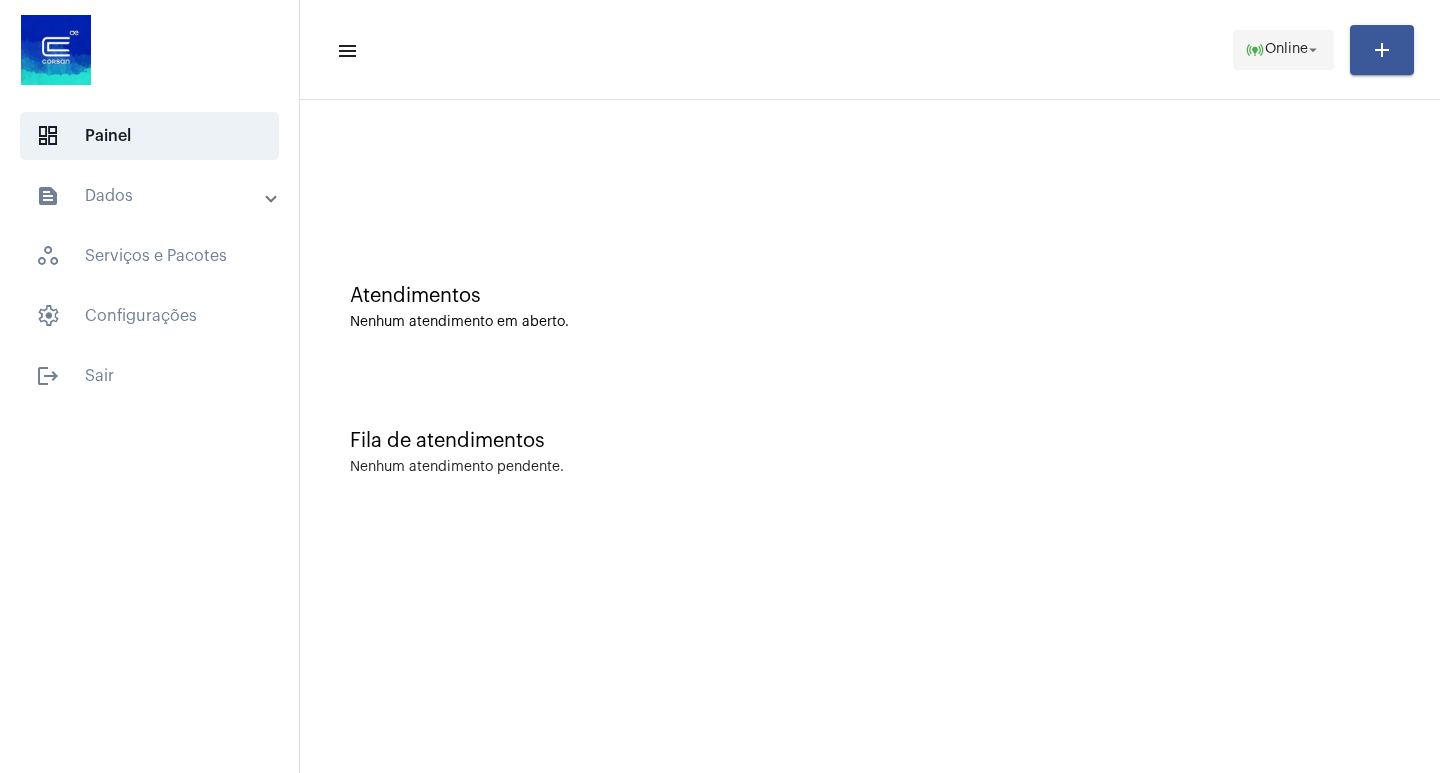 click on "online_prediction  Online arrow_drop_down" 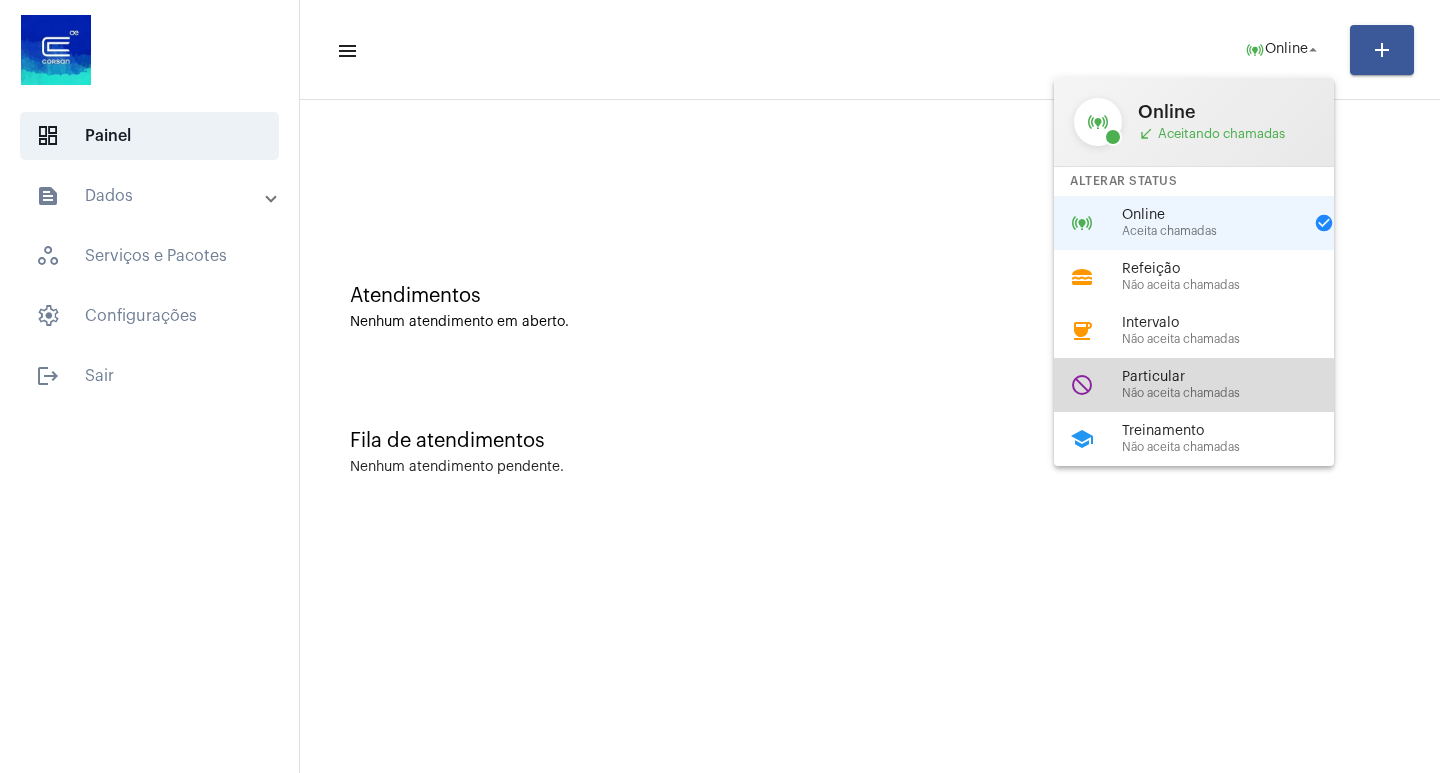 click on "Particular" at bounding box center [1236, 377] 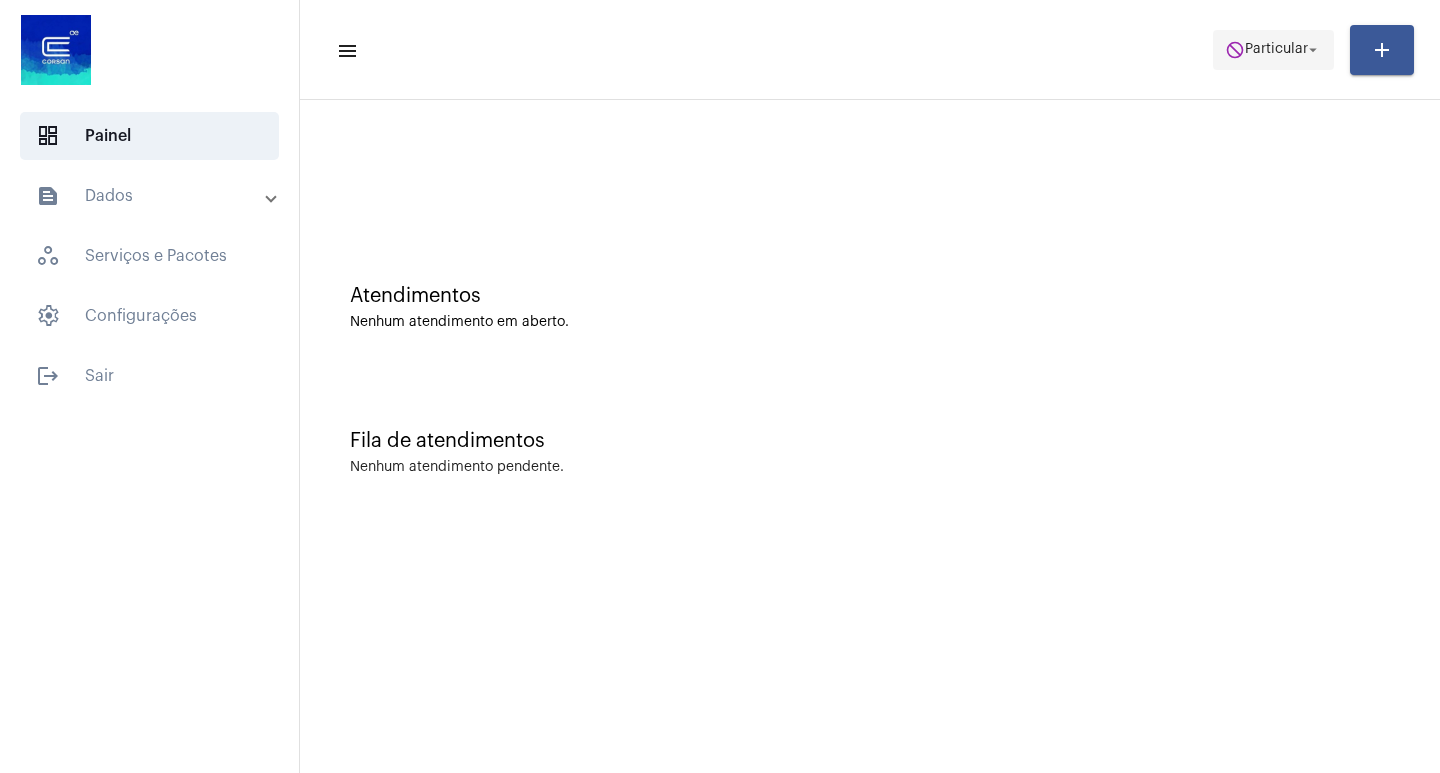 click on "arrow_drop_down" 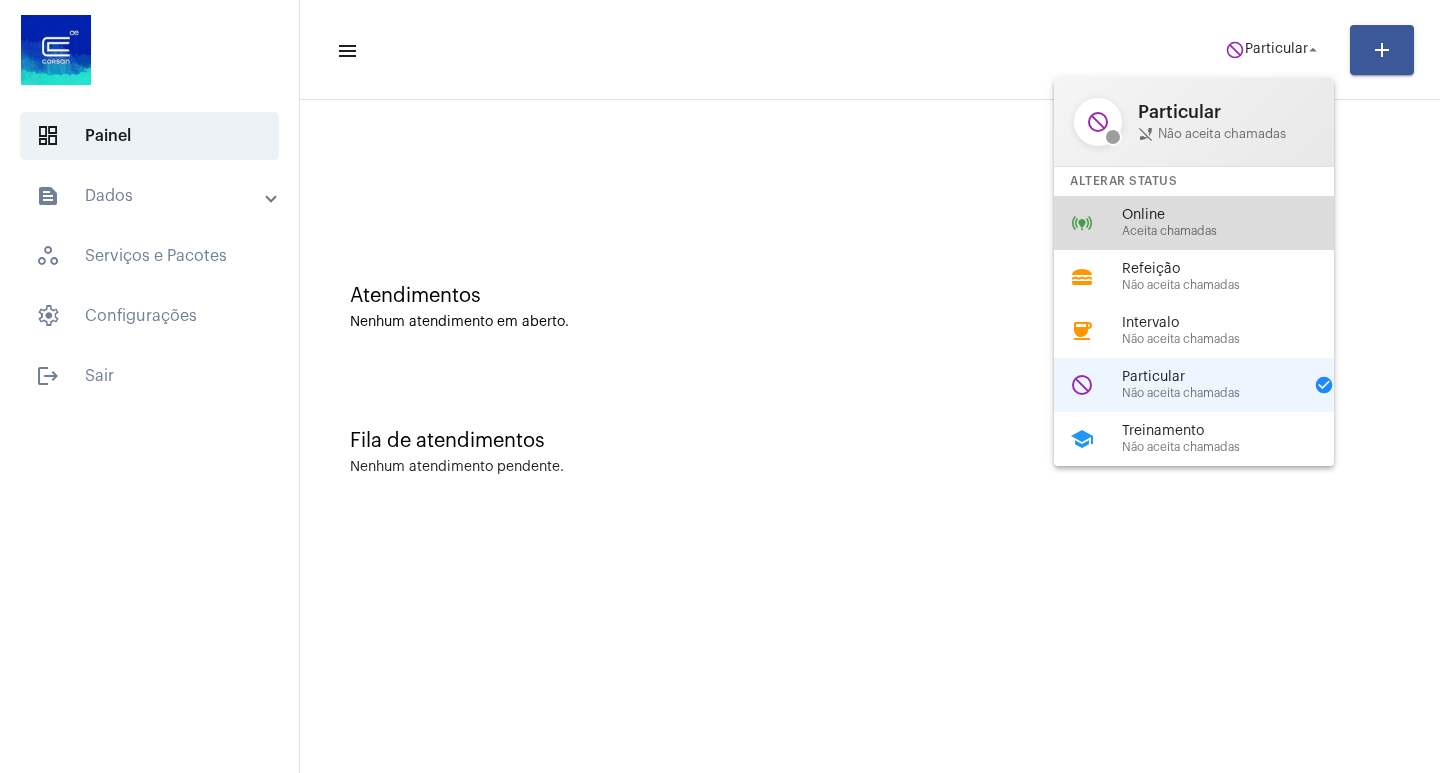 click on "online_prediction  Online Aceita chamadas" at bounding box center (1210, 223) 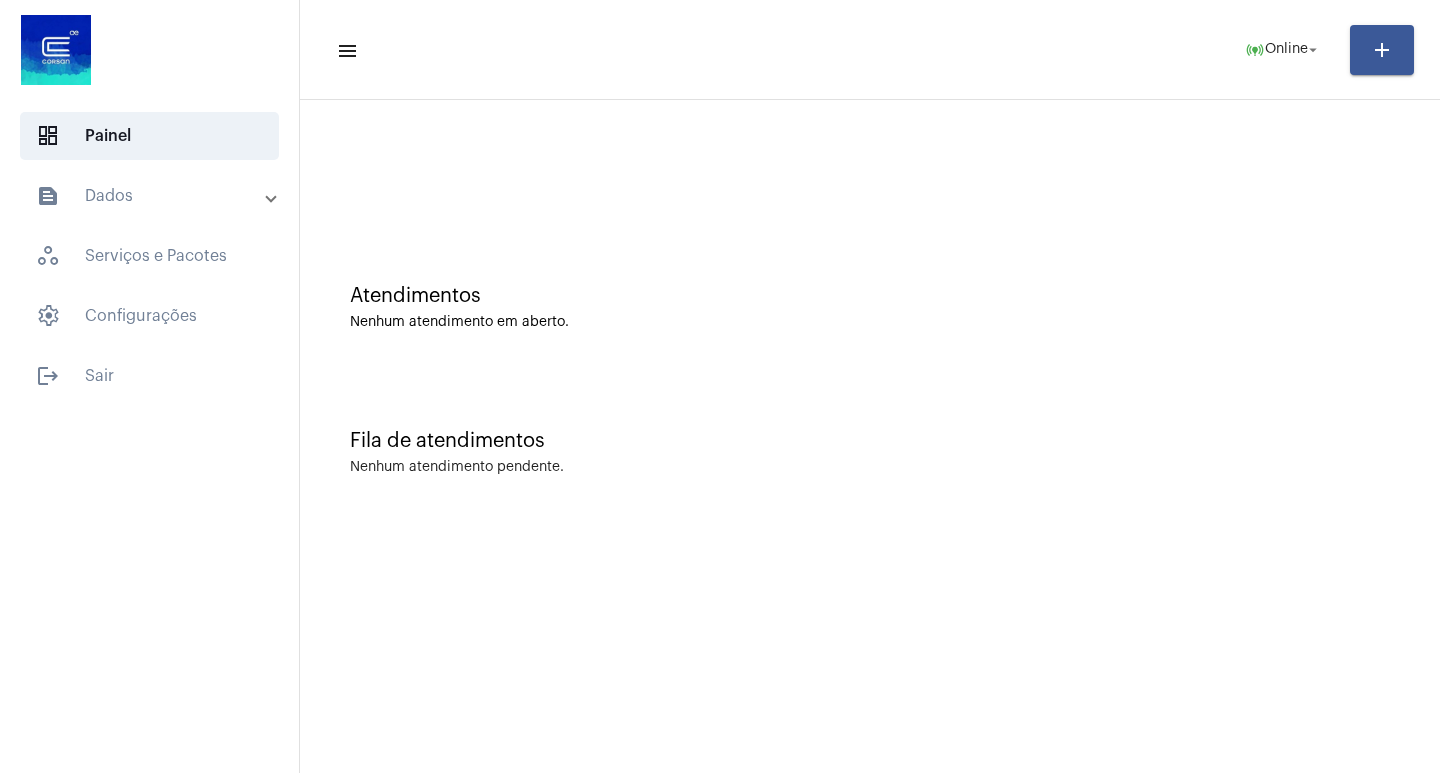 click on "Fila de atendimentos Nenhum atendimento pendente." 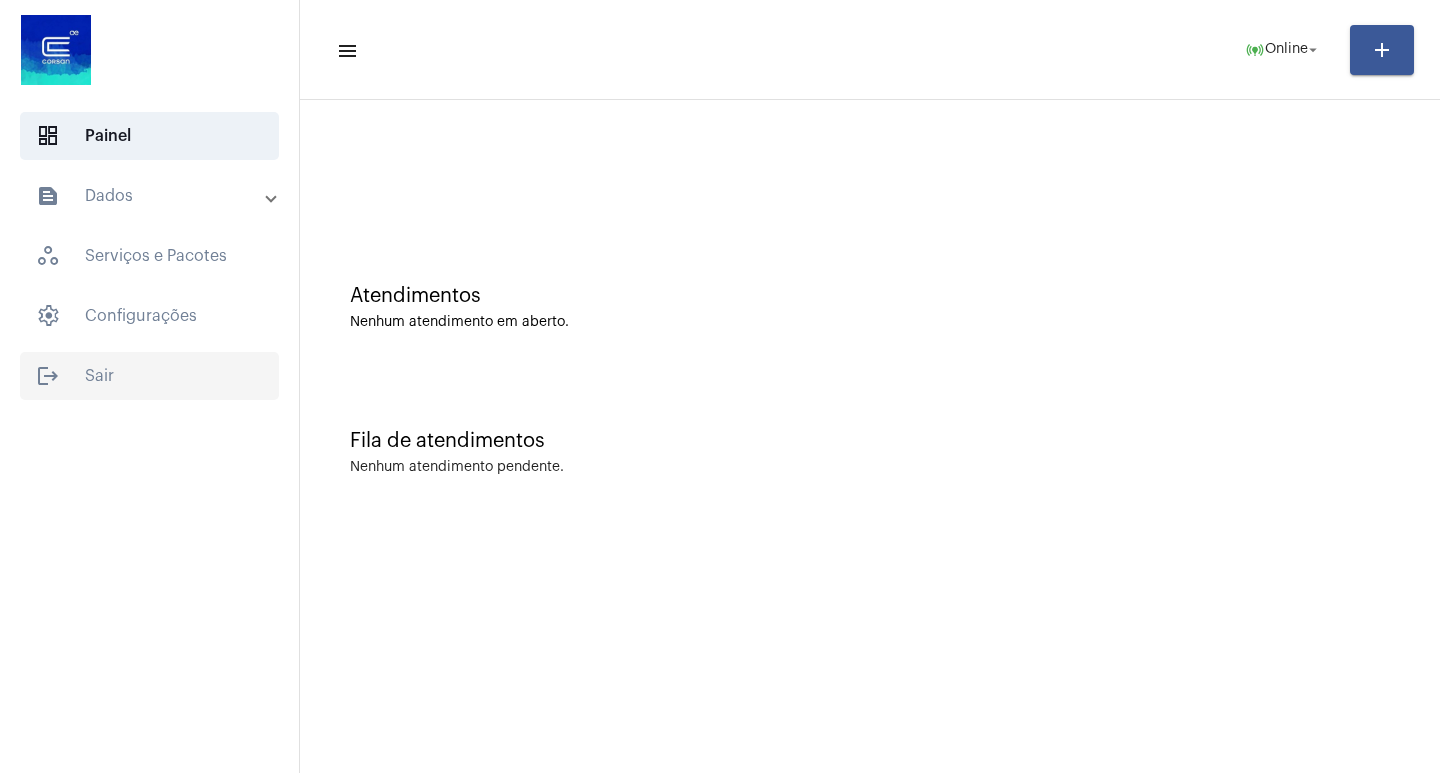 click on "logout  Sair" 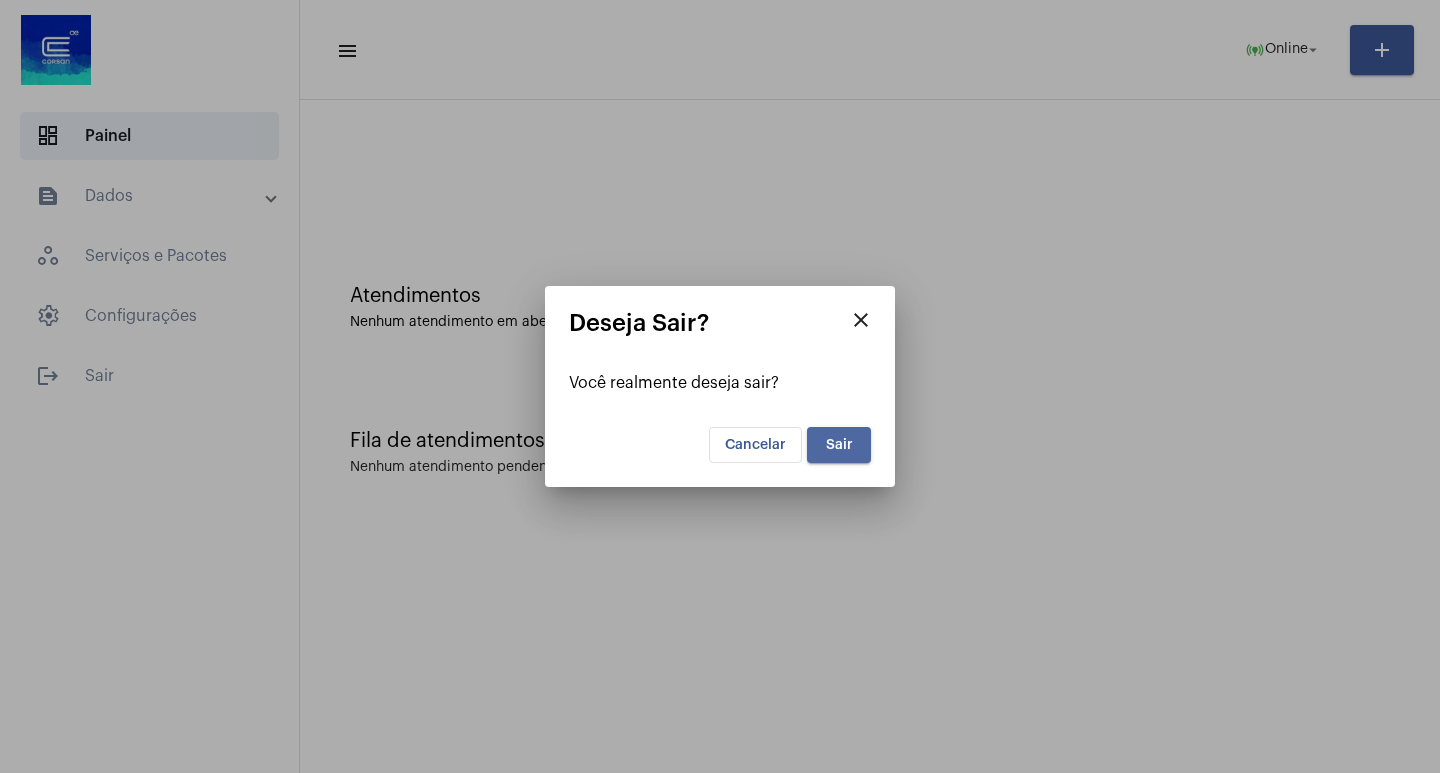 click on "Sair" at bounding box center [839, 445] 